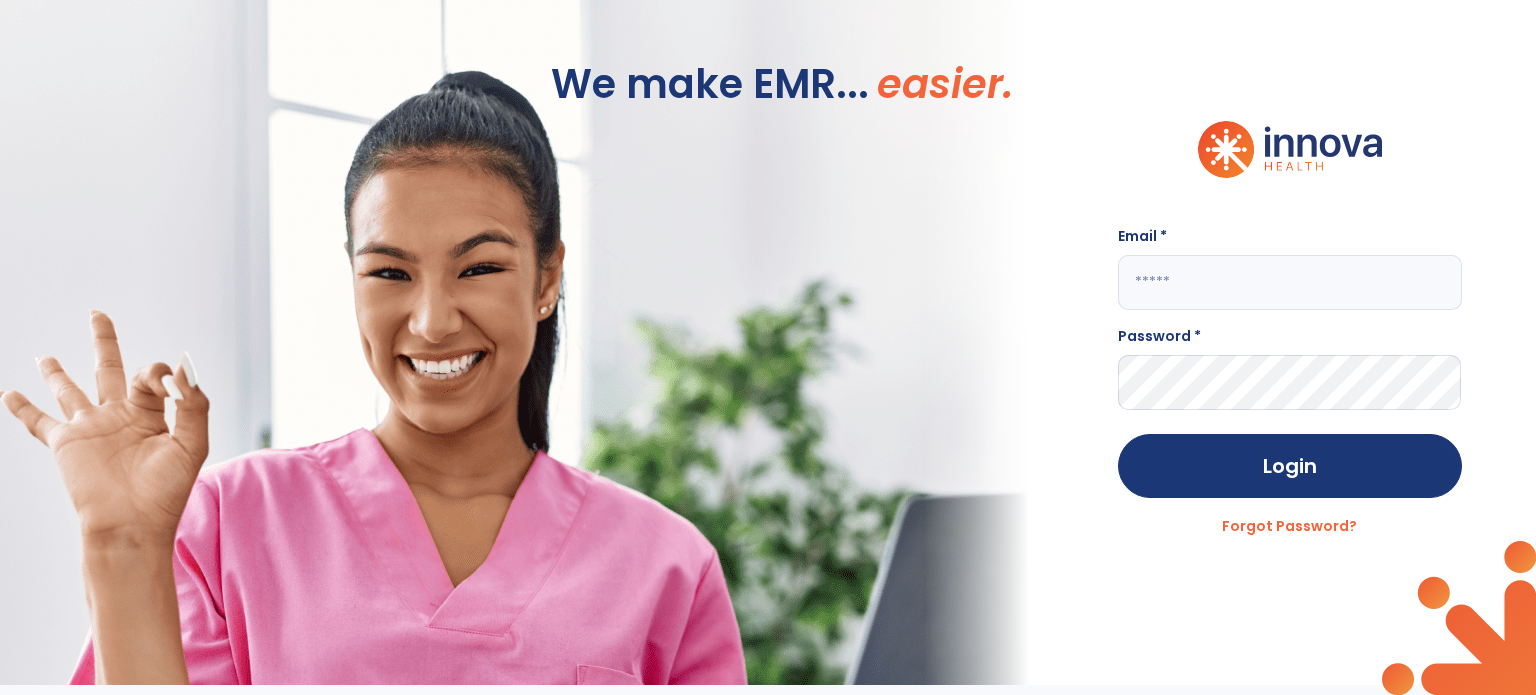 scroll, scrollTop: 0, scrollLeft: 0, axis: both 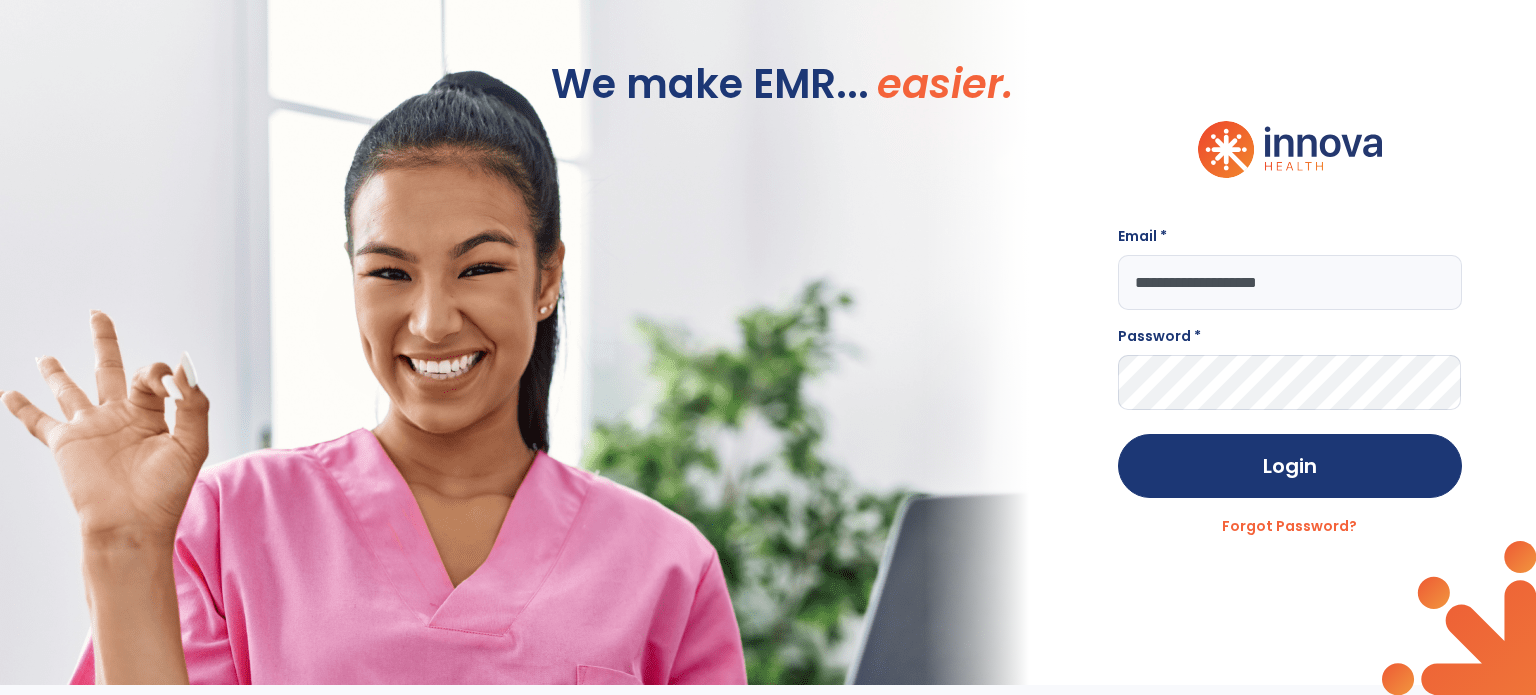 click on "We make EMR... easier." 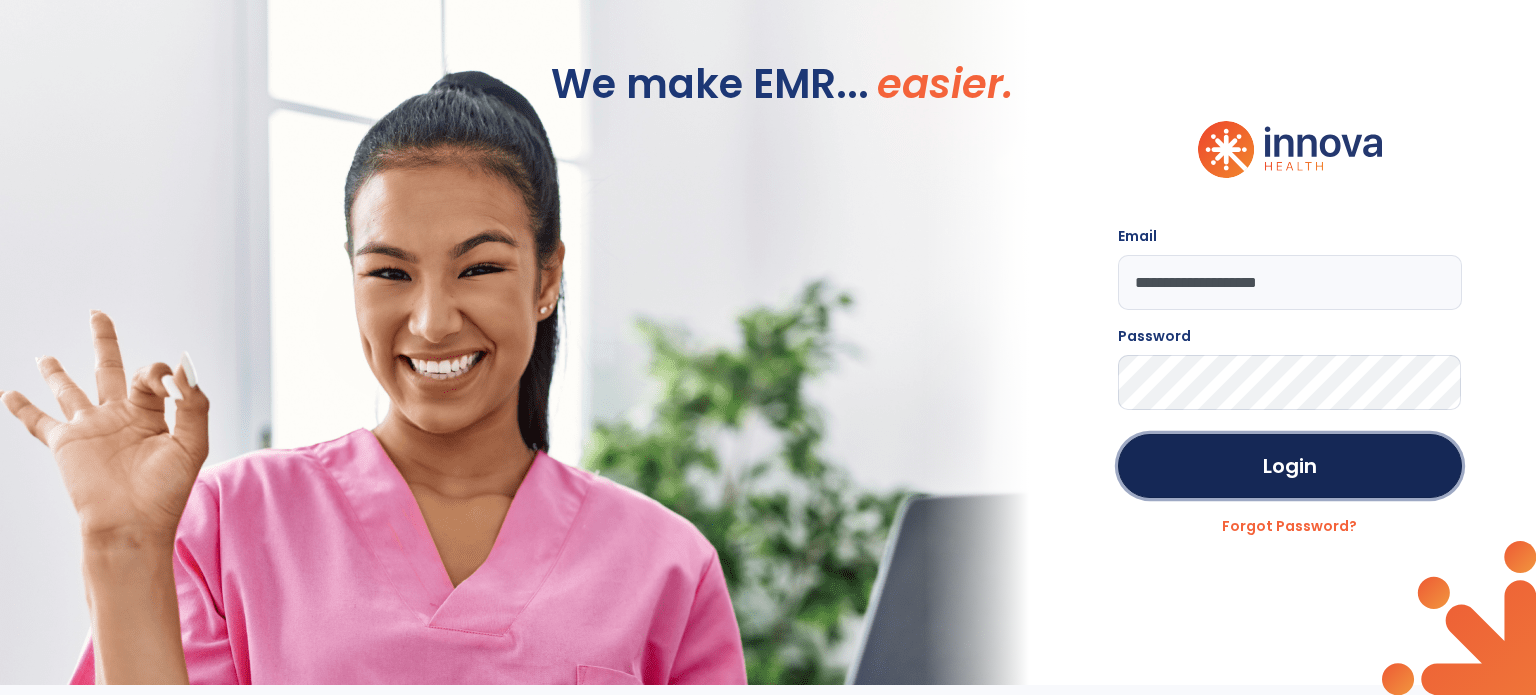 click on "Login" 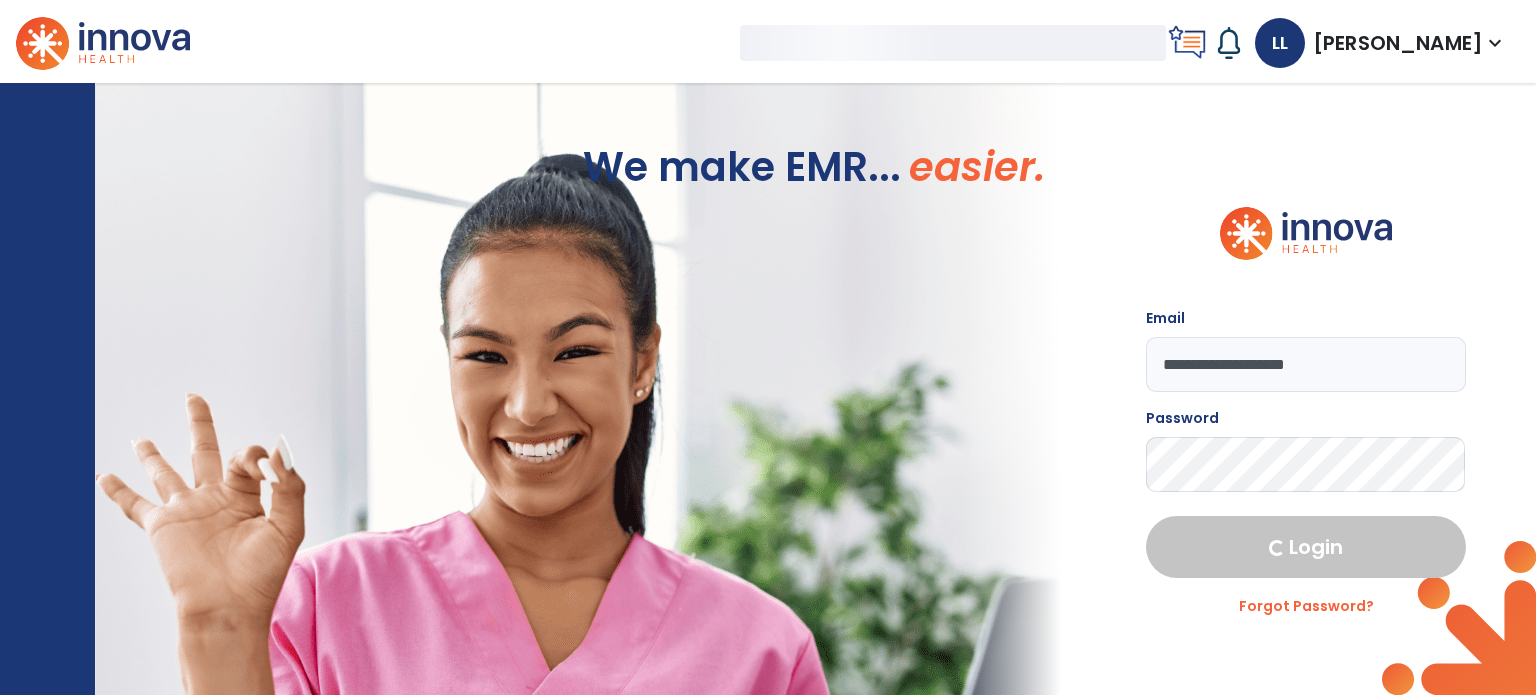select on "****" 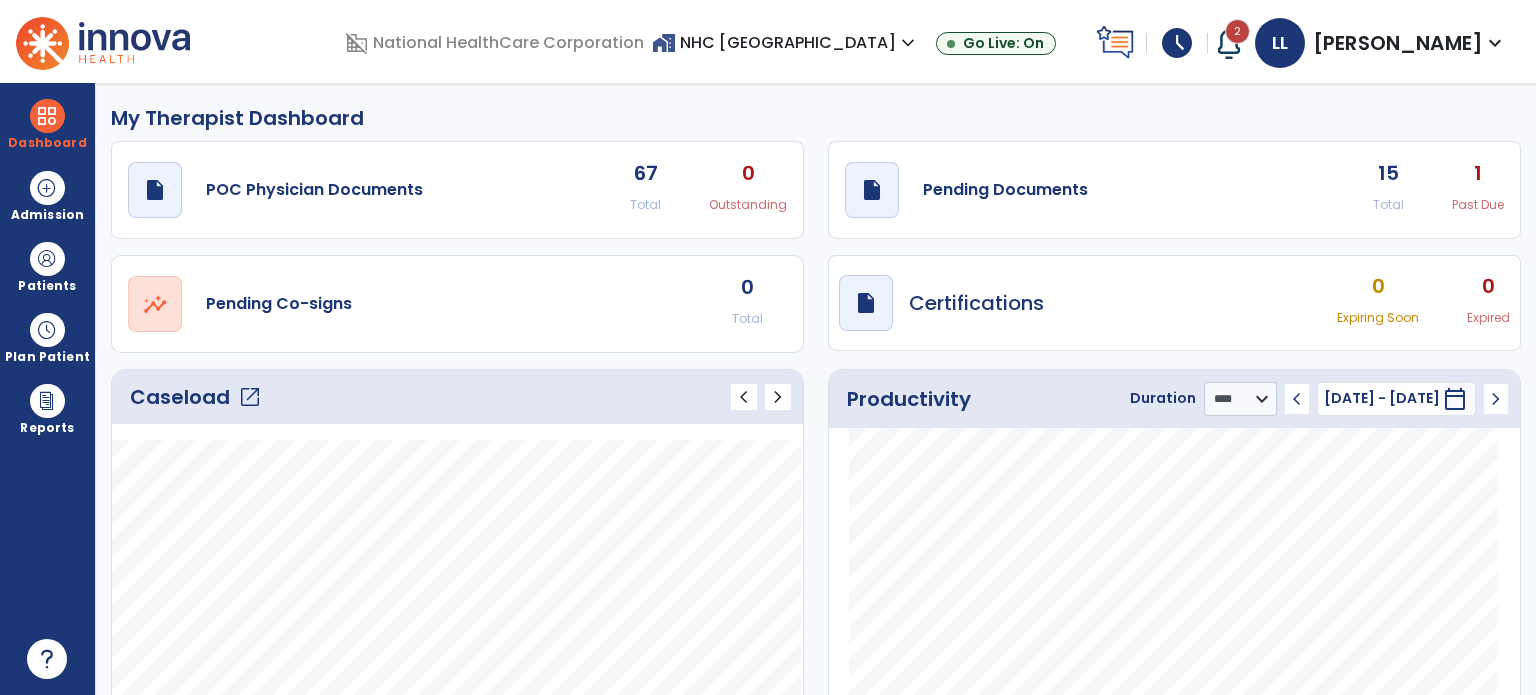 click on "open_in_new" 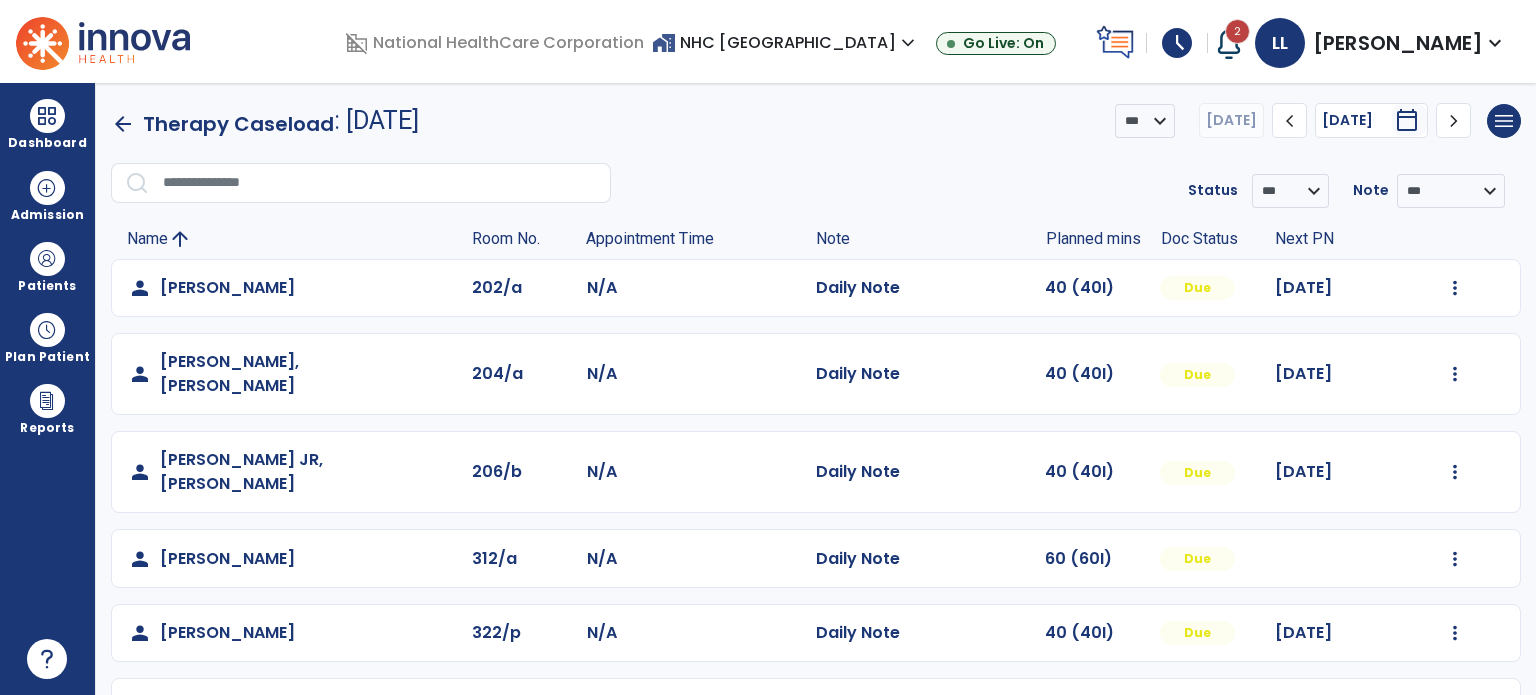click on "arrow_back" 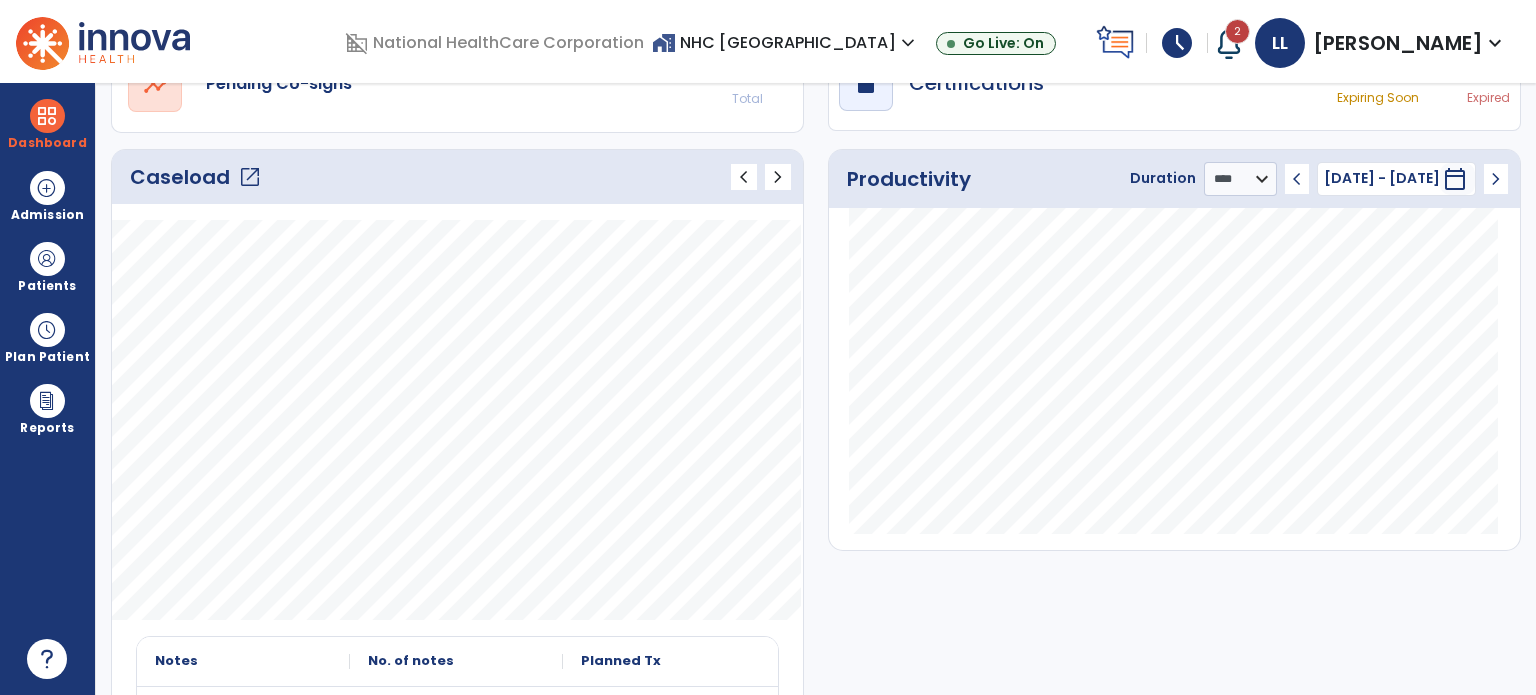 scroll, scrollTop: 140, scrollLeft: 0, axis: vertical 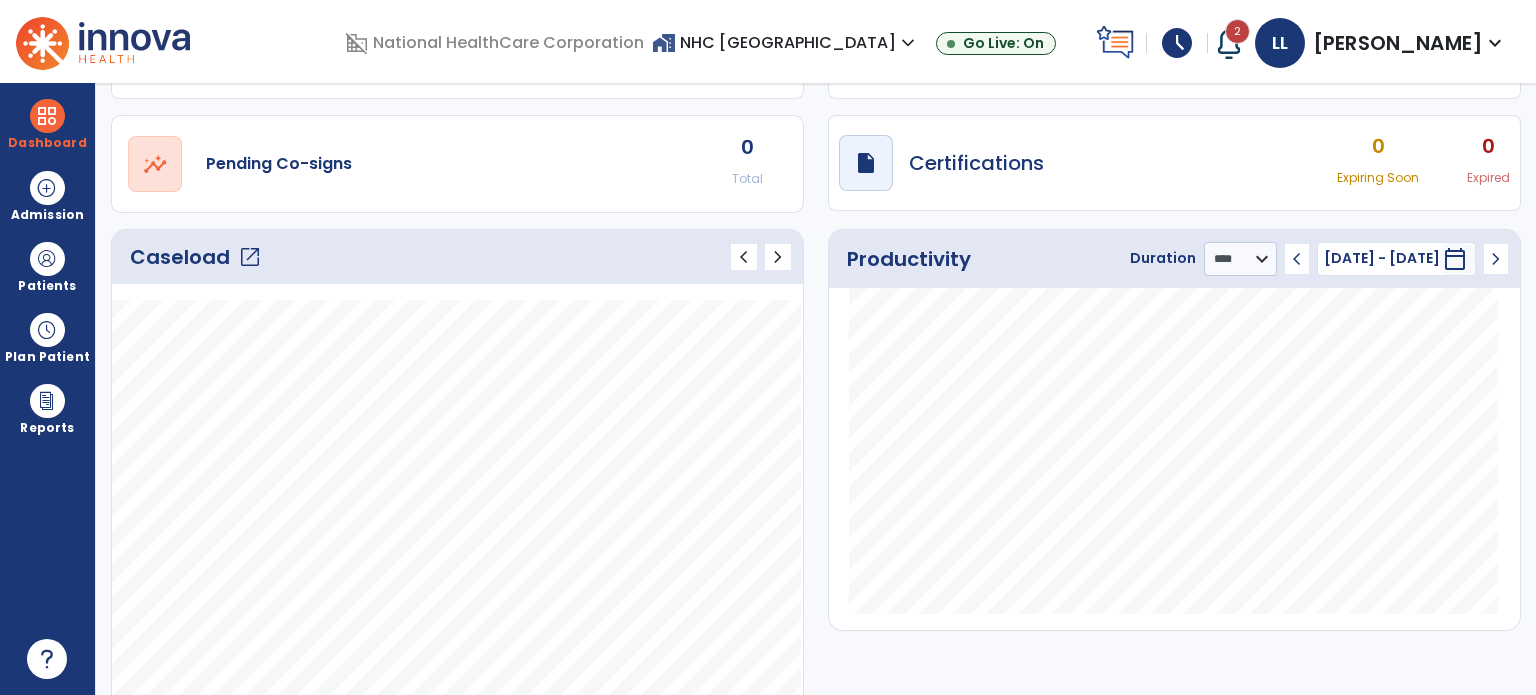 click on "open_in_new" 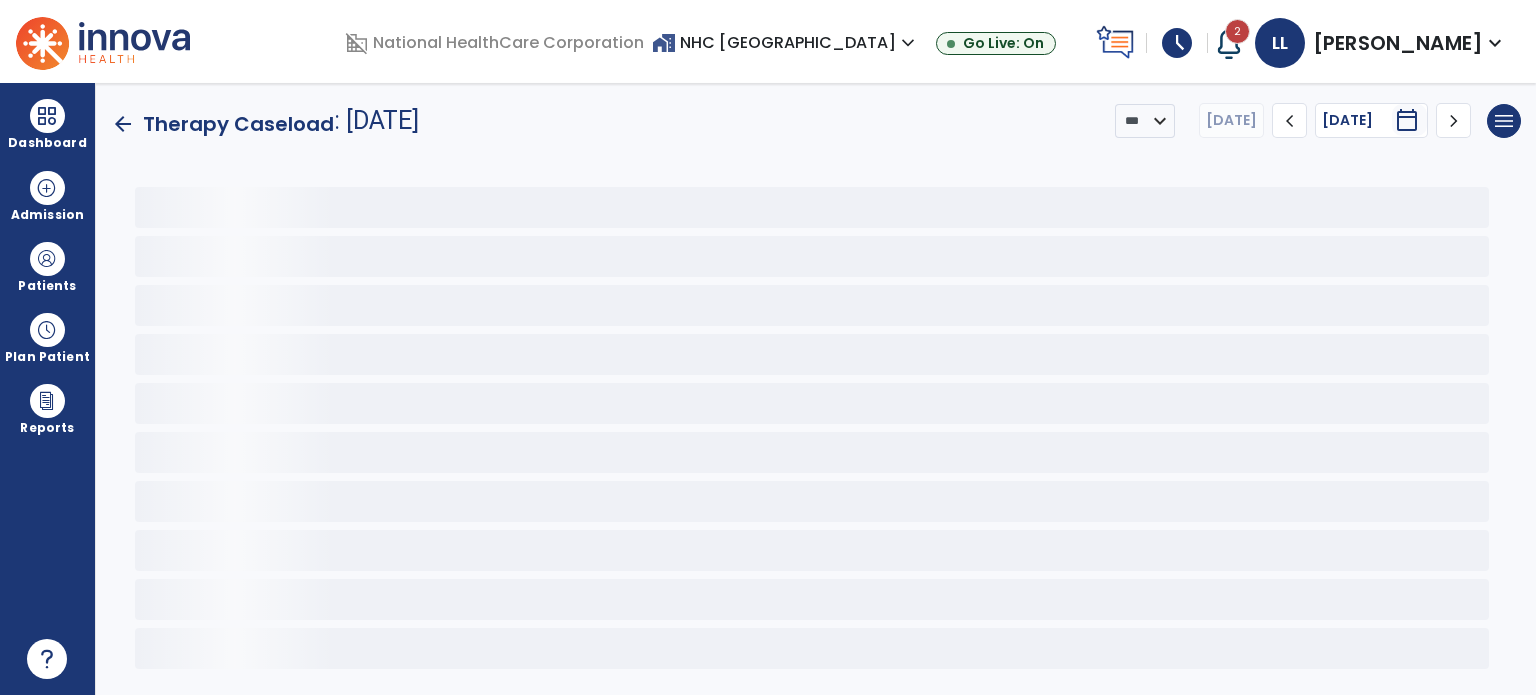 scroll, scrollTop: 0, scrollLeft: 0, axis: both 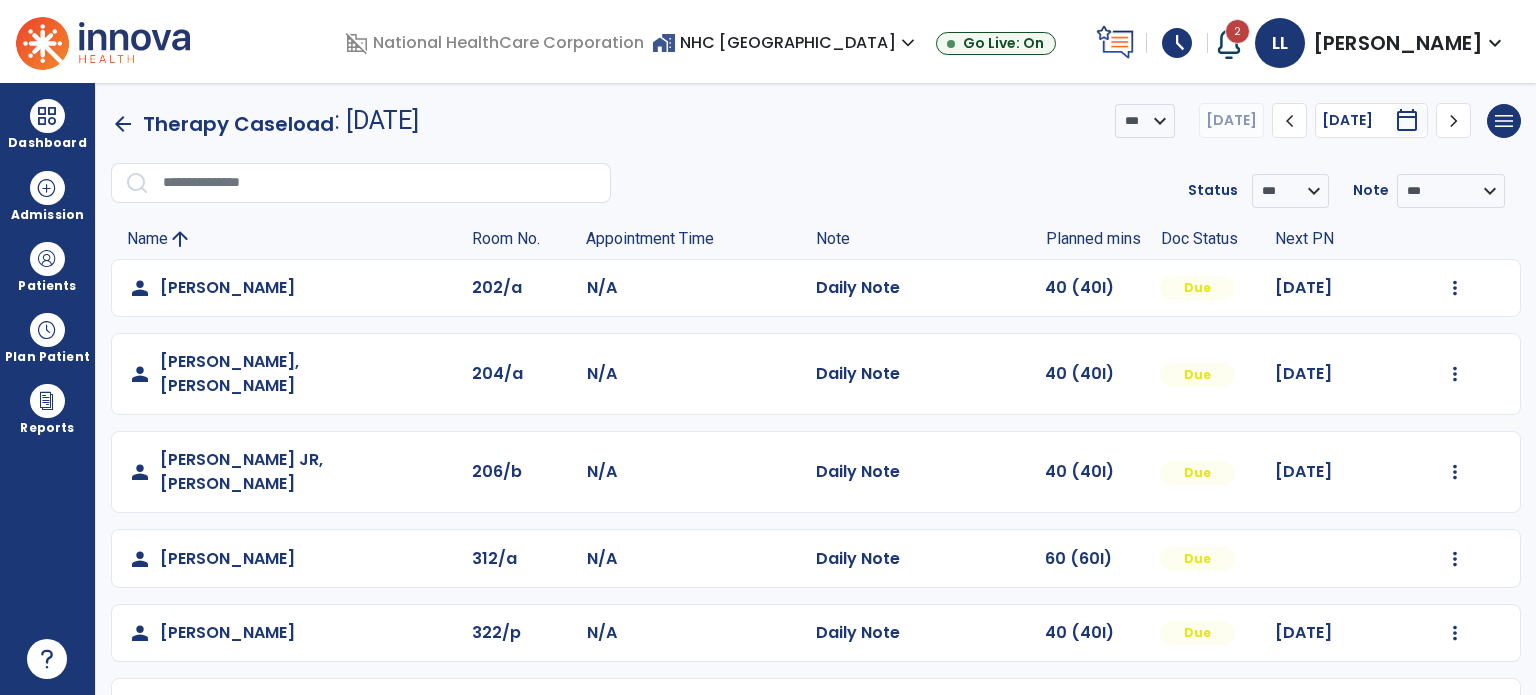 click on "chevron_left" 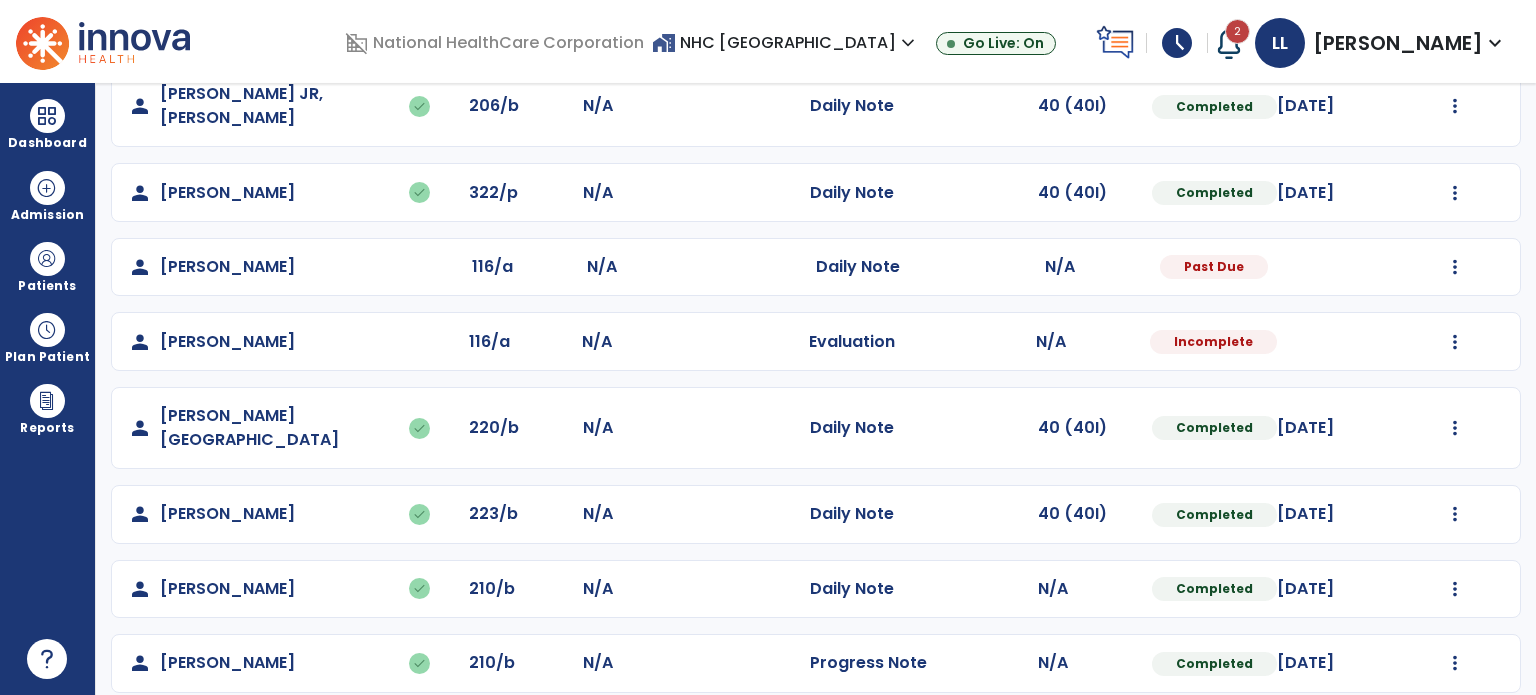 scroll, scrollTop: 367, scrollLeft: 0, axis: vertical 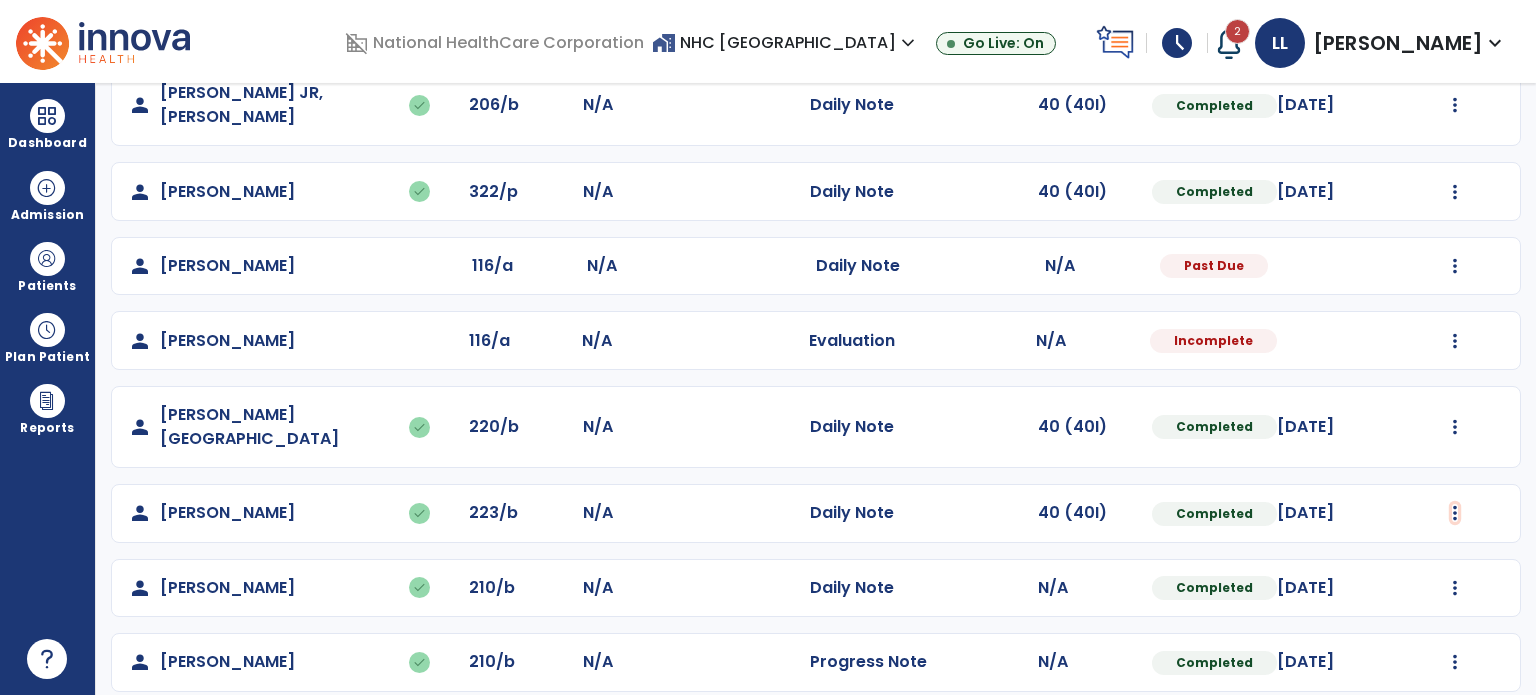 click at bounding box center (1455, -79) 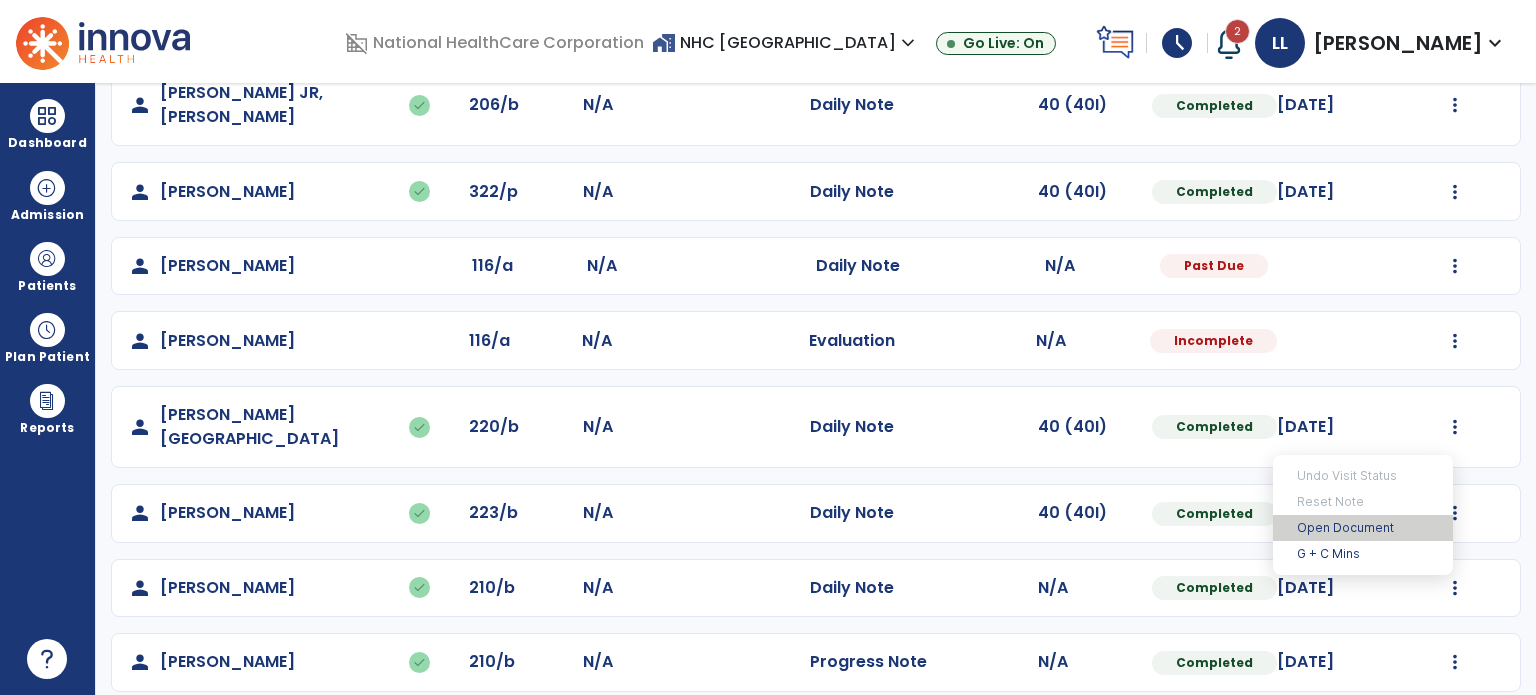 click on "Open Document" at bounding box center [1363, 528] 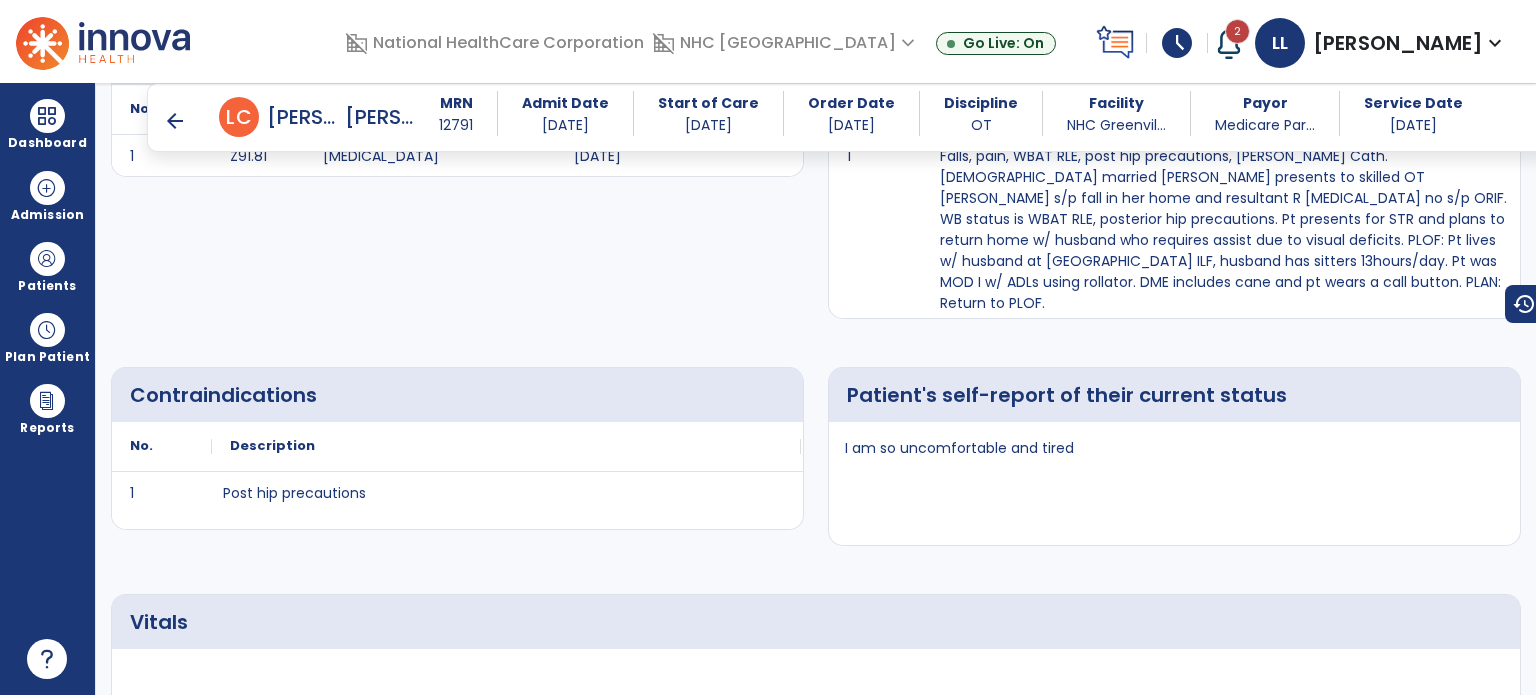 scroll, scrollTop: 0, scrollLeft: 0, axis: both 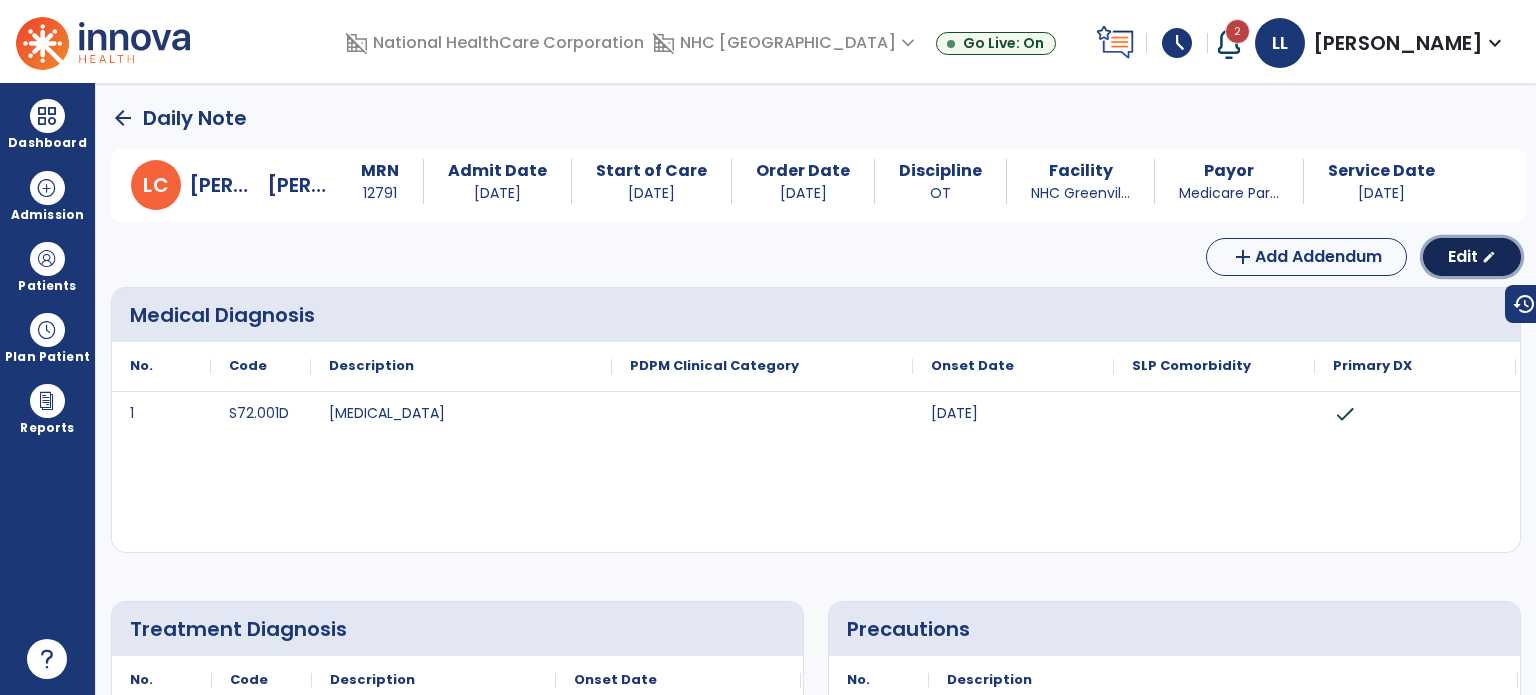 click on "Edit" 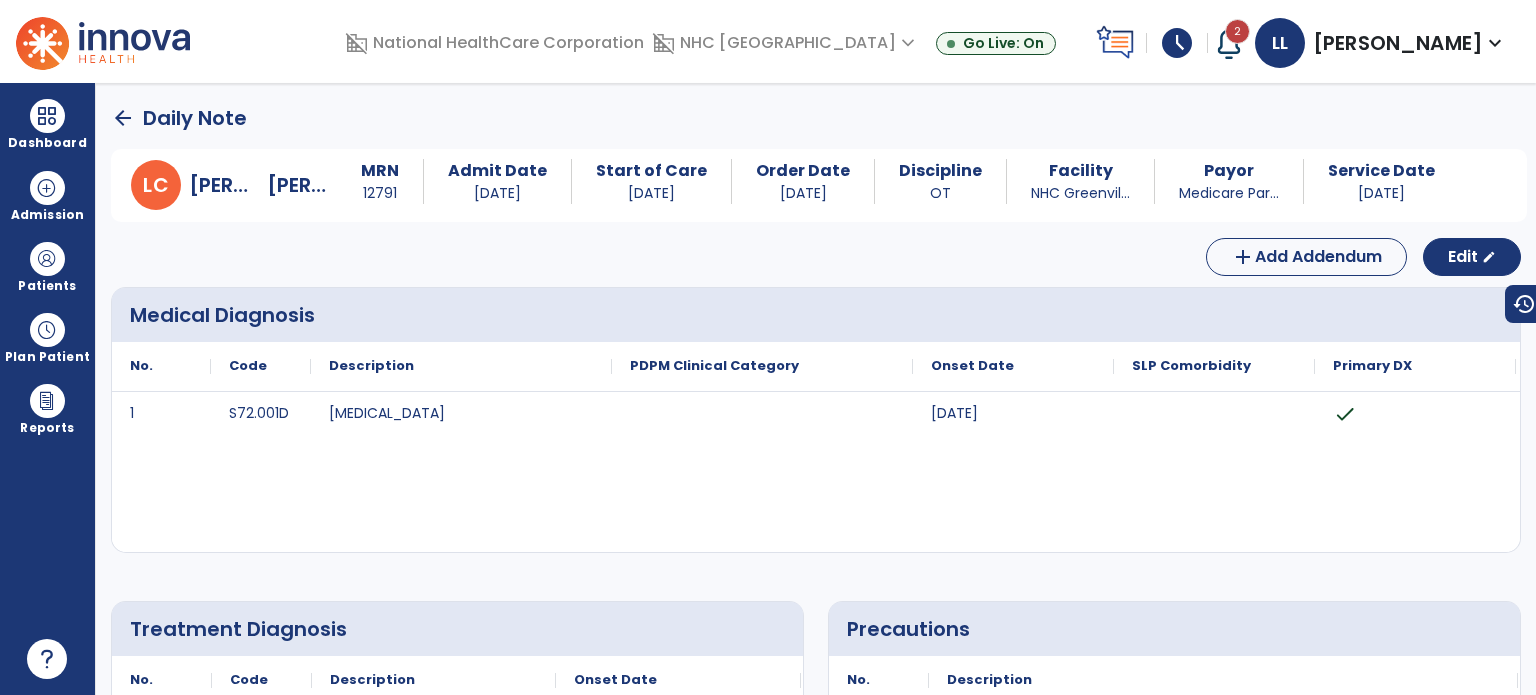 select on "*" 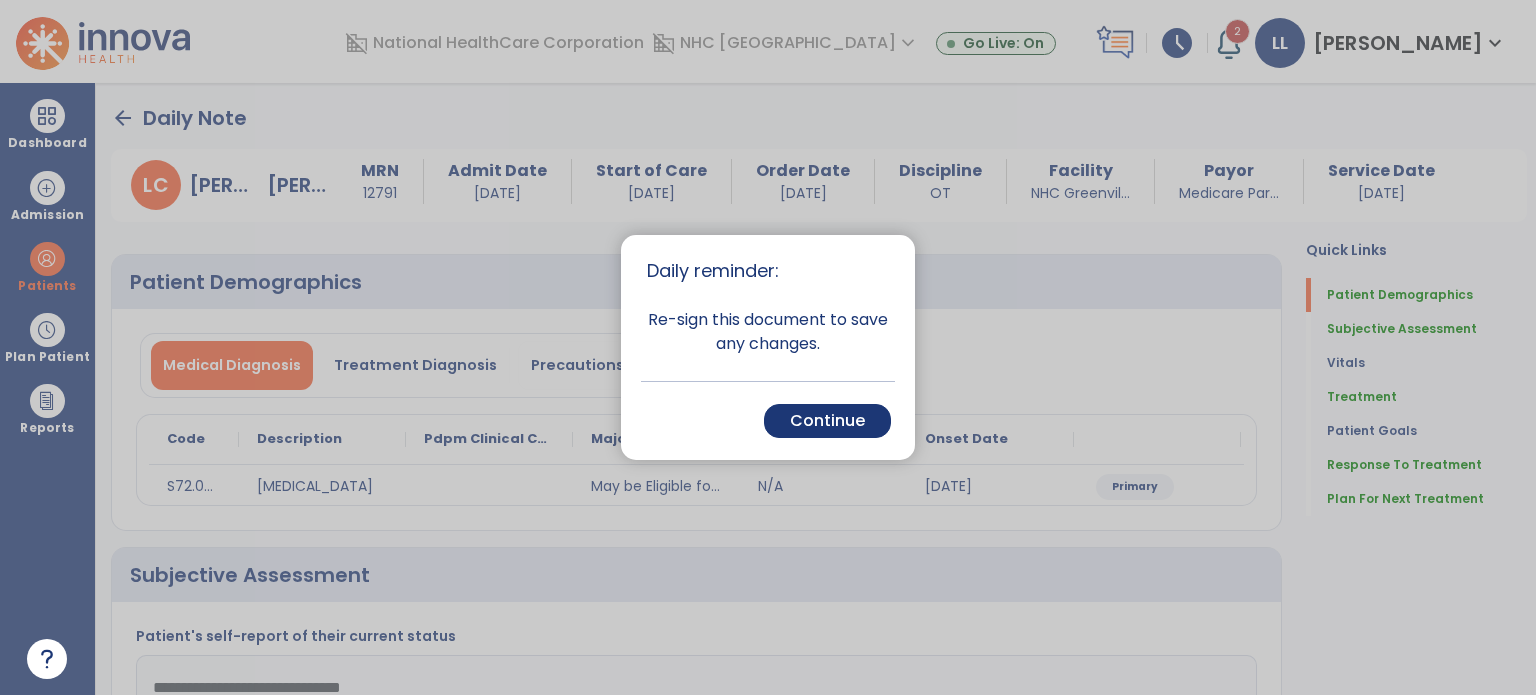 click on "Continue" at bounding box center [827, 421] 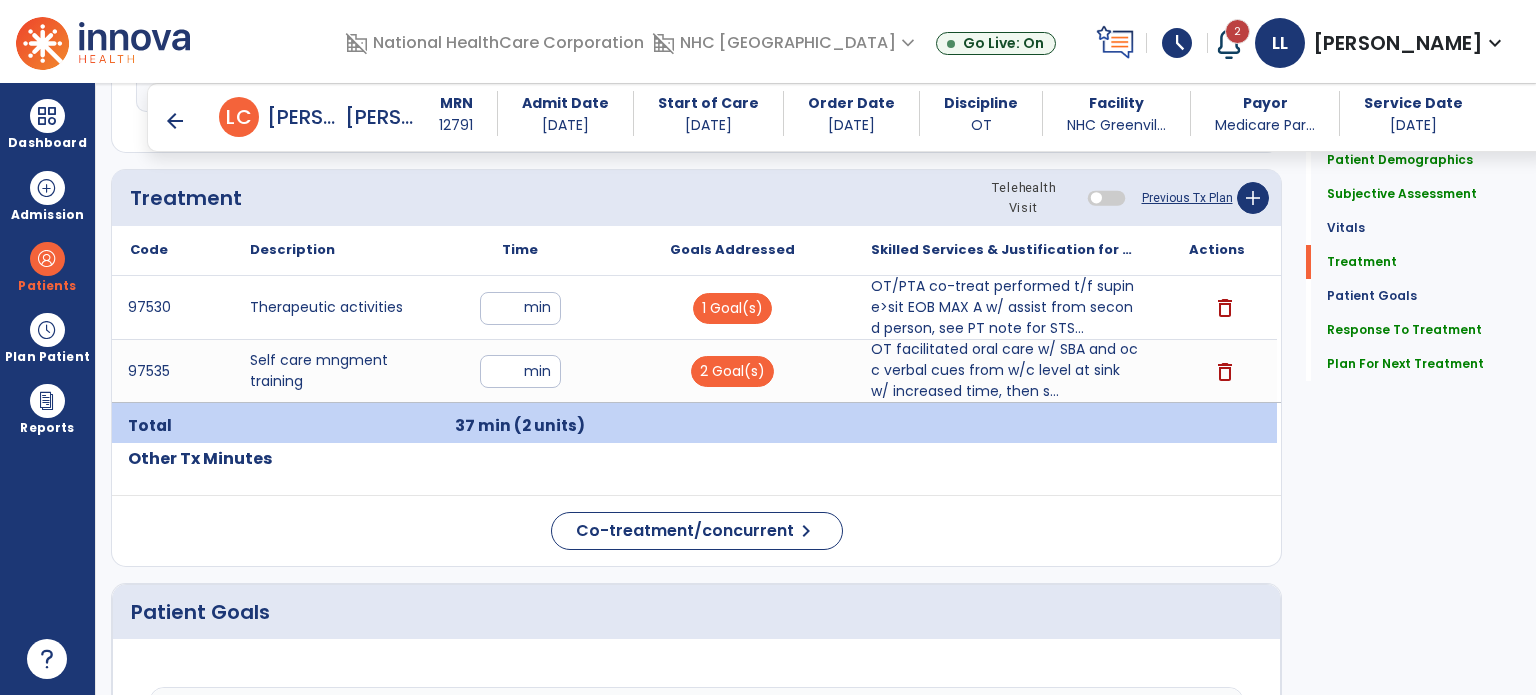 scroll, scrollTop: 1084, scrollLeft: 0, axis: vertical 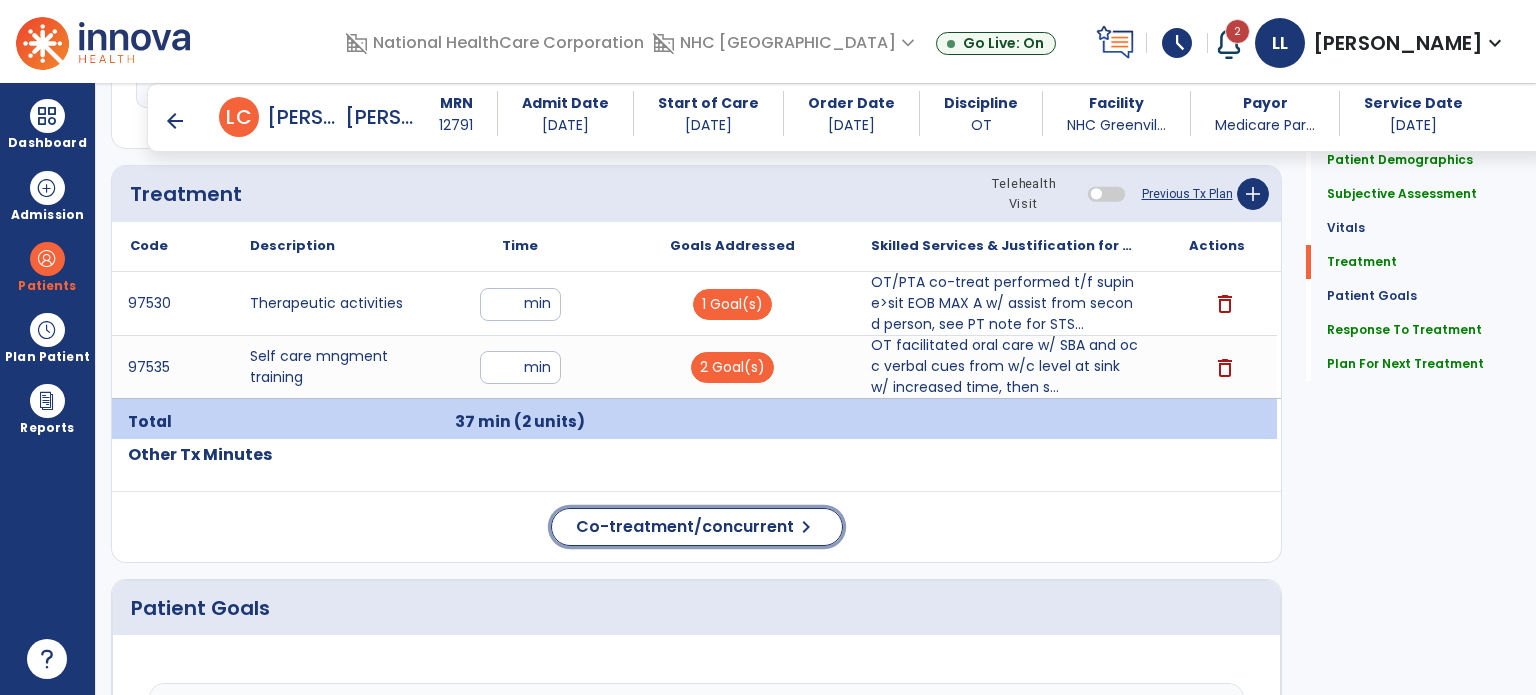 click on "Co-treatment/concurrent" 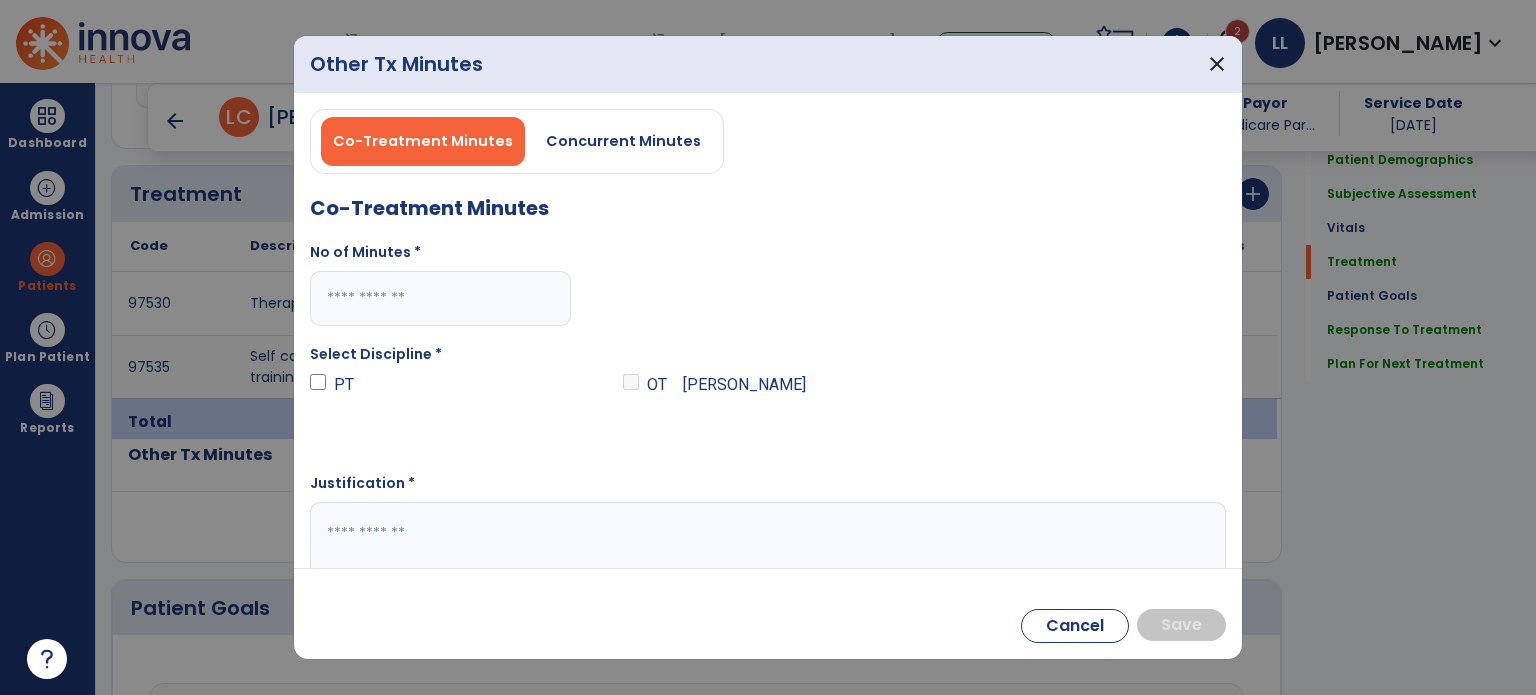click at bounding box center (440, 298) 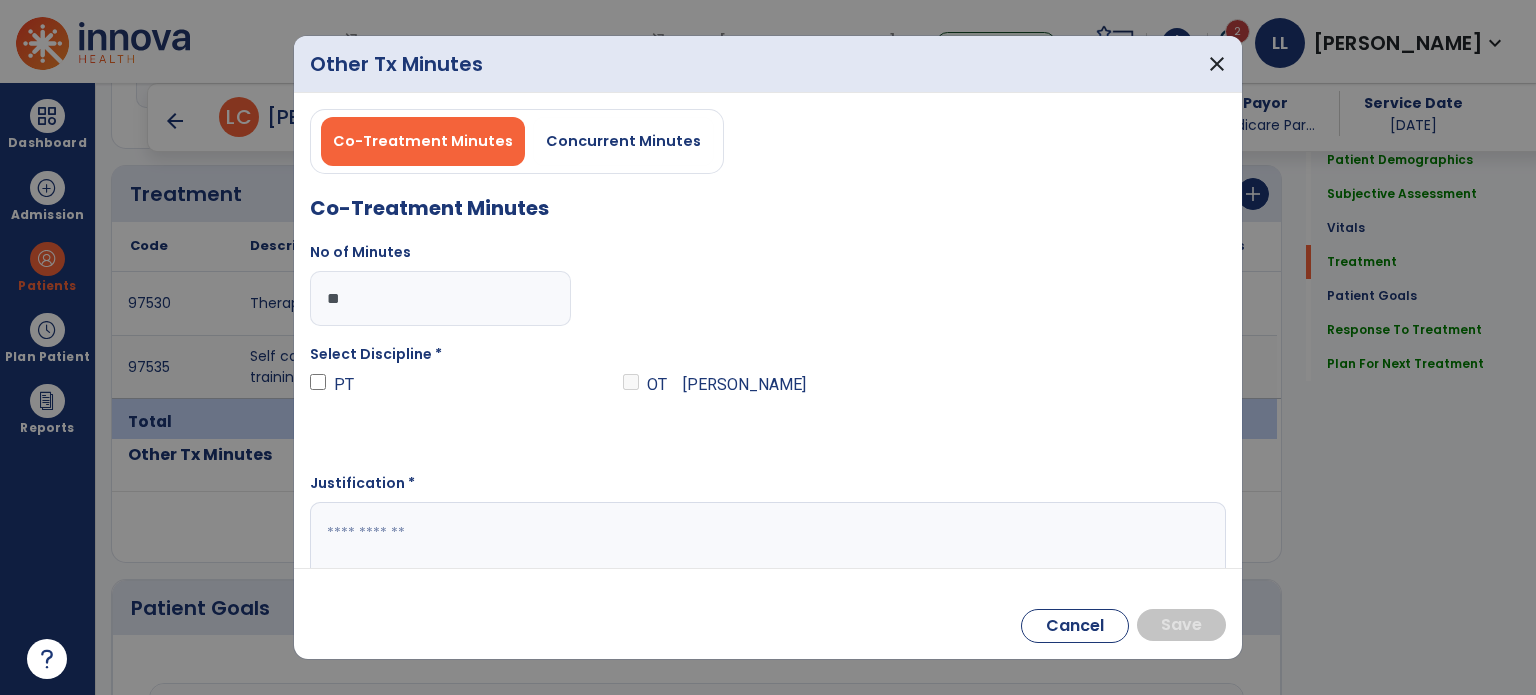 type on "**" 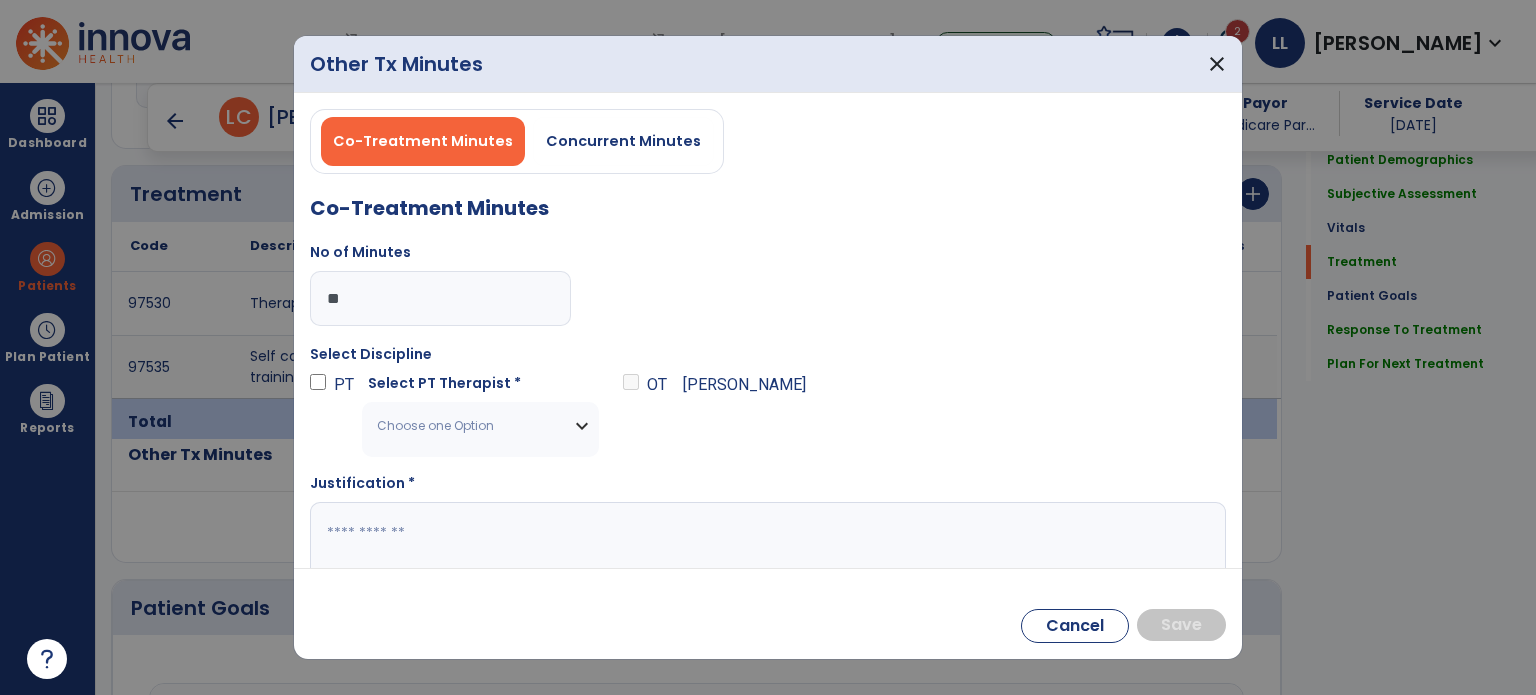 click on "Choose one Option" at bounding box center [468, 426] 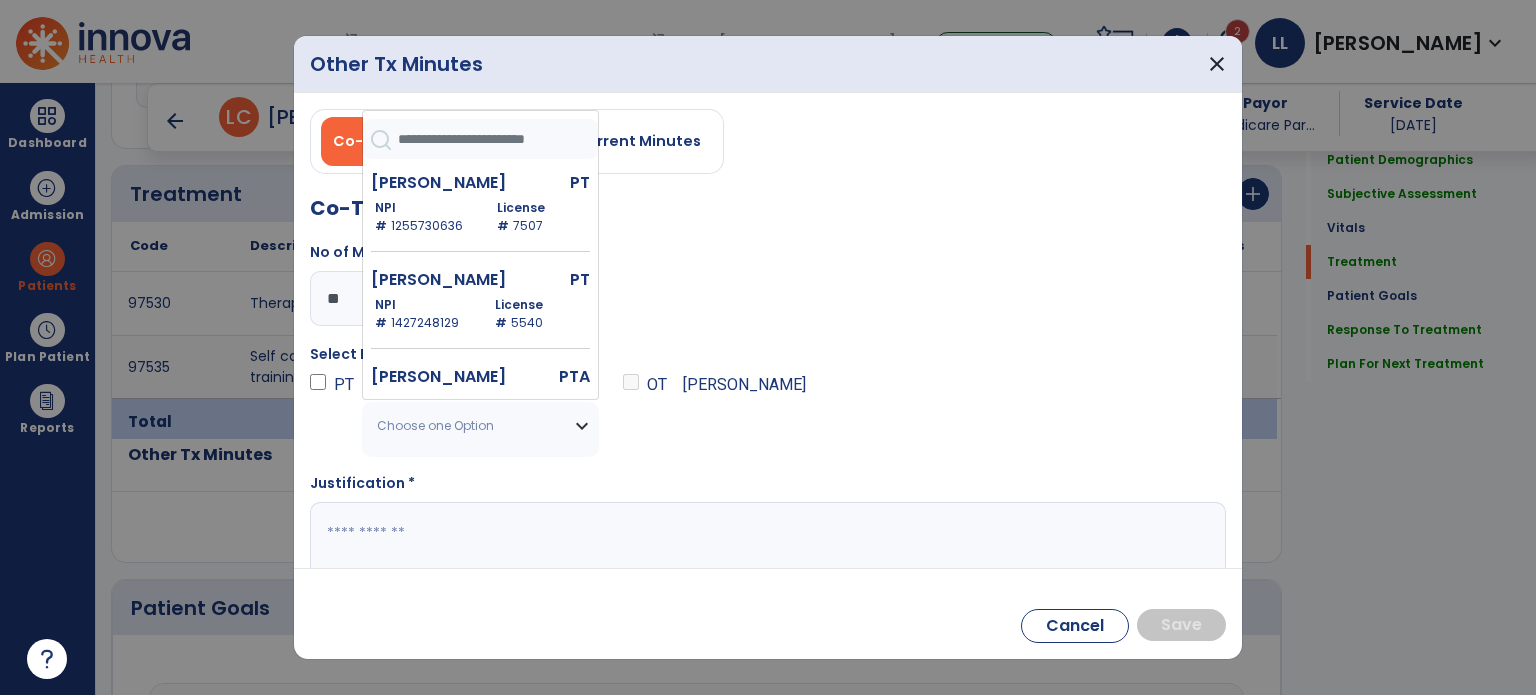 type 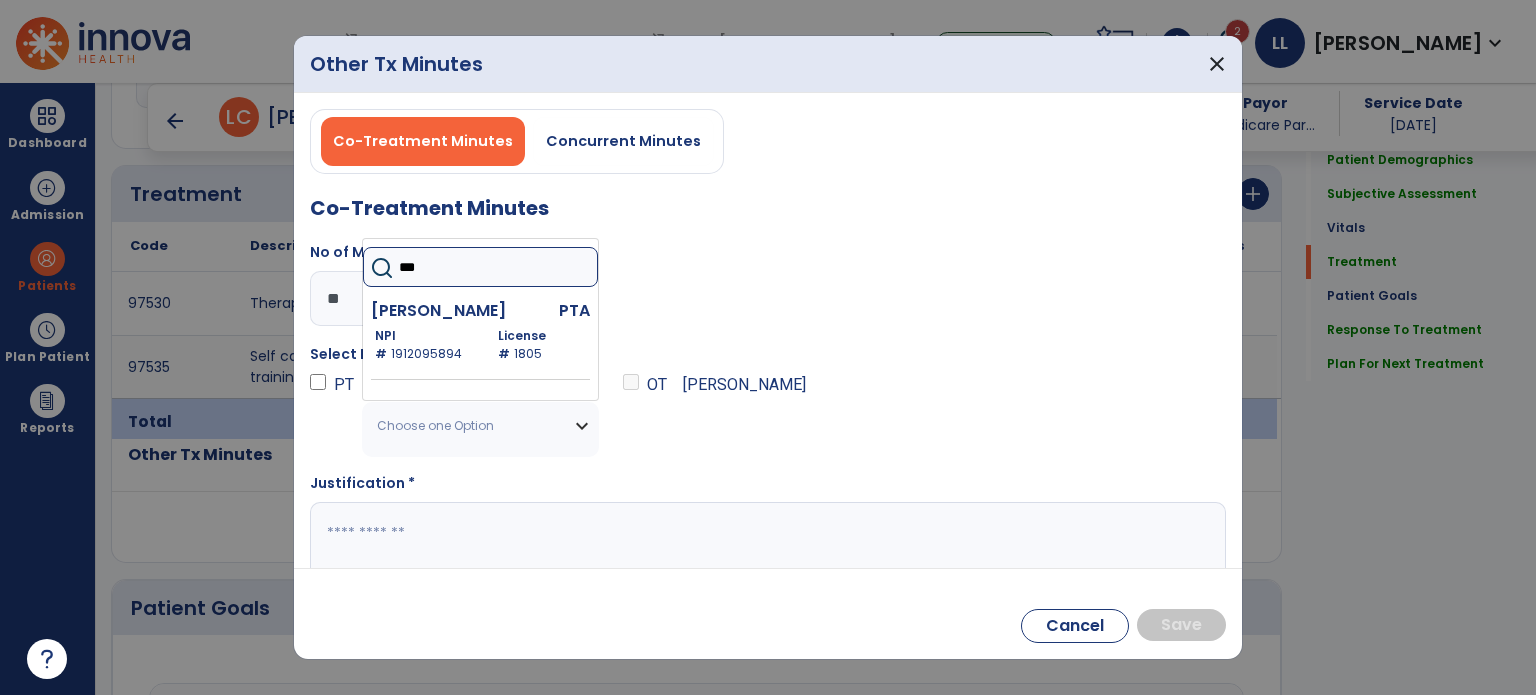 type on "***" 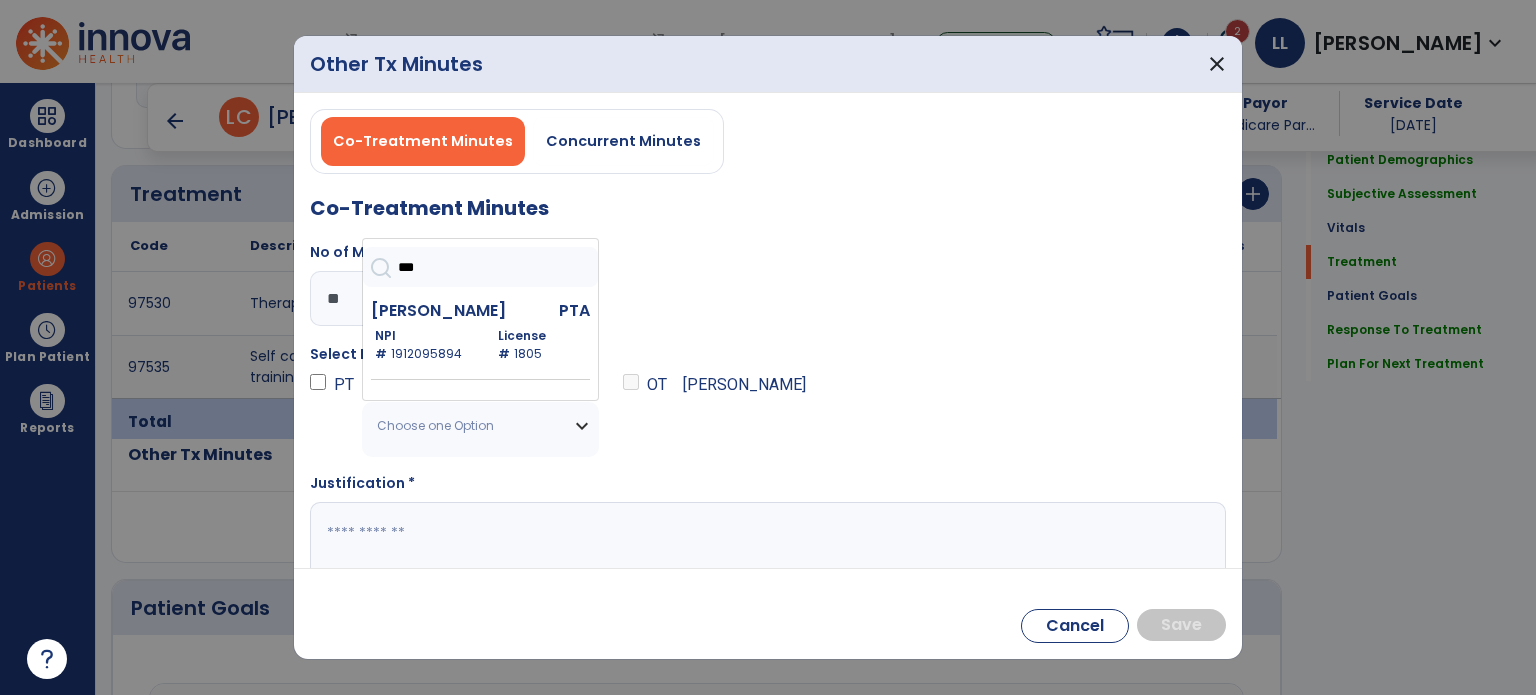 click on "[PERSON_NAME]" at bounding box center (440, 311) 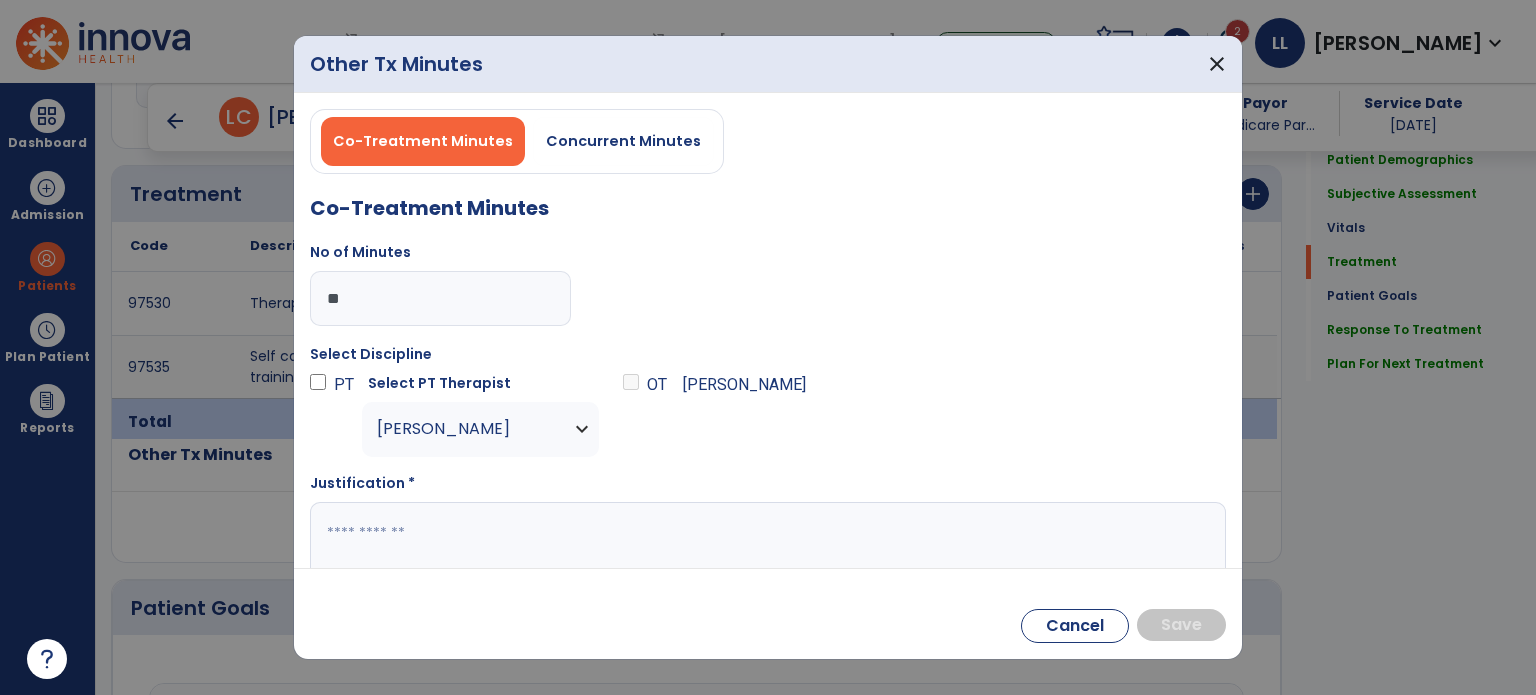 click at bounding box center (766, 541) 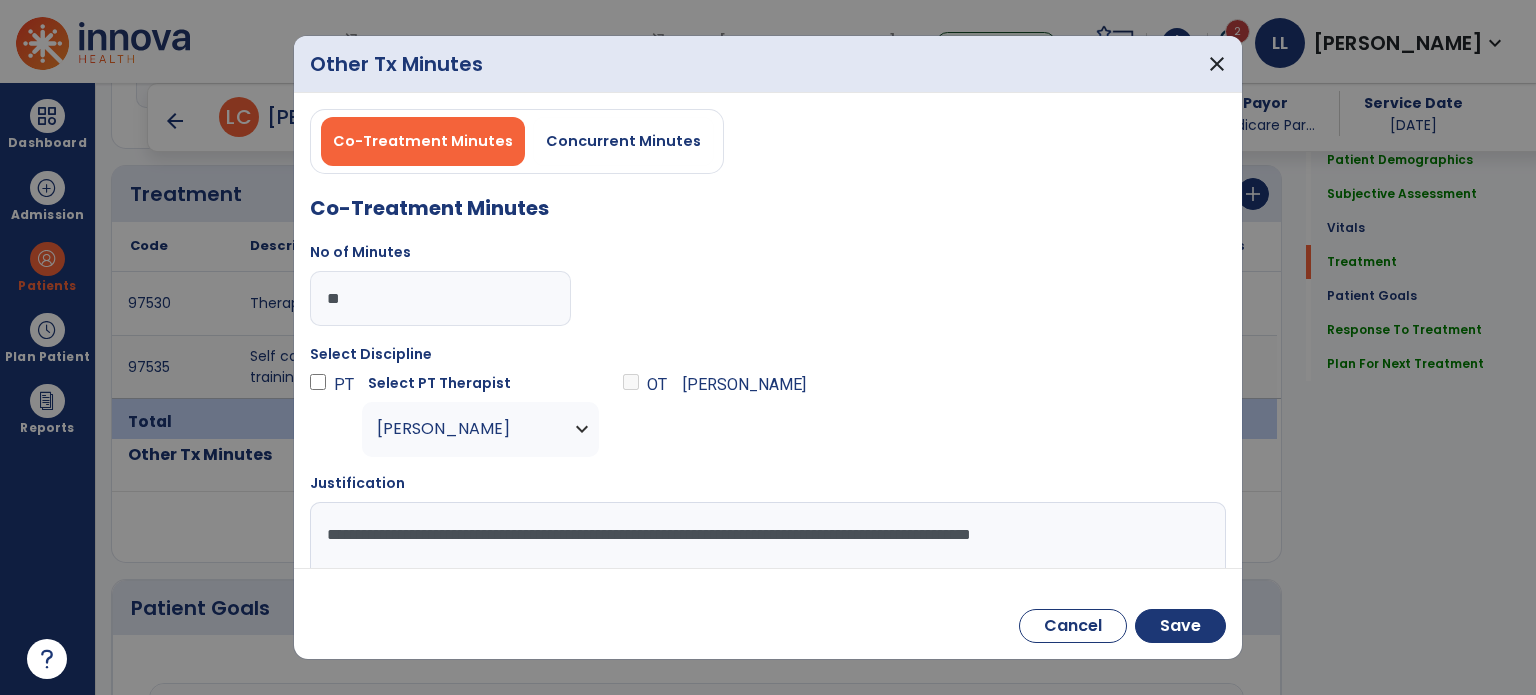 scroll, scrollTop: 1, scrollLeft: 0, axis: vertical 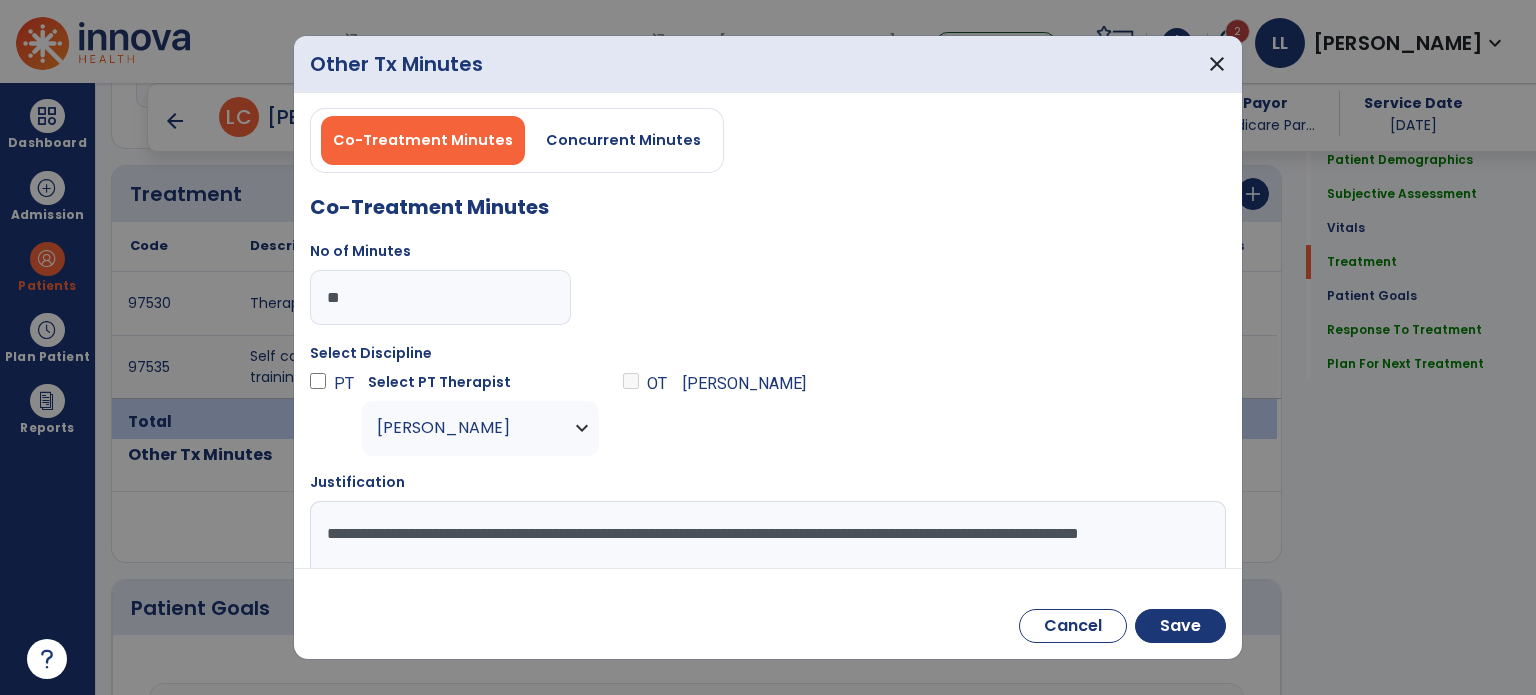 type on "**********" 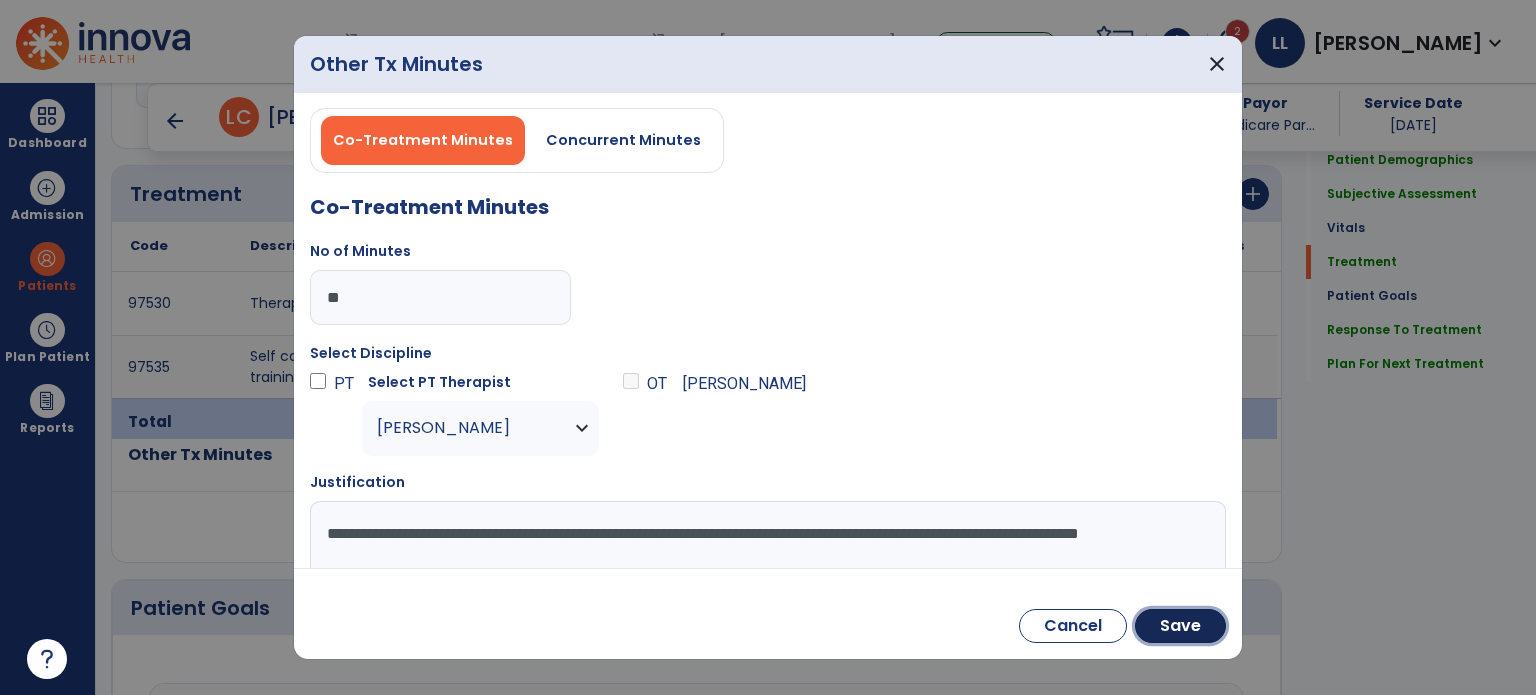 click on "Save" at bounding box center [1180, 626] 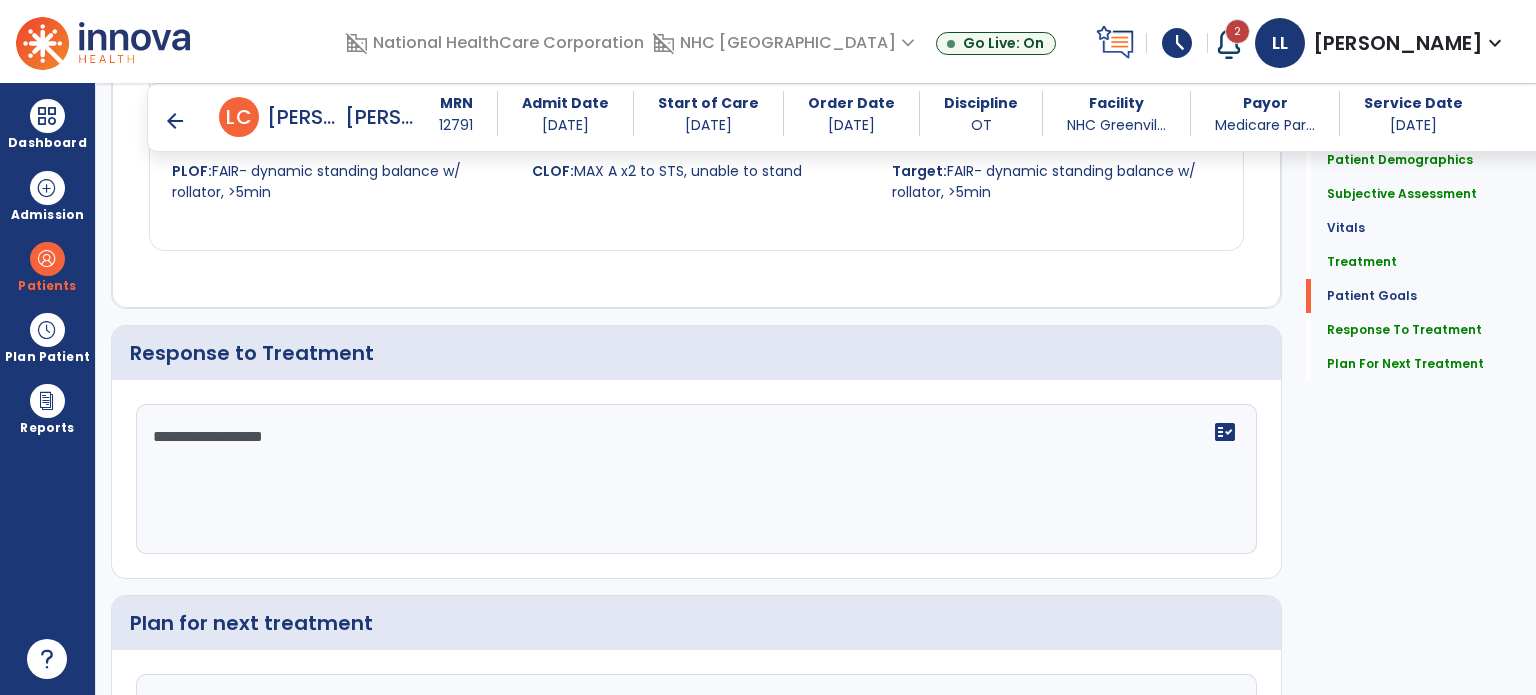scroll, scrollTop: 2524, scrollLeft: 0, axis: vertical 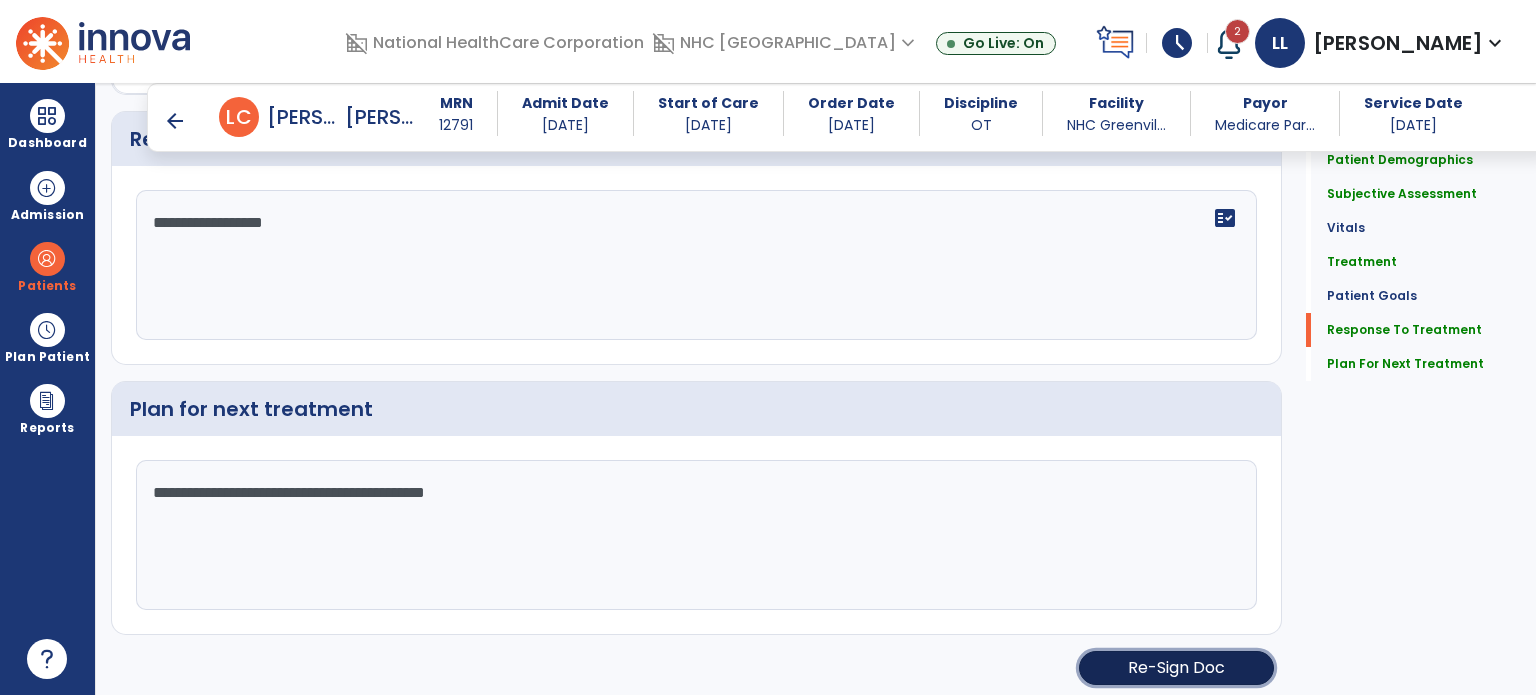 click on "Re-Sign Doc" 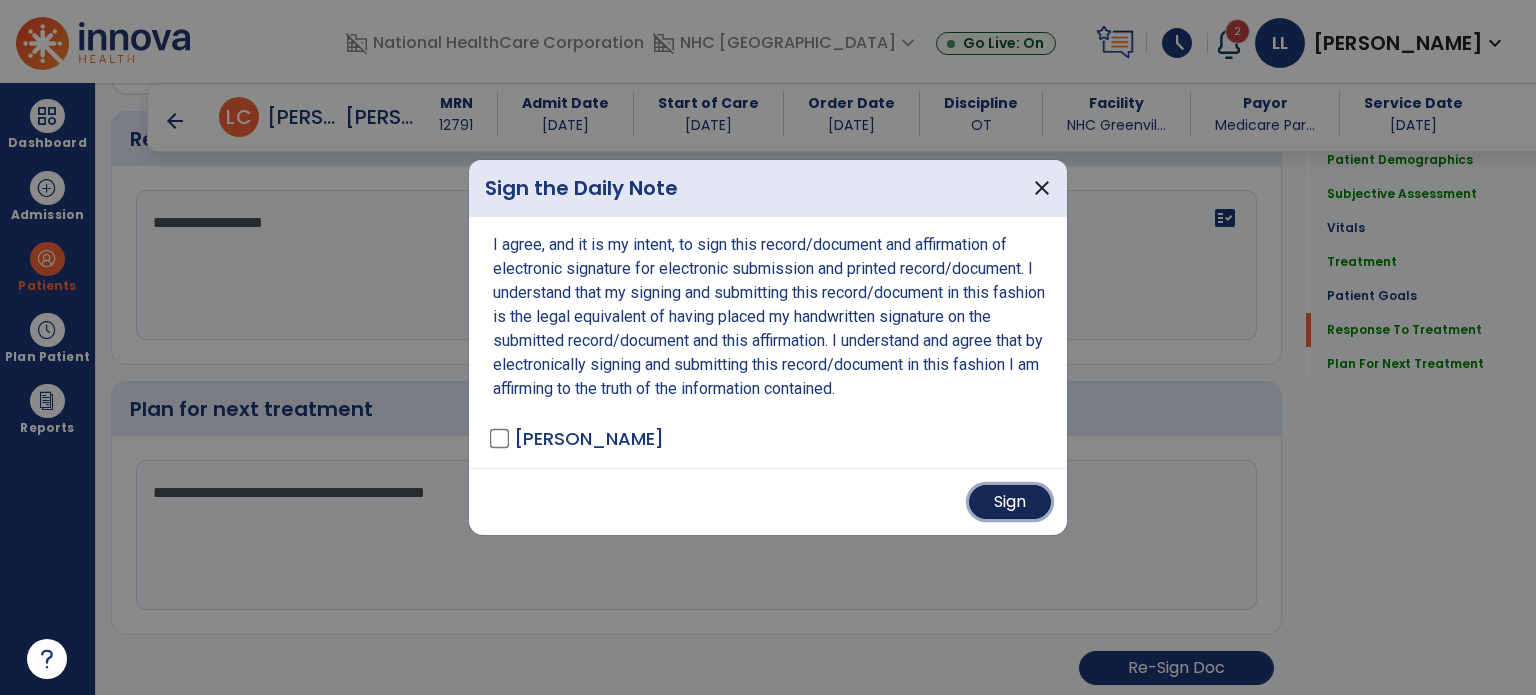 click on "Sign" at bounding box center [1010, 502] 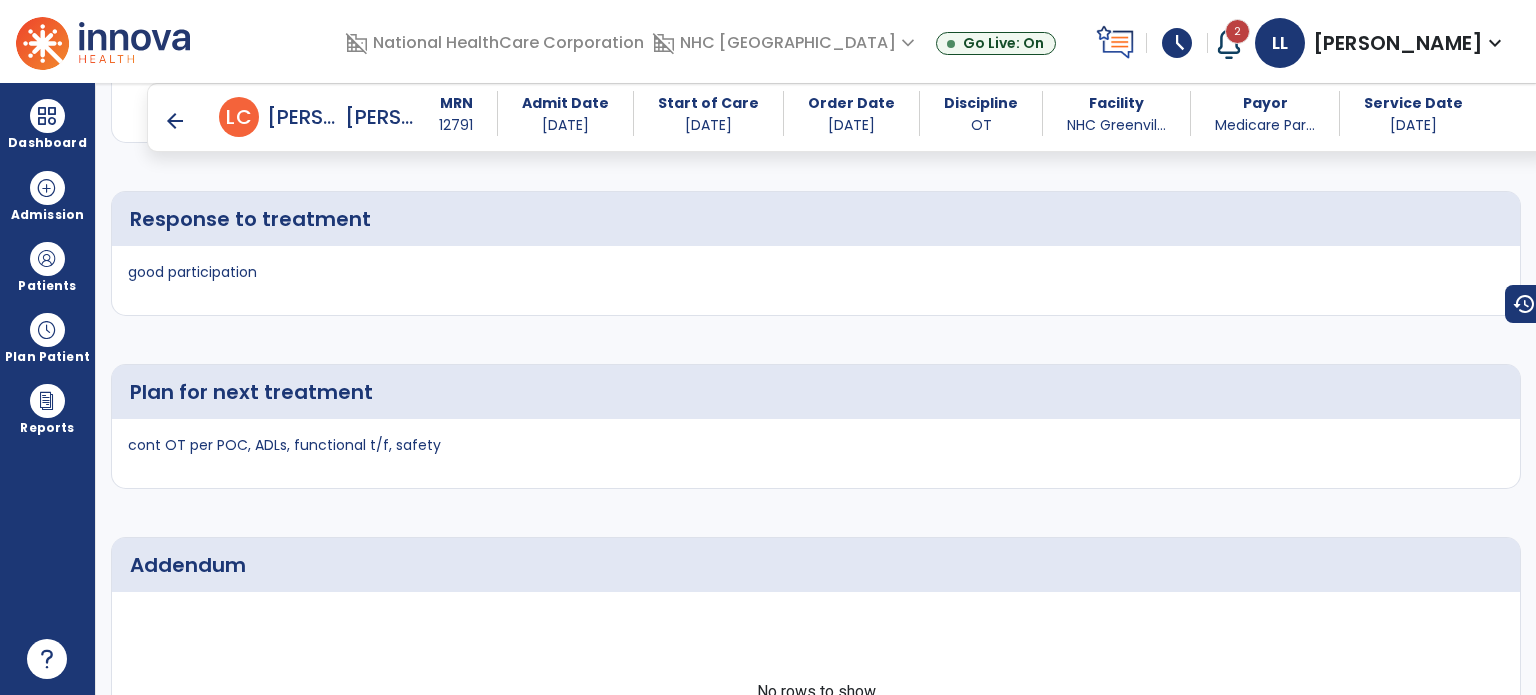 scroll, scrollTop: 3540, scrollLeft: 0, axis: vertical 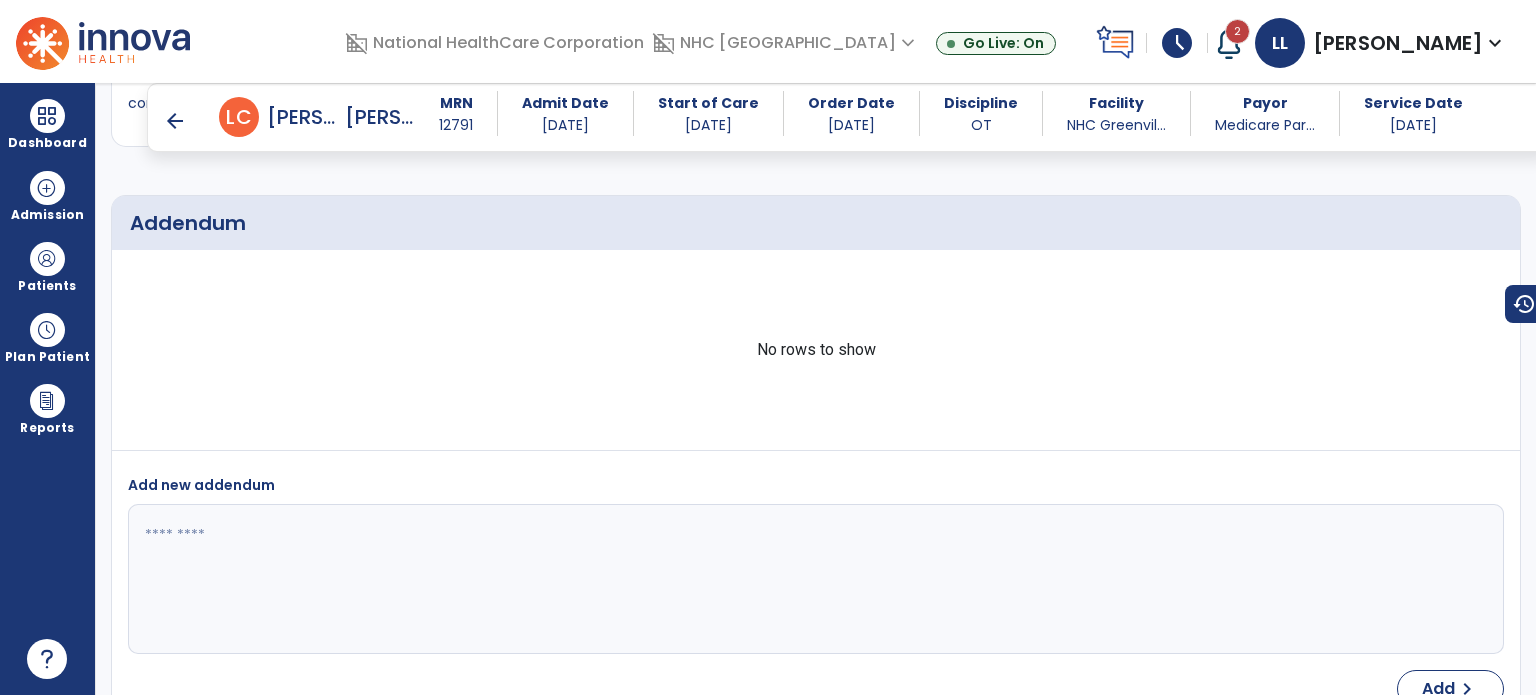 click at bounding box center (47, 116) 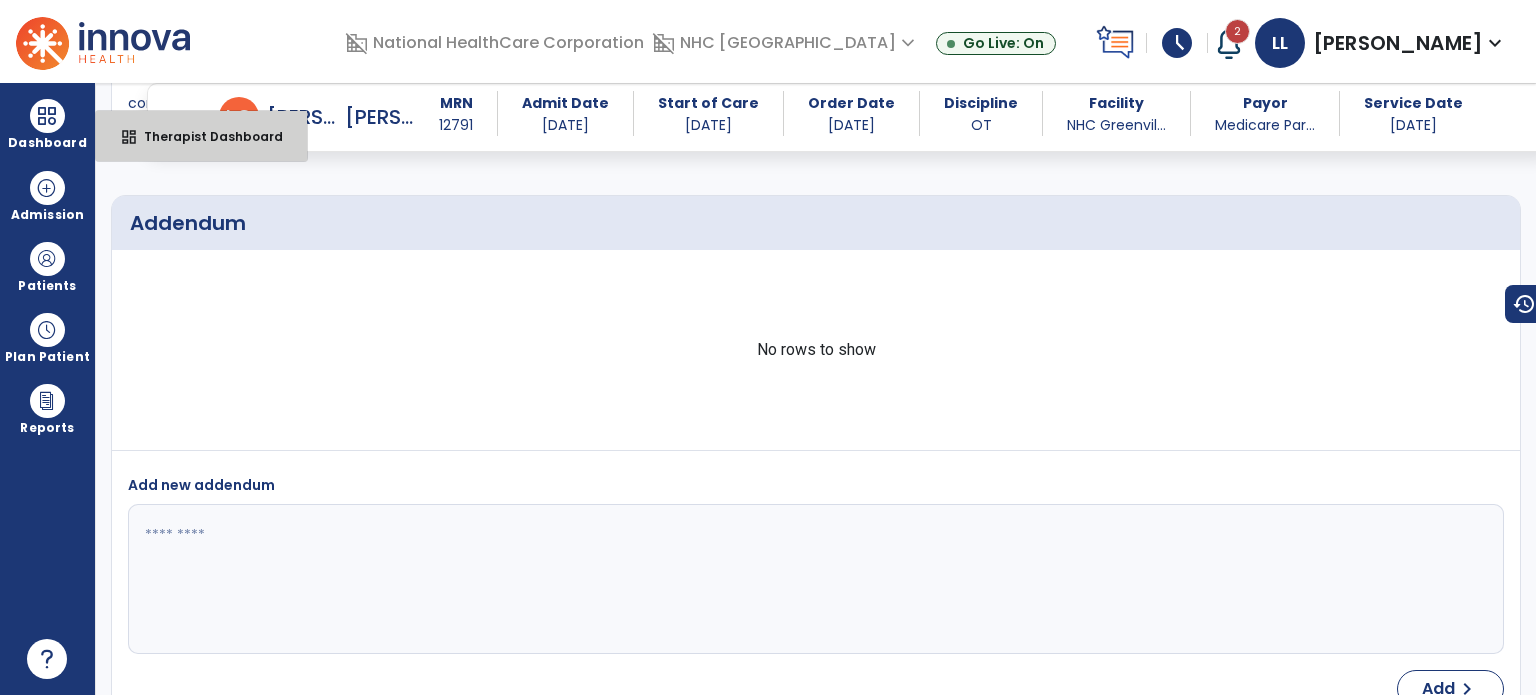 click on "Therapist Dashboard" at bounding box center [205, 136] 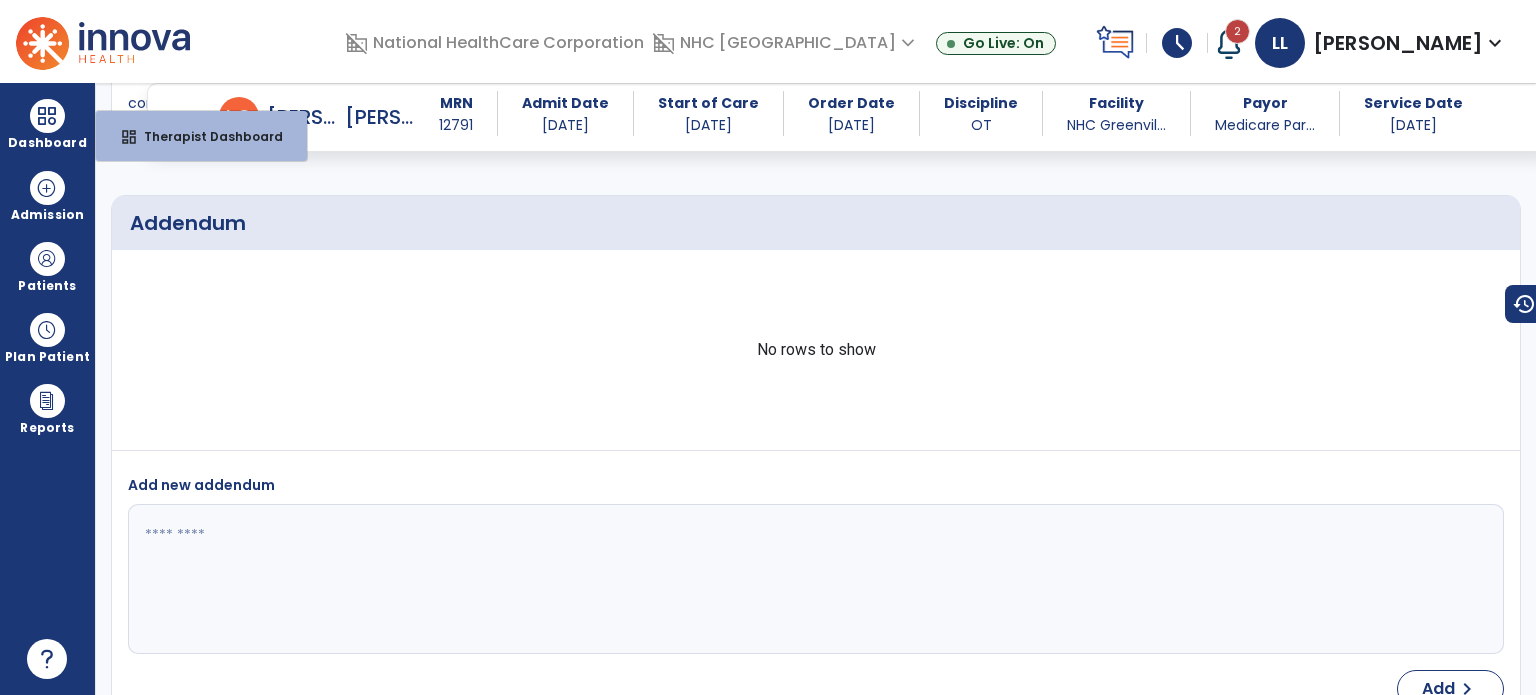 select on "****" 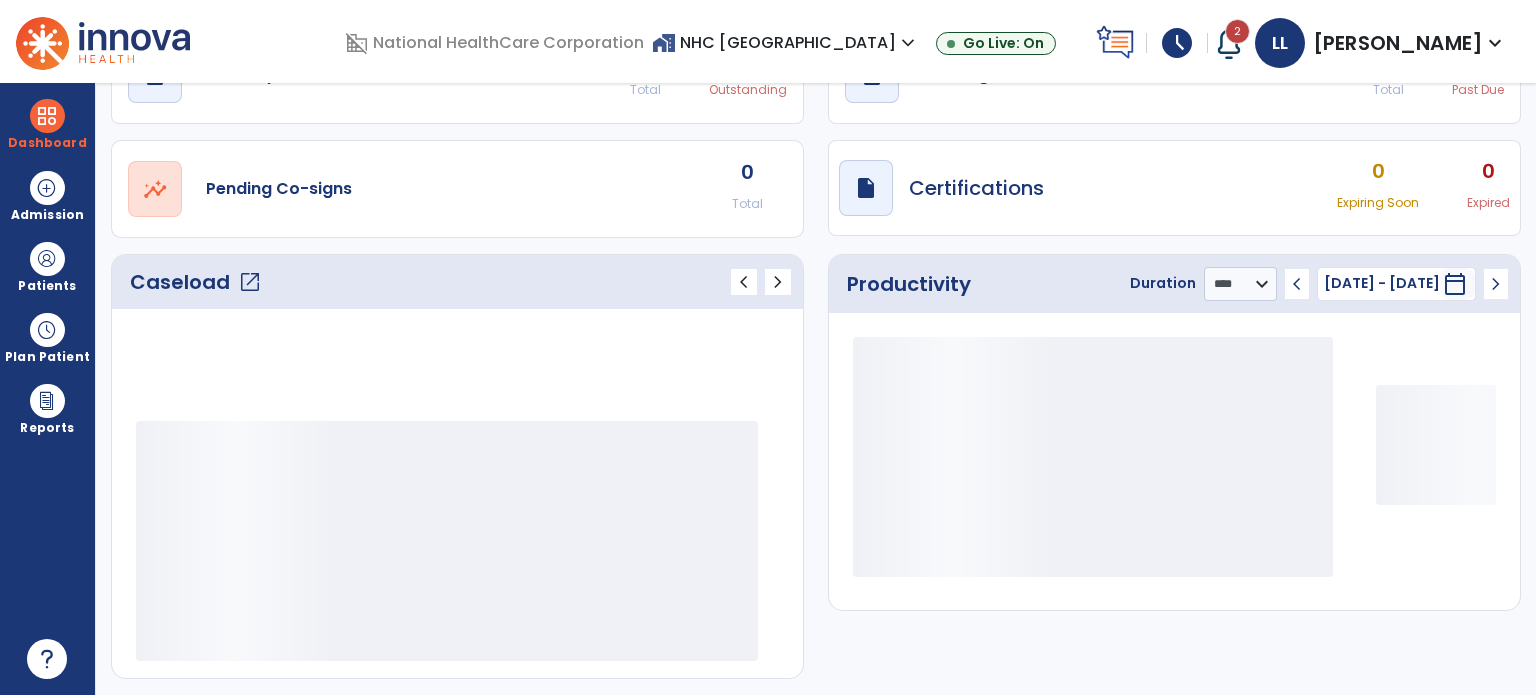 scroll, scrollTop: 52, scrollLeft: 0, axis: vertical 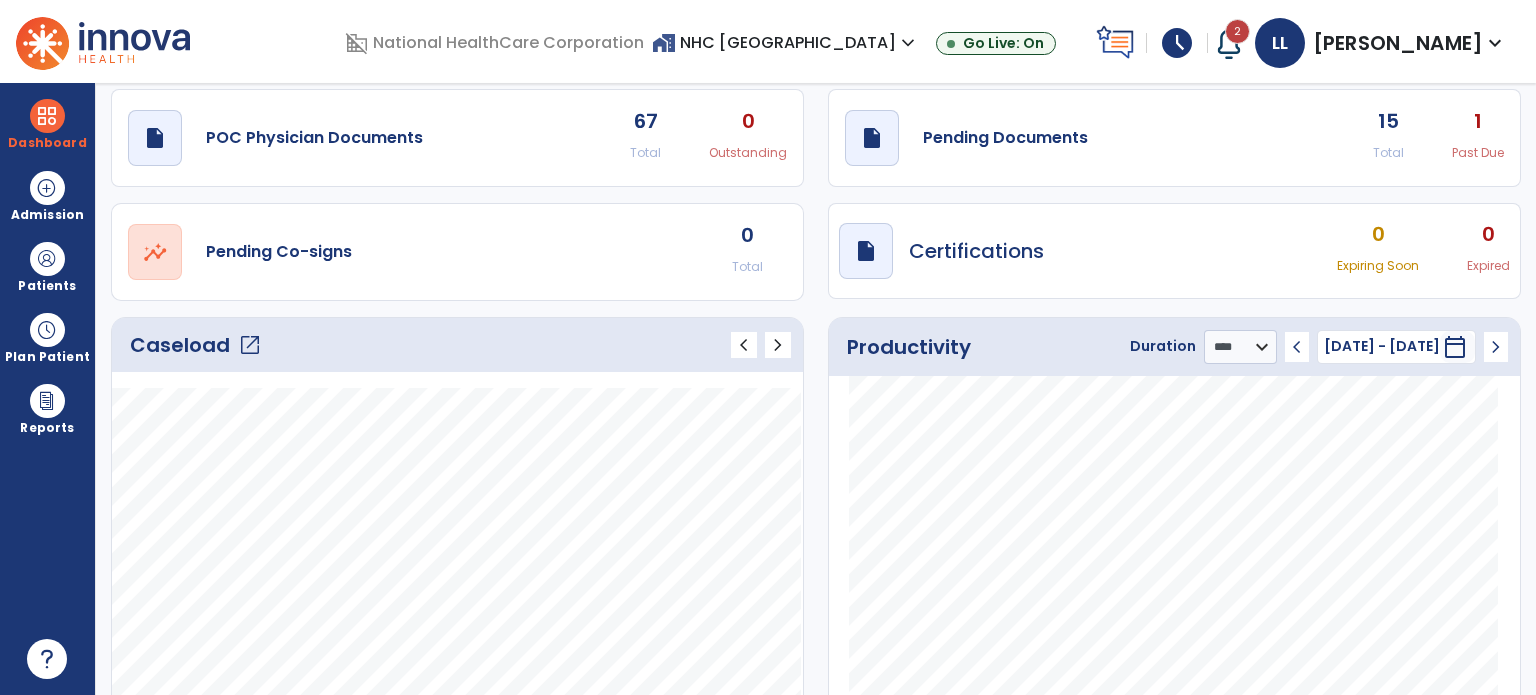 click on "open_in_new" 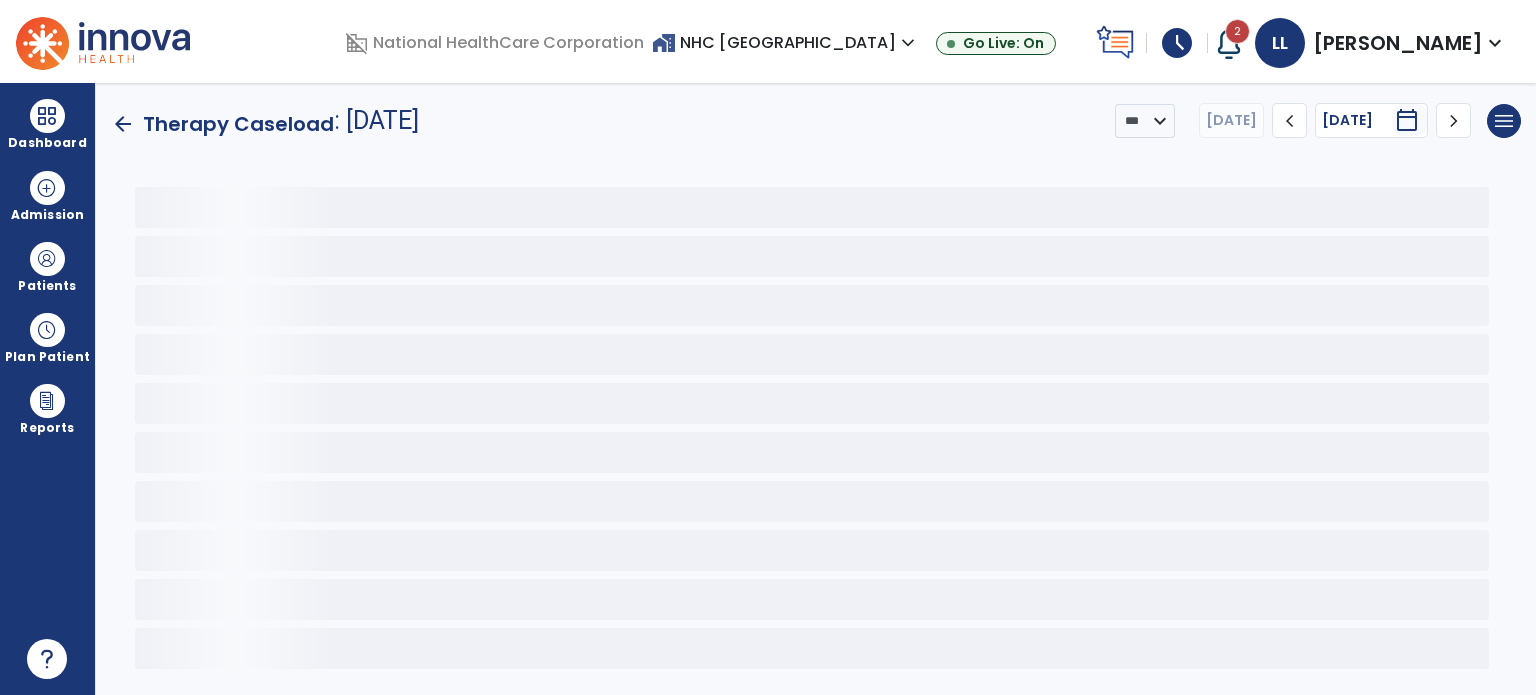 scroll, scrollTop: 0, scrollLeft: 0, axis: both 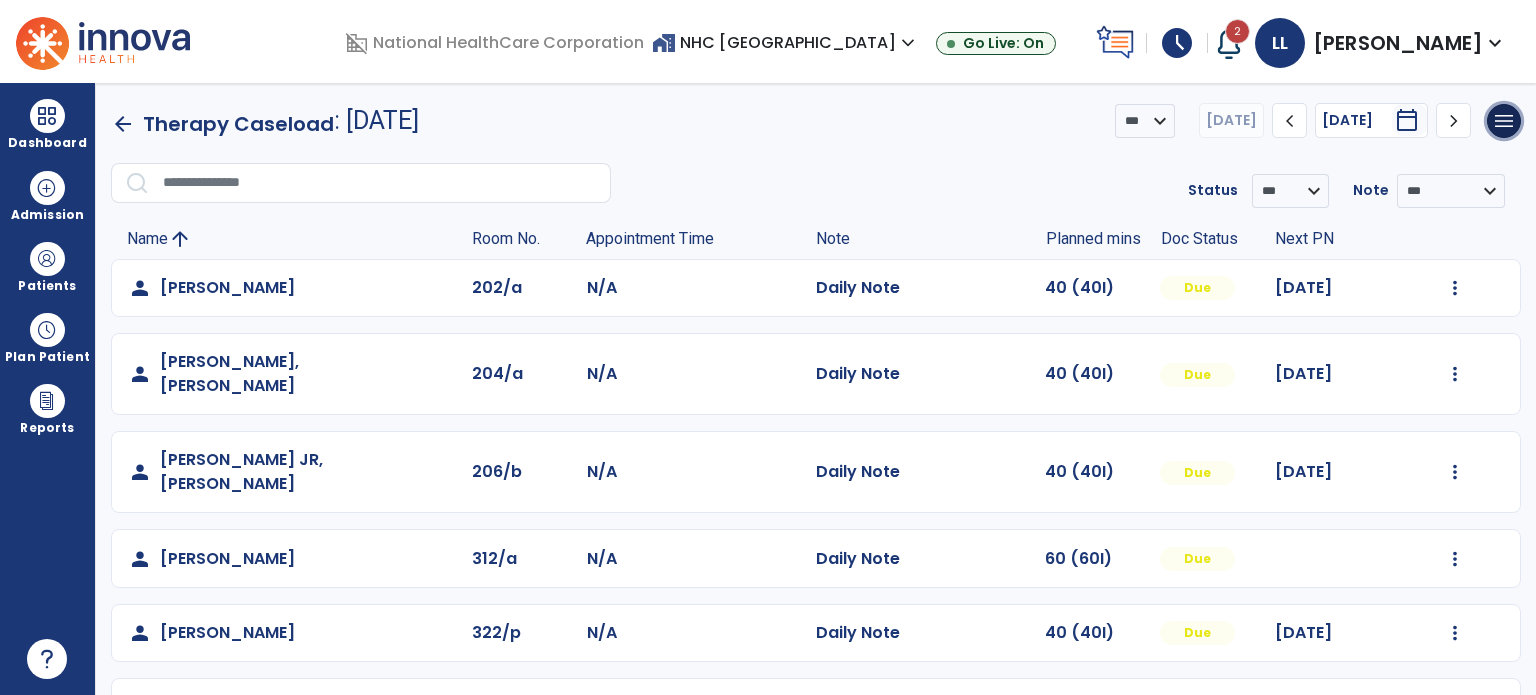 click on "menu" at bounding box center [1504, 121] 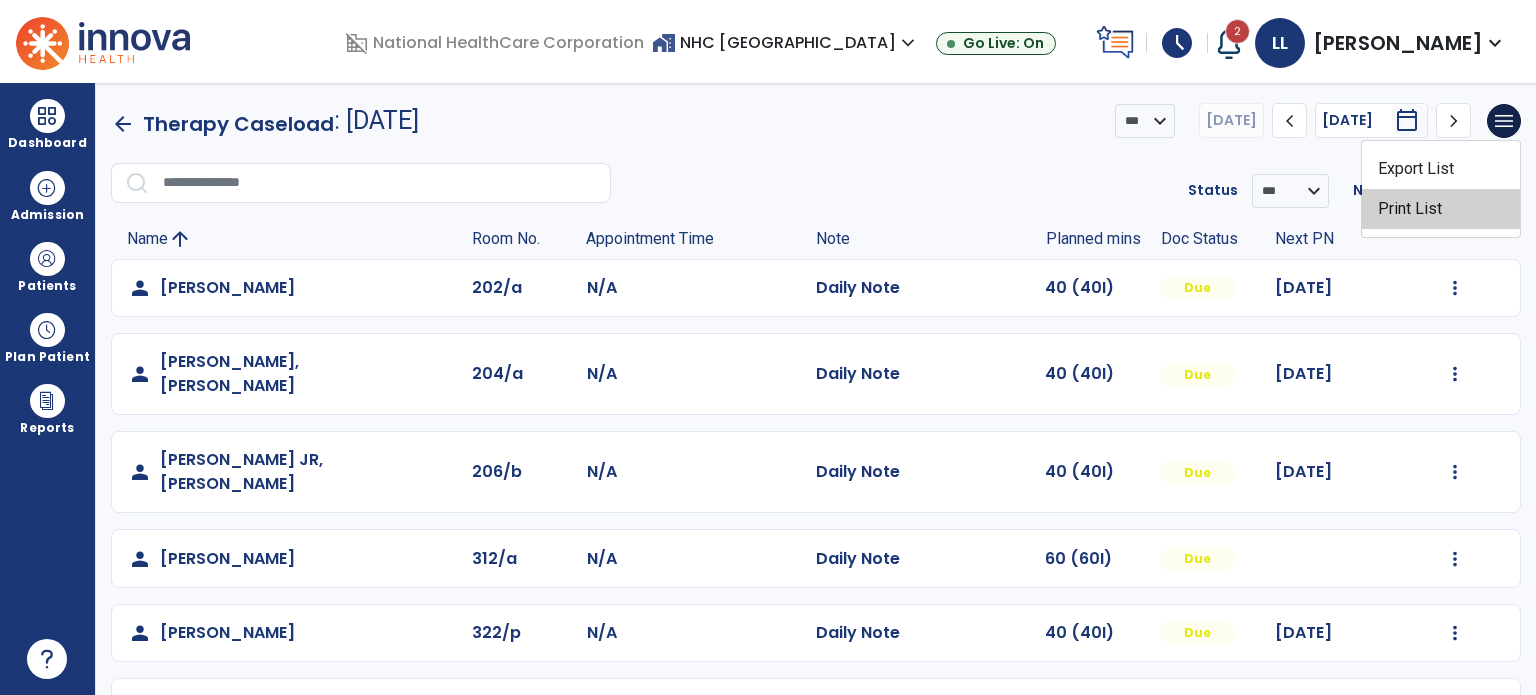 click on "Print List" 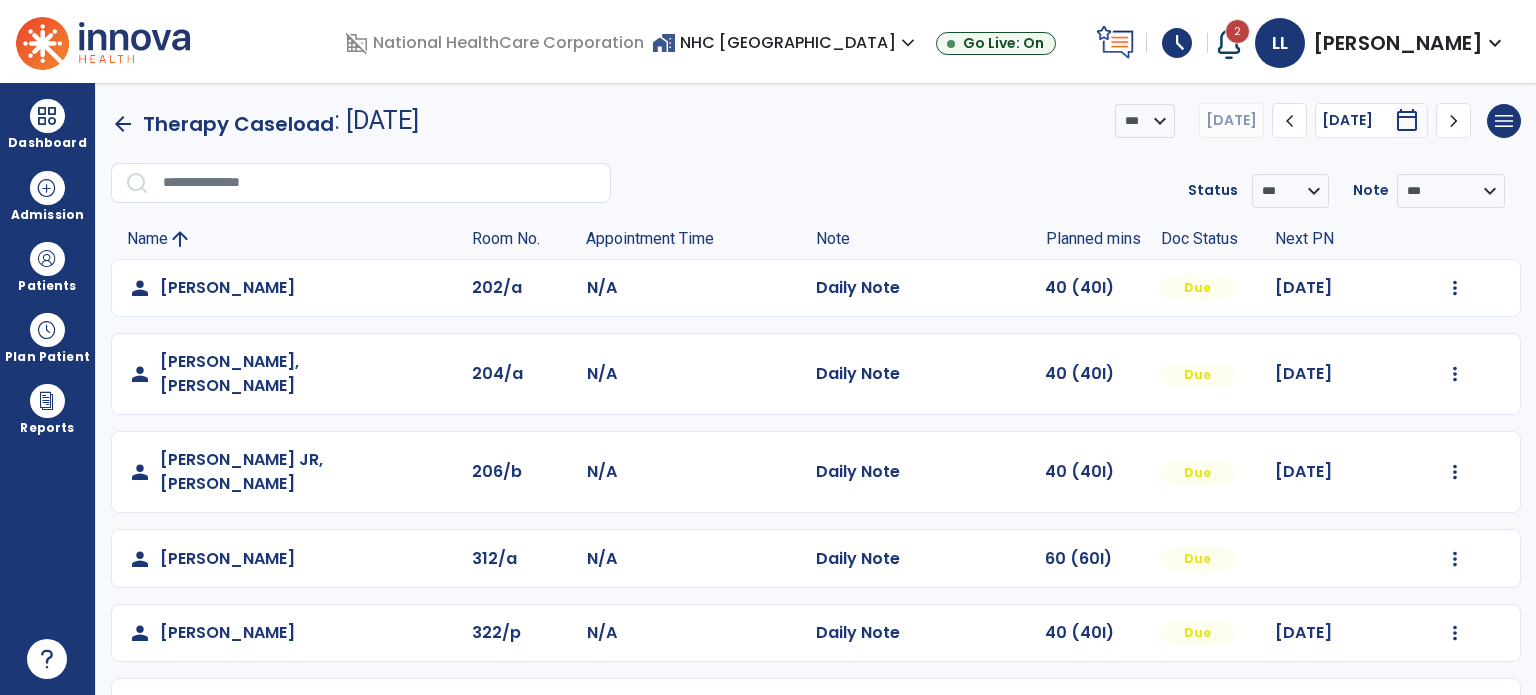 click on "Dashboard  dashboard  Therapist Dashboard Admission Patients  format_list_bulleted  Patient List  space_dashboard  Patient Board  insert_chart  PDPM Board Plan Patient  event_note  Planner  content_paste_go  Scheduler  content_paste_go  Whiteboard Reports  export_notes  Billing Exports  note_alt  EOM Report  event_note  Minutes By Payor  inbox_customize  Service Log  playlist_add_check  Triple Check Report" at bounding box center [48, 389] 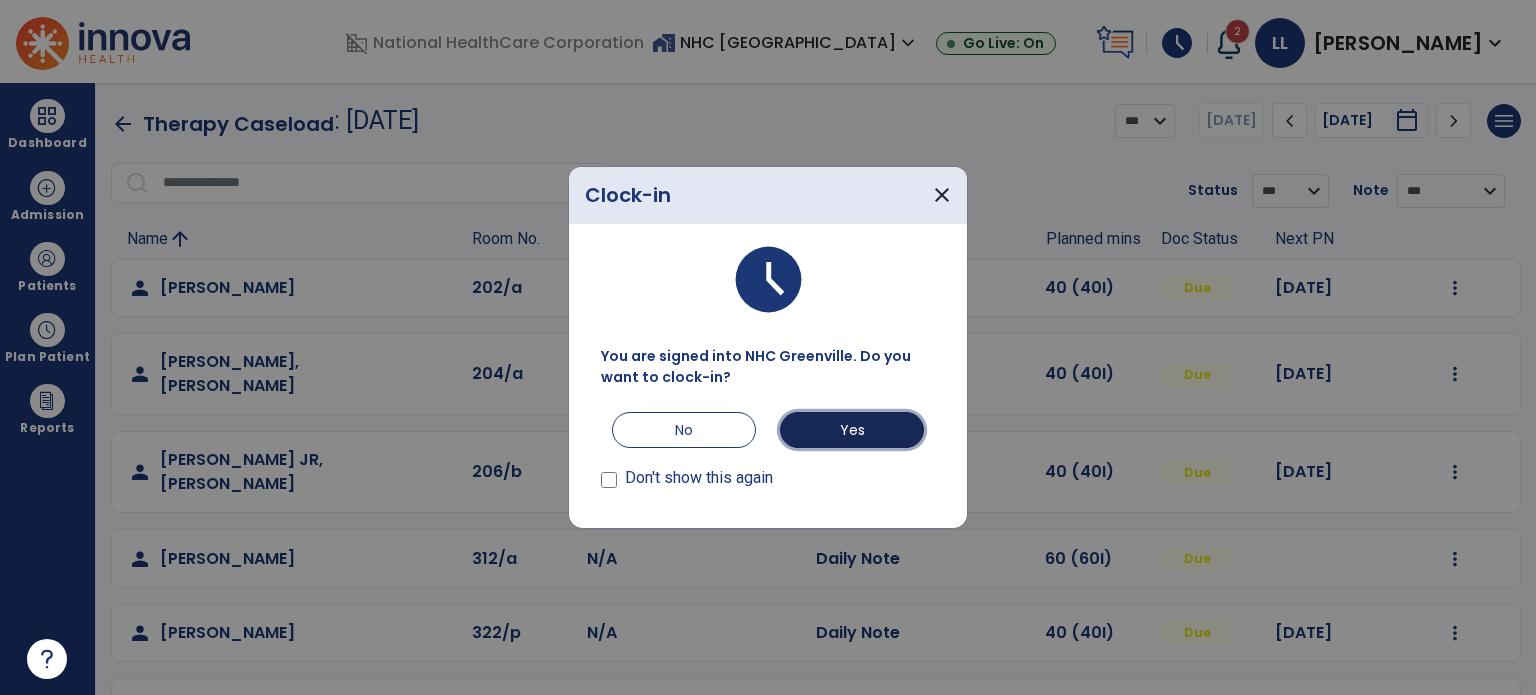click on "Yes" at bounding box center [852, 430] 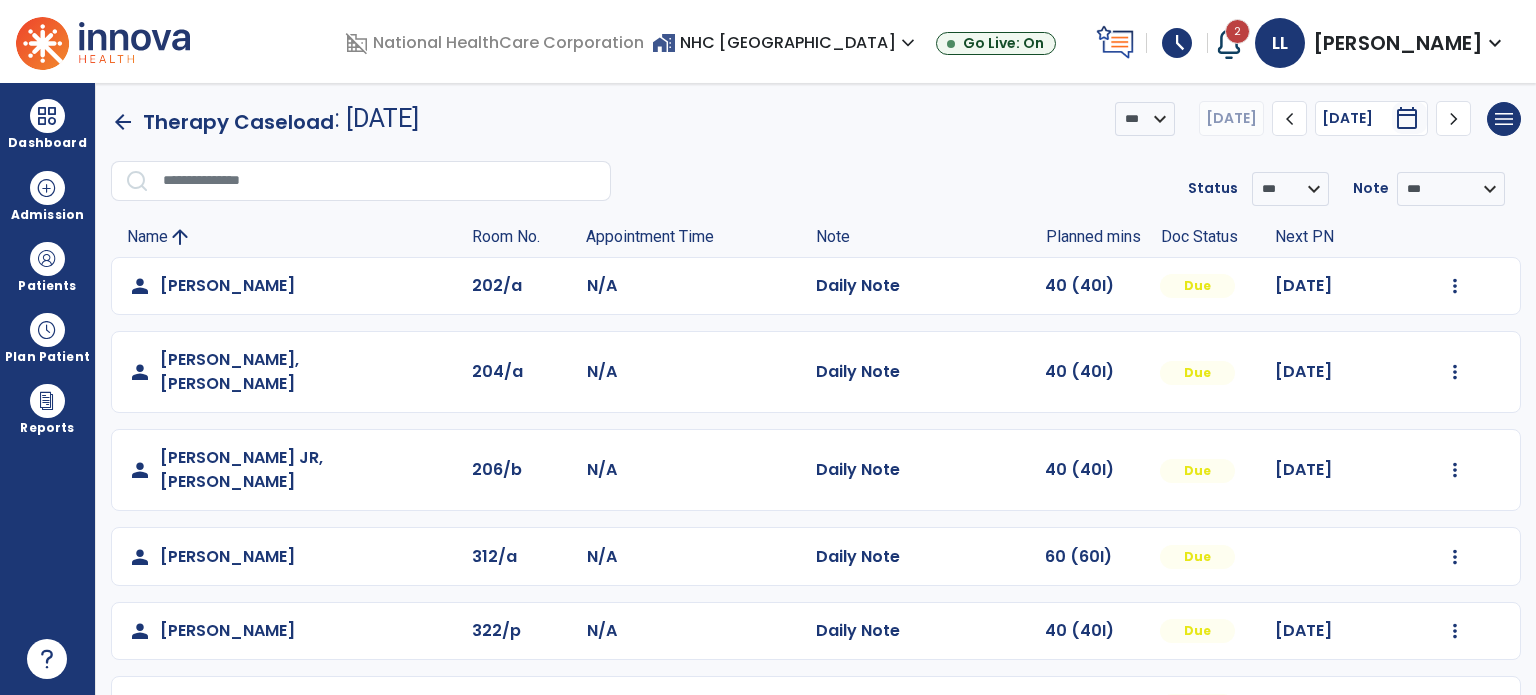 scroll, scrollTop: 0, scrollLeft: 0, axis: both 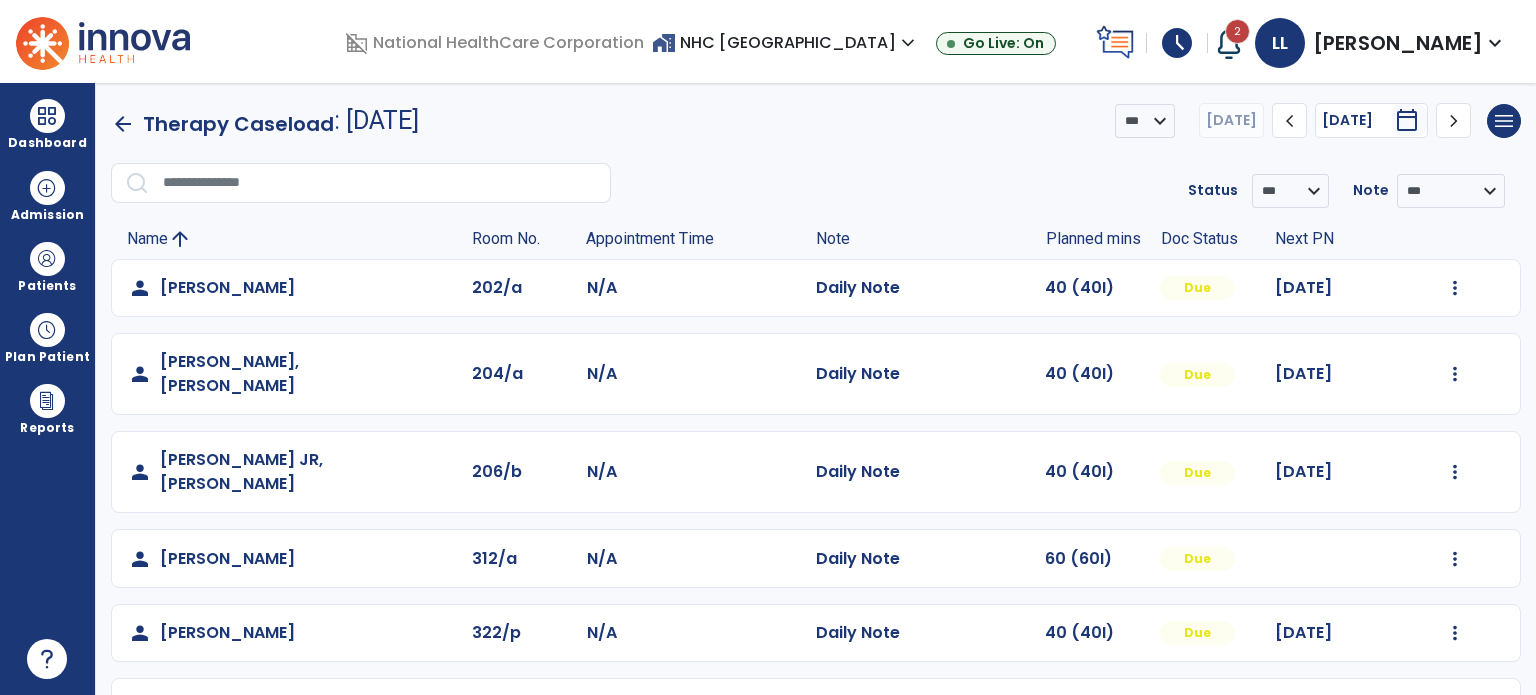 click on "arrow_back" 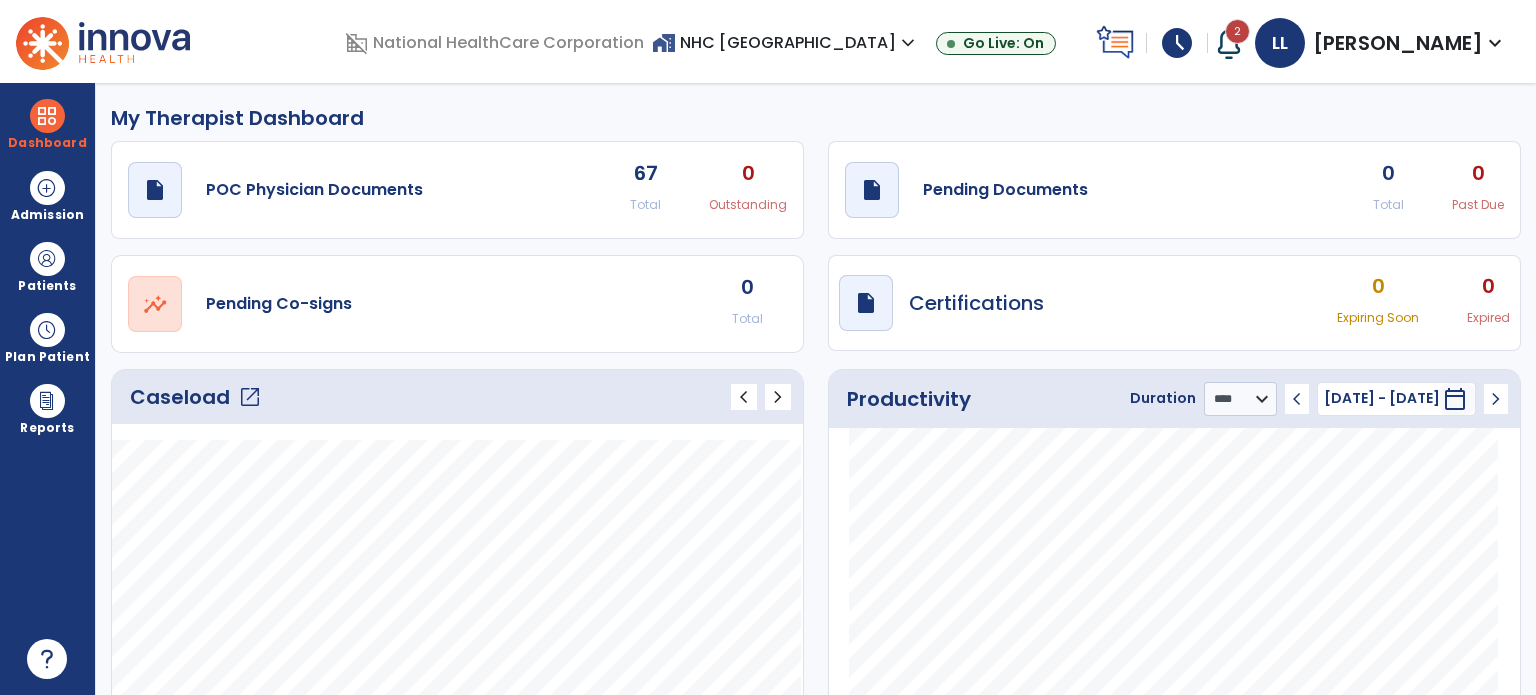 click on "open_in_new" 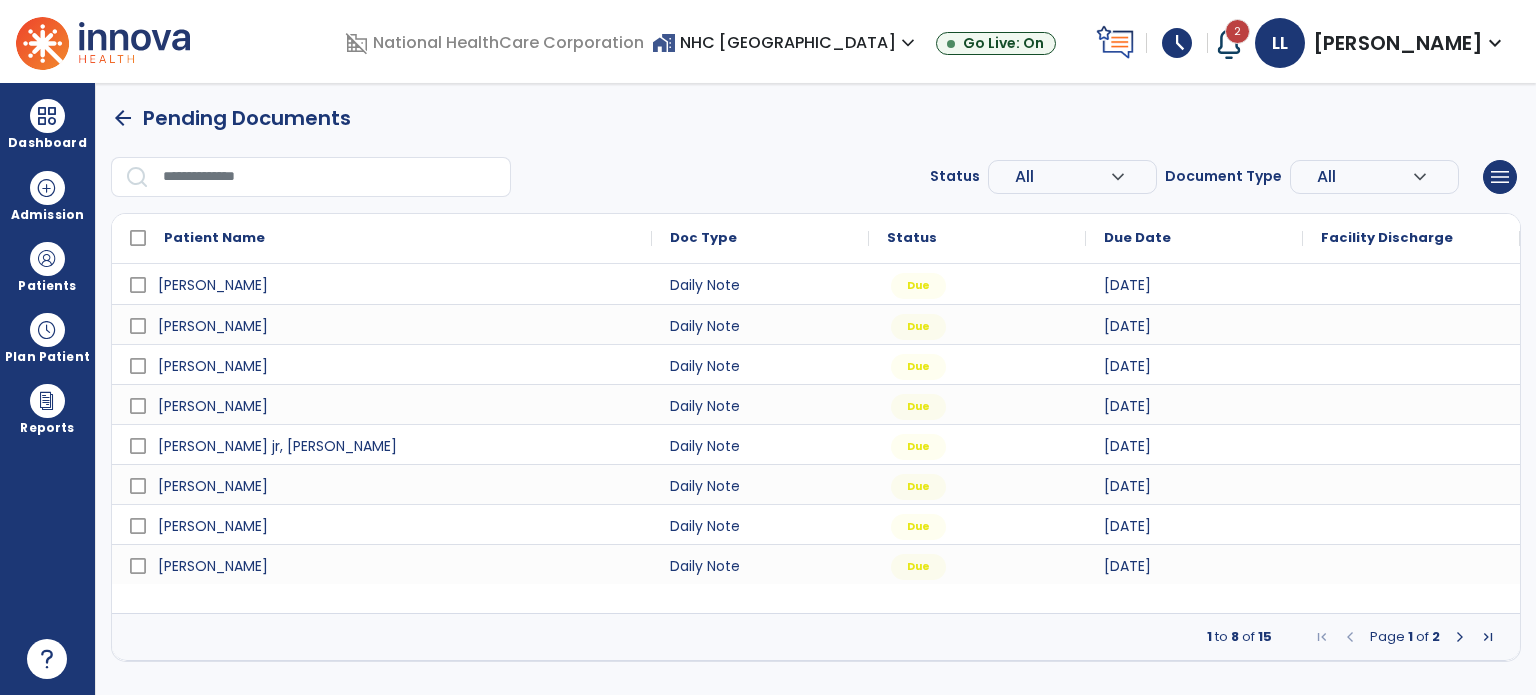 click at bounding box center (1460, 637) 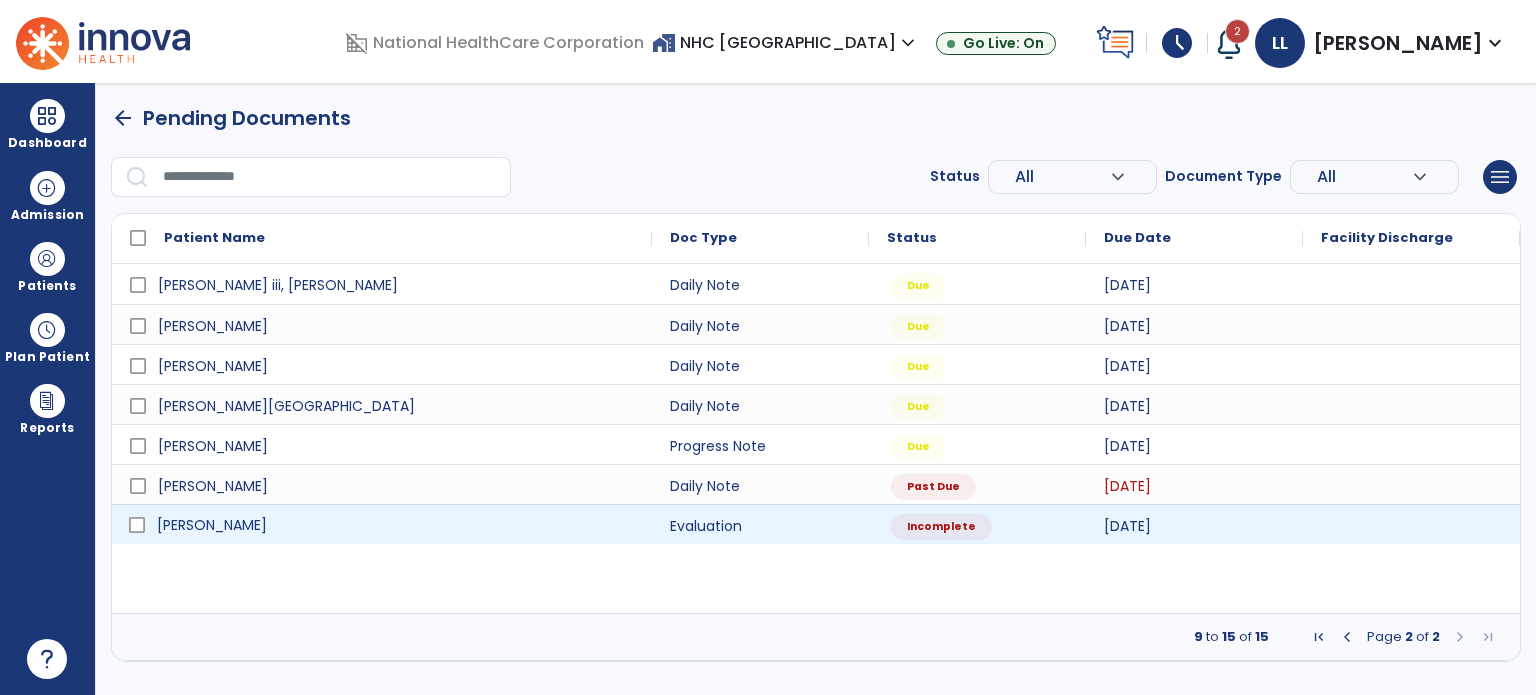 click on "[PERSON_NAME]" at bounding box center [396, 525] 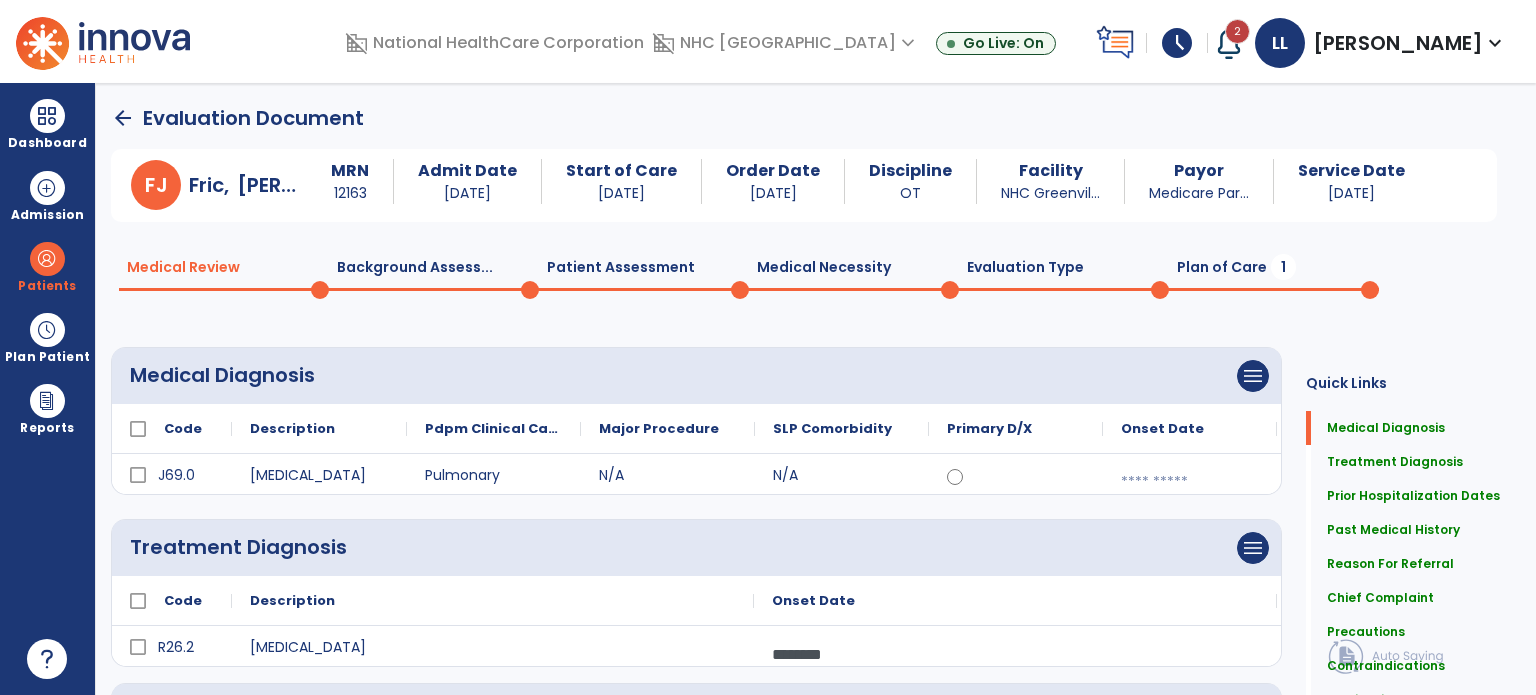 click on "Plan of Care  1" 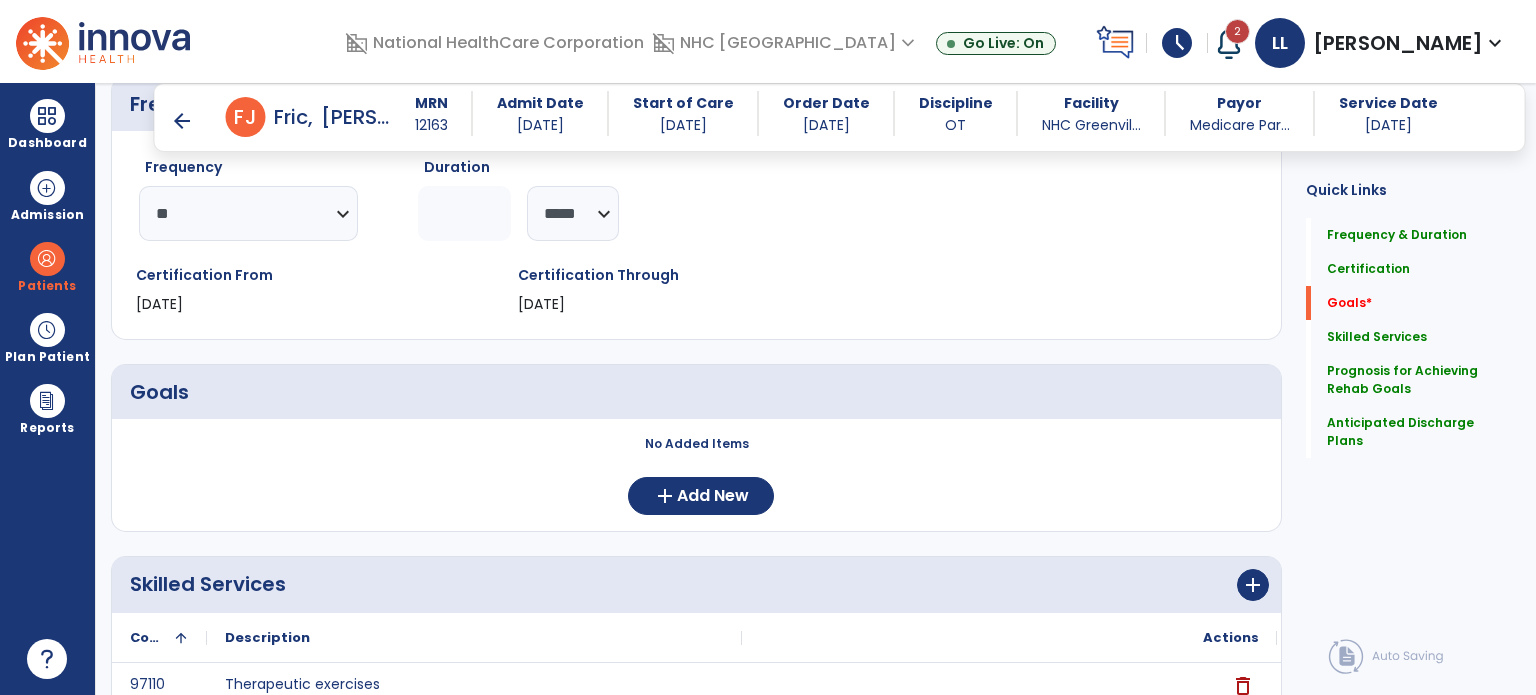 scroll, scrollTop: 252, scrollLeft: 0, axis: vertical 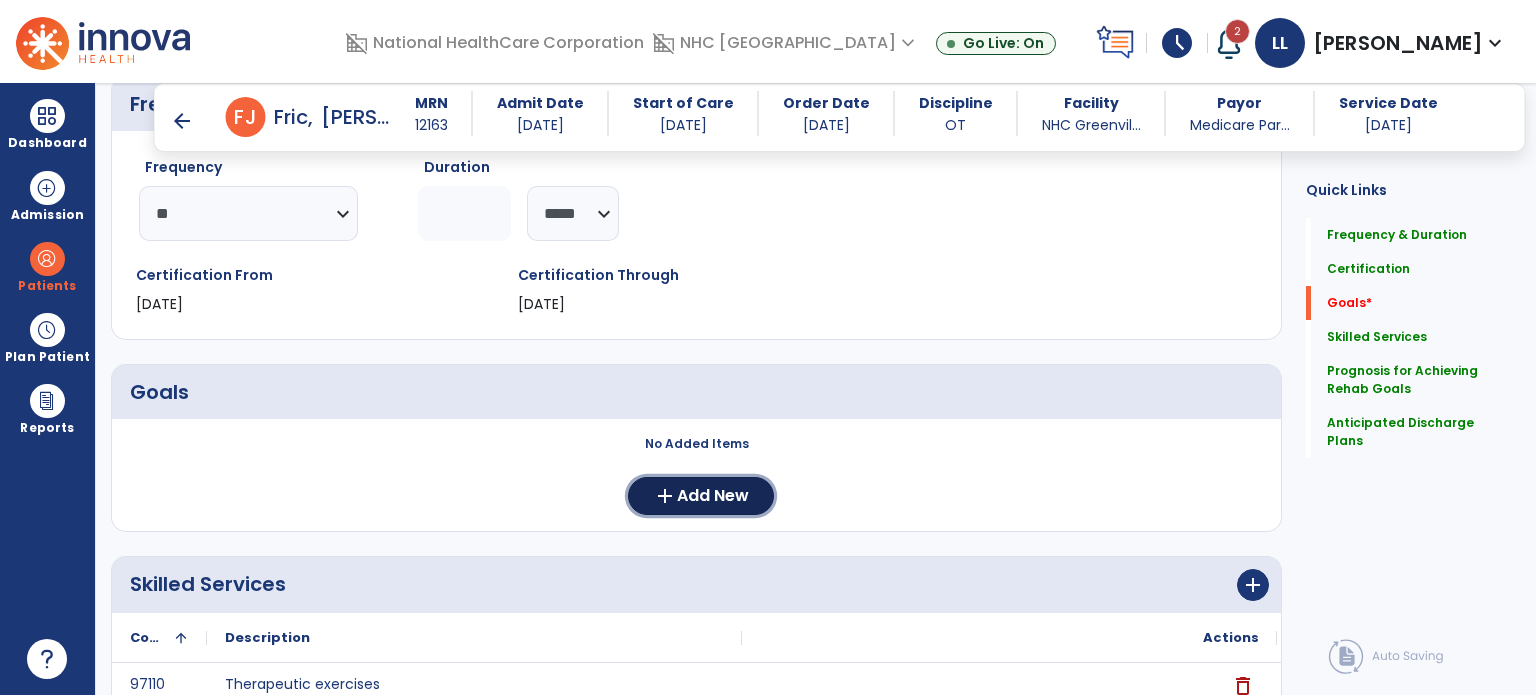 click on "Add New" at bounding box center [713, 496] 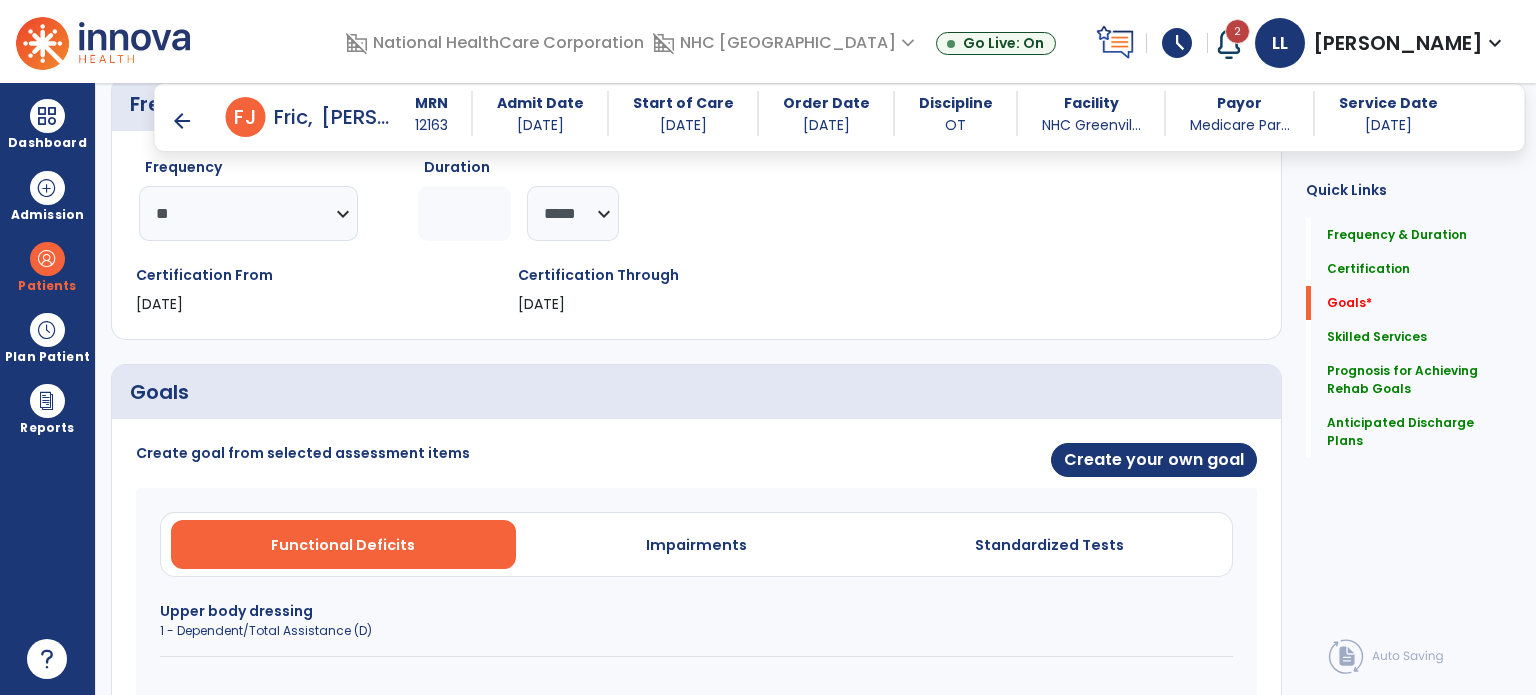 click on "Standardized Tests" at bounding box center [1049, 545] 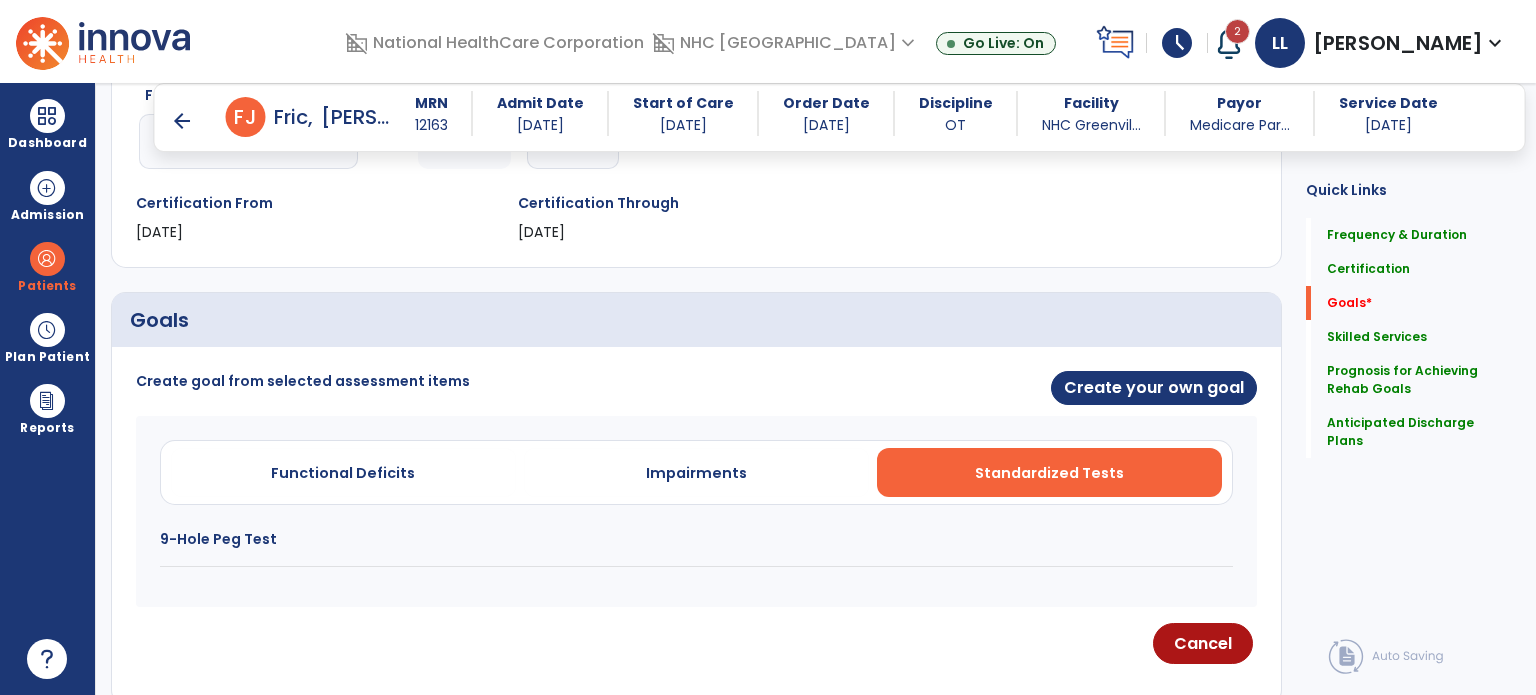 scroll, scrollTop: 344, scrollLeft: 0, axis: vertical 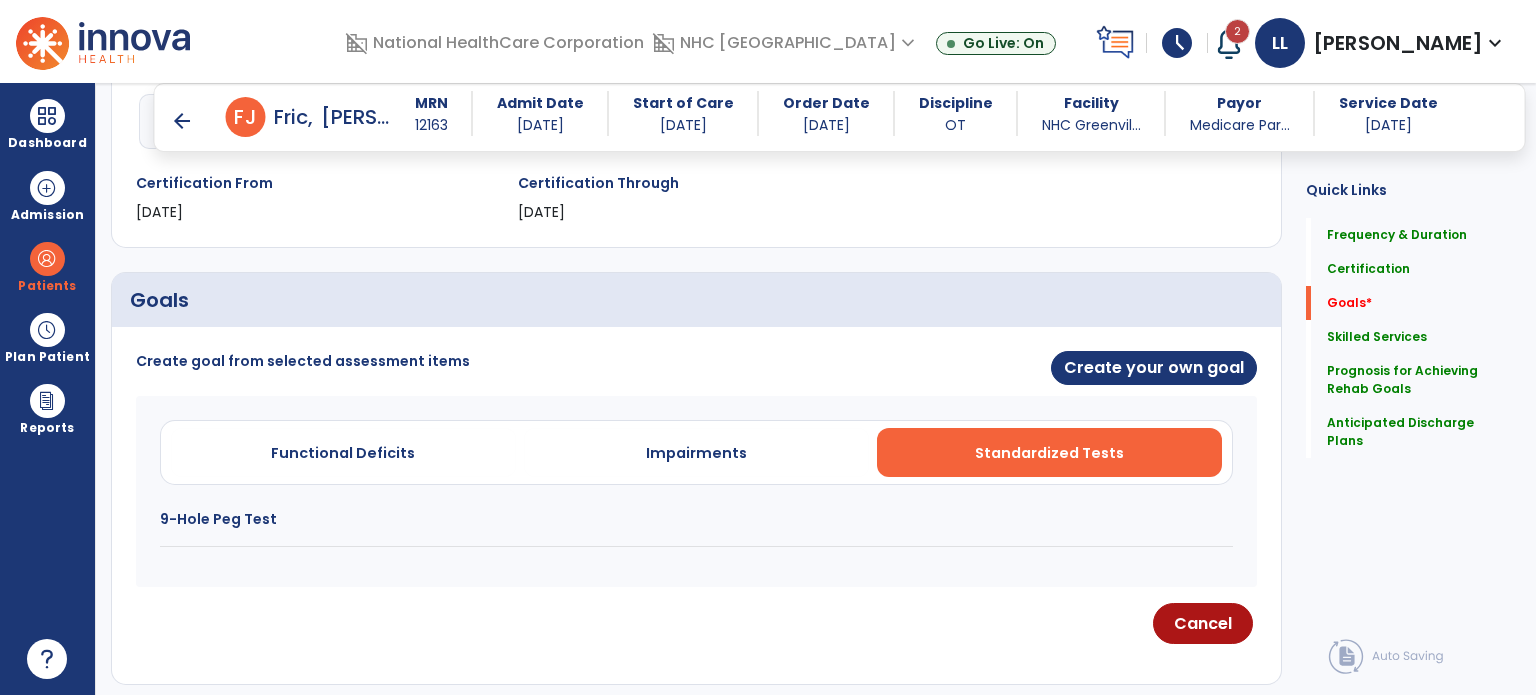 click on "9-Hole Peg Test" at bounding box center (696, 519) 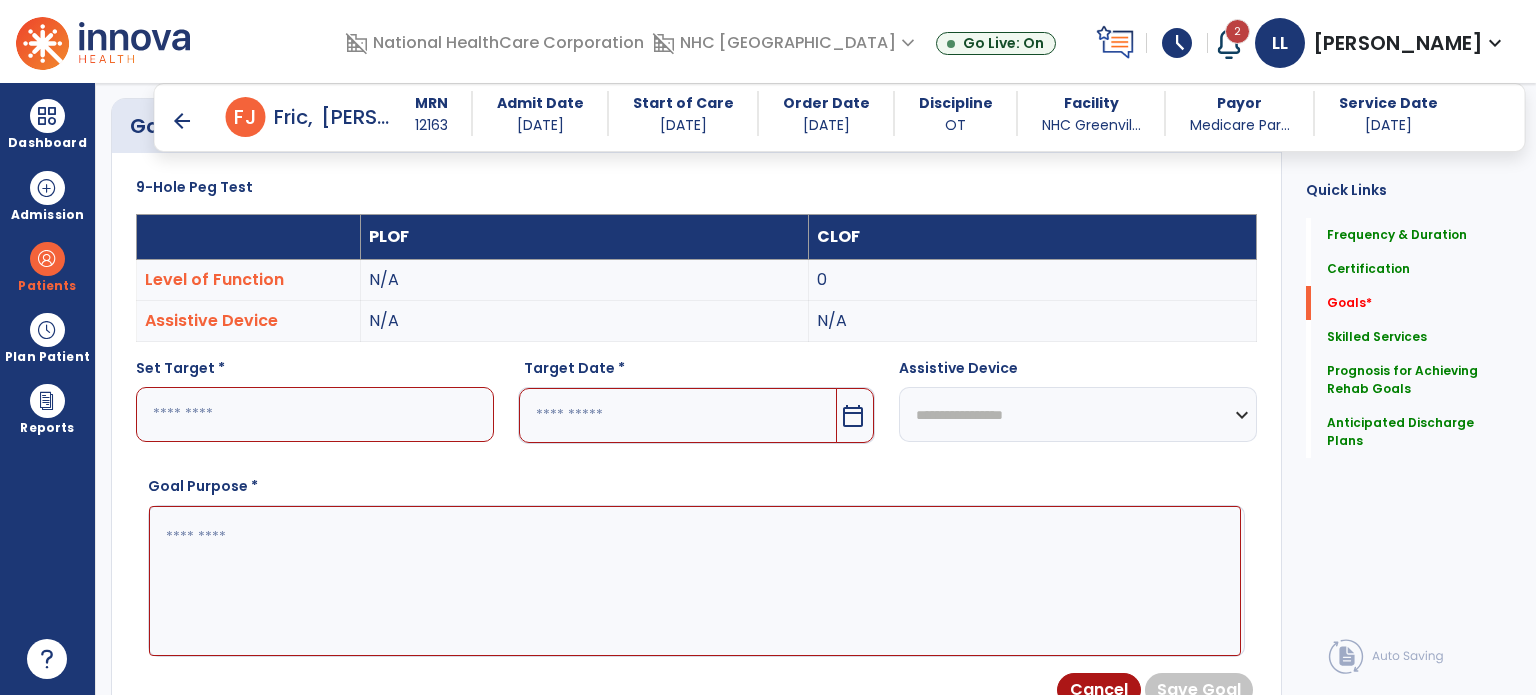 scroll, scrollTop: 548, scrollLeft: 0, axis: vertical 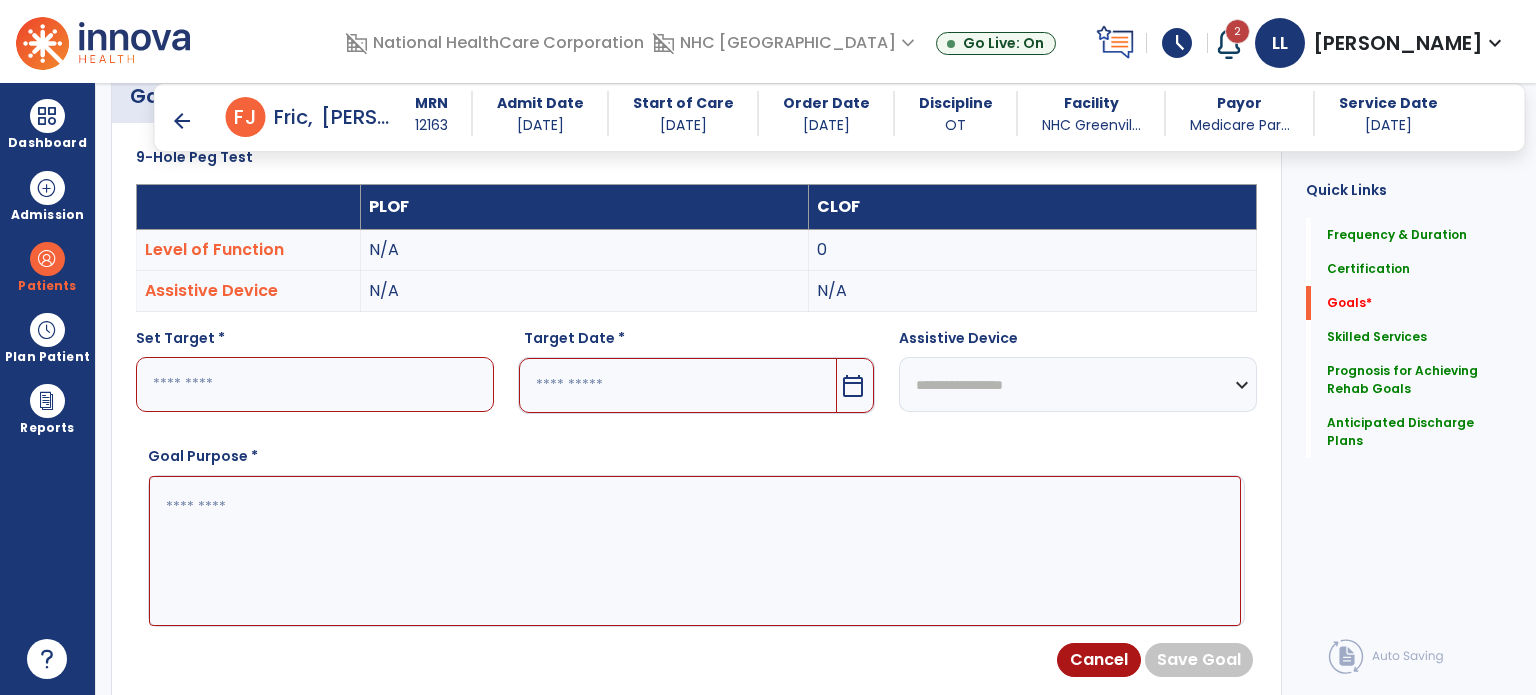 click at bounding box center (315, 384) 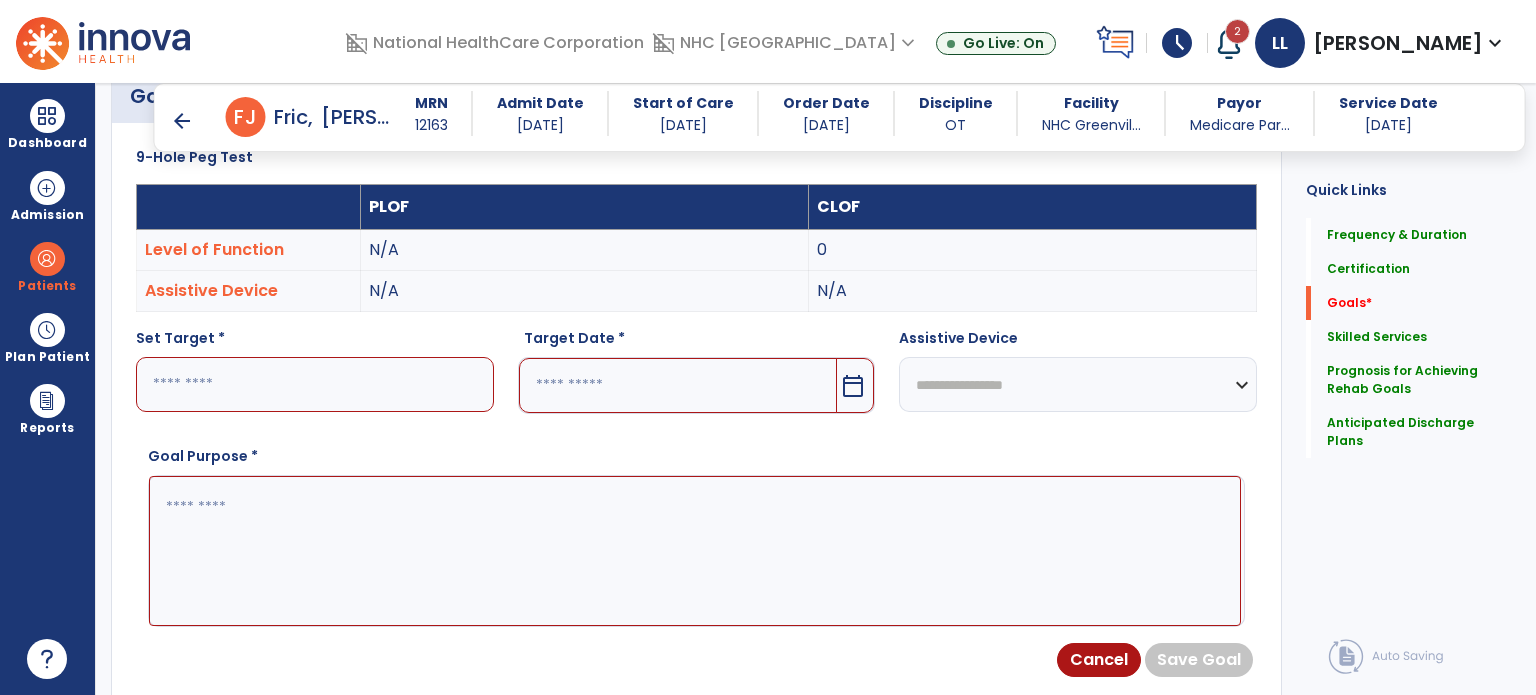 type on "**" 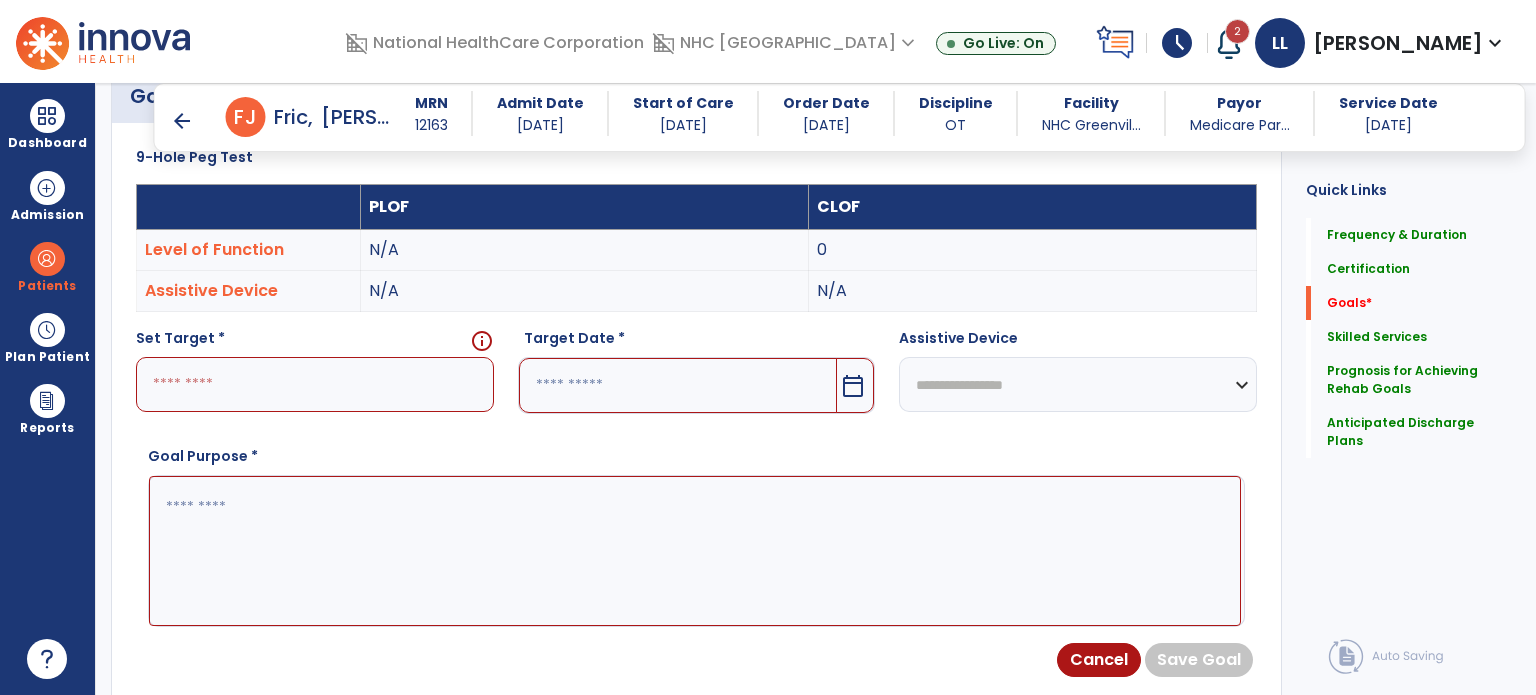 click at bounding box center [315, 384] 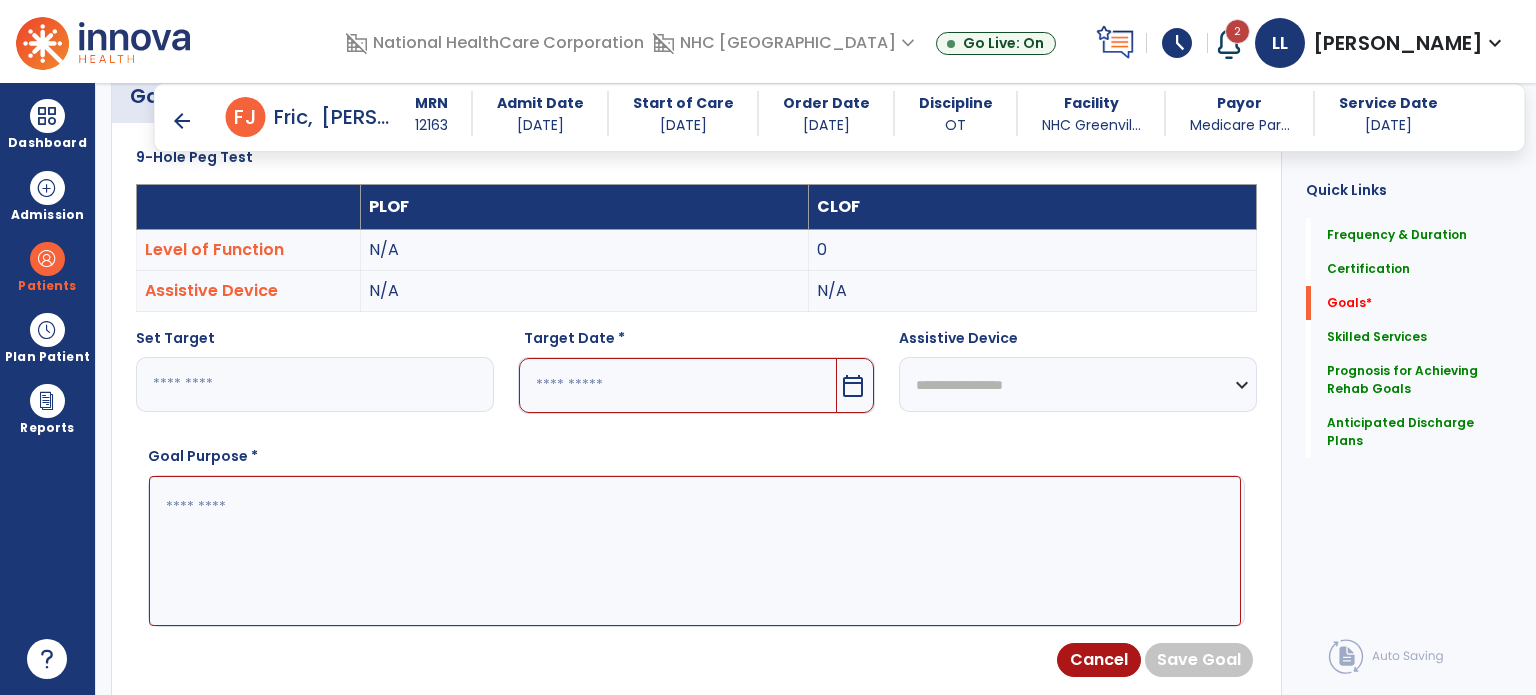 type on "*" 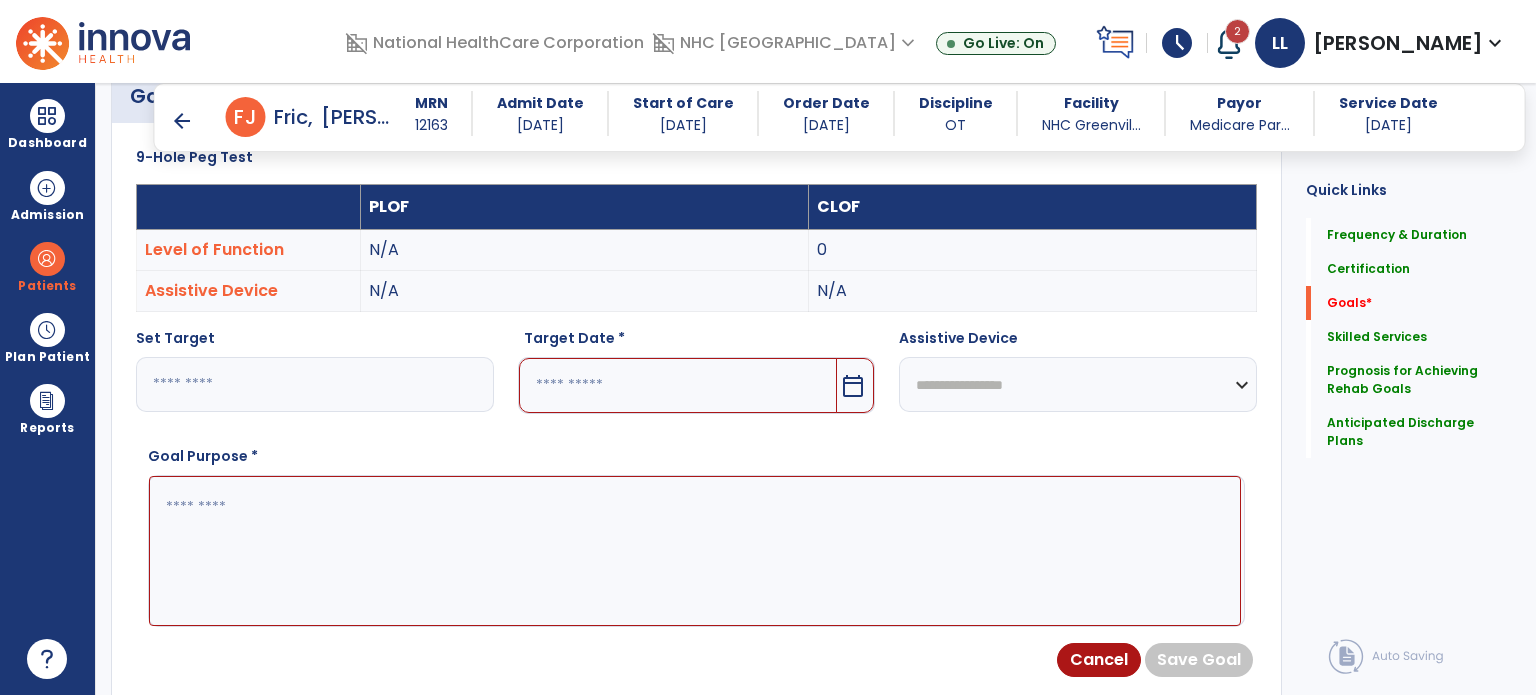 type on "**" 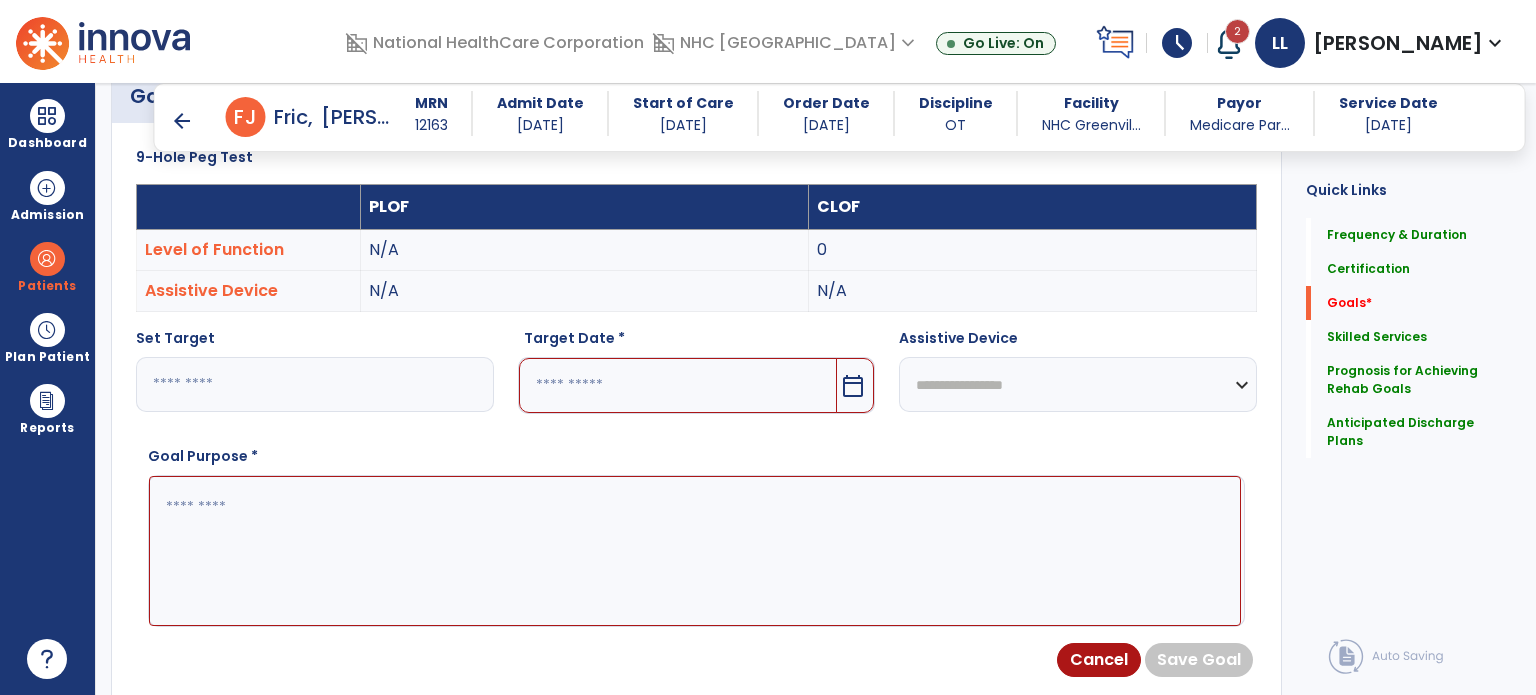 click at bounding box center (678, 385) 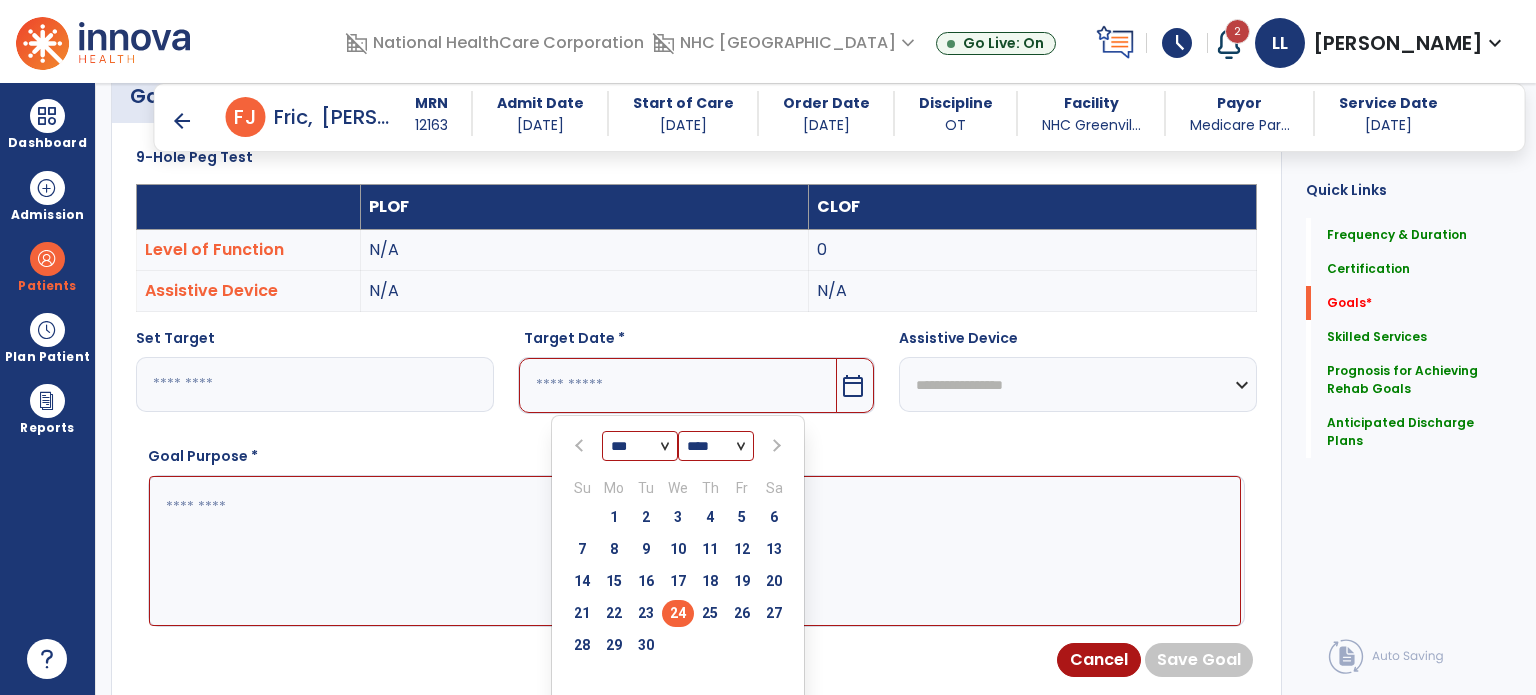 select on "**" 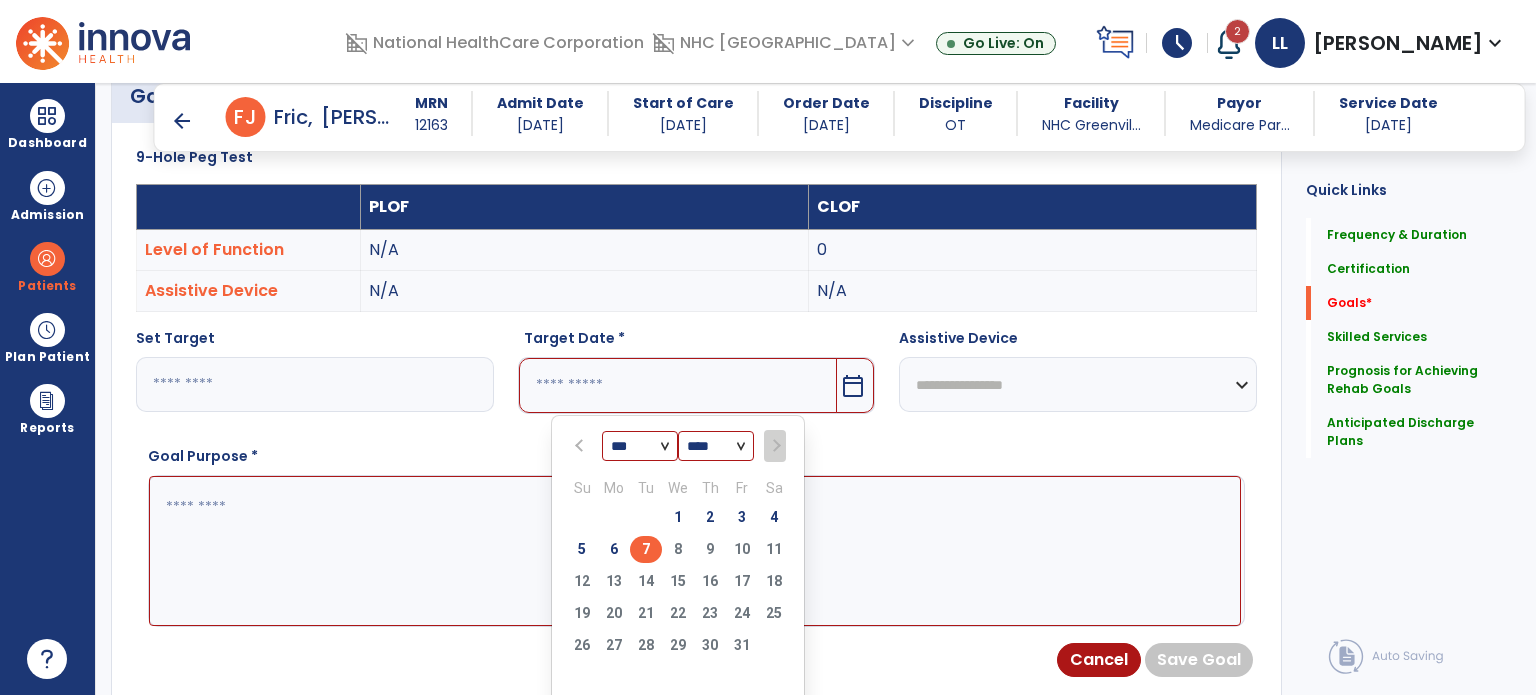 type on "*********" 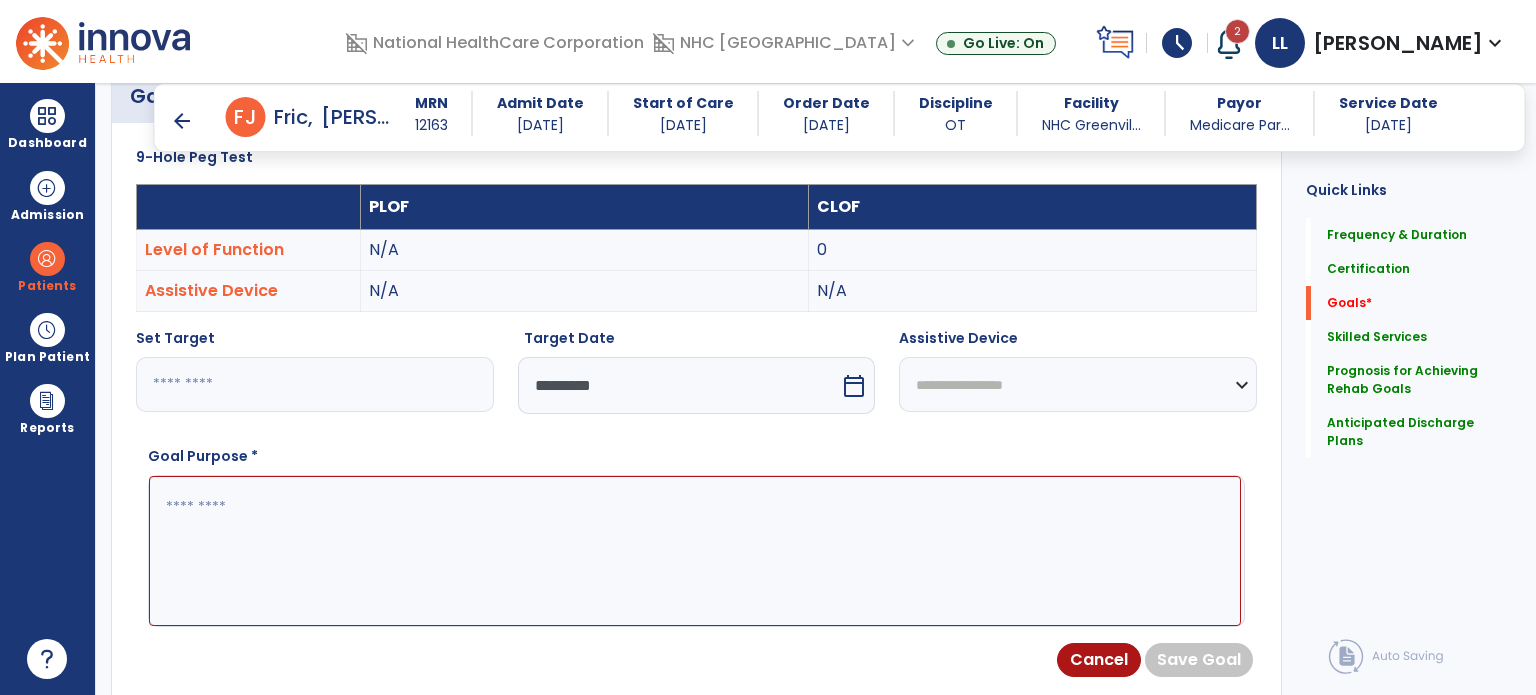 click at bounding box center [695, 551] 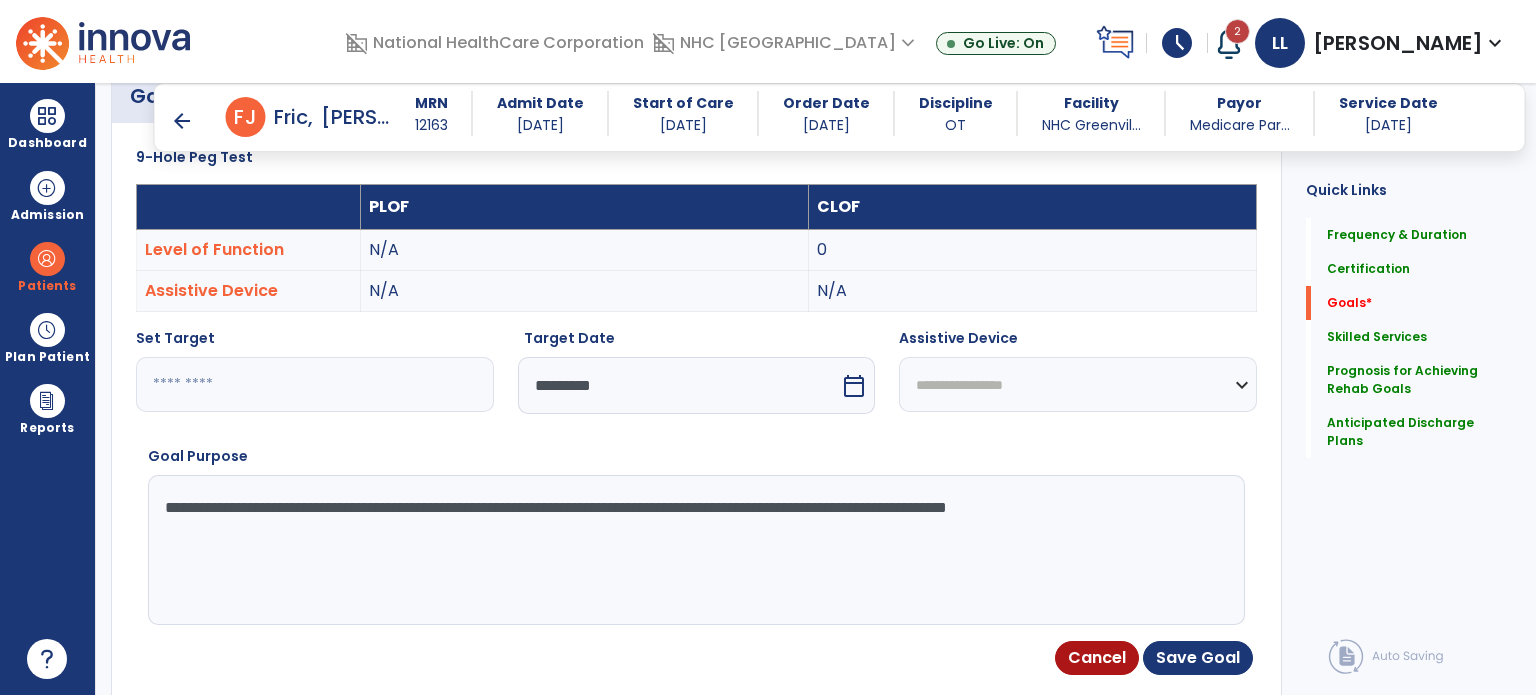 type on "**********" 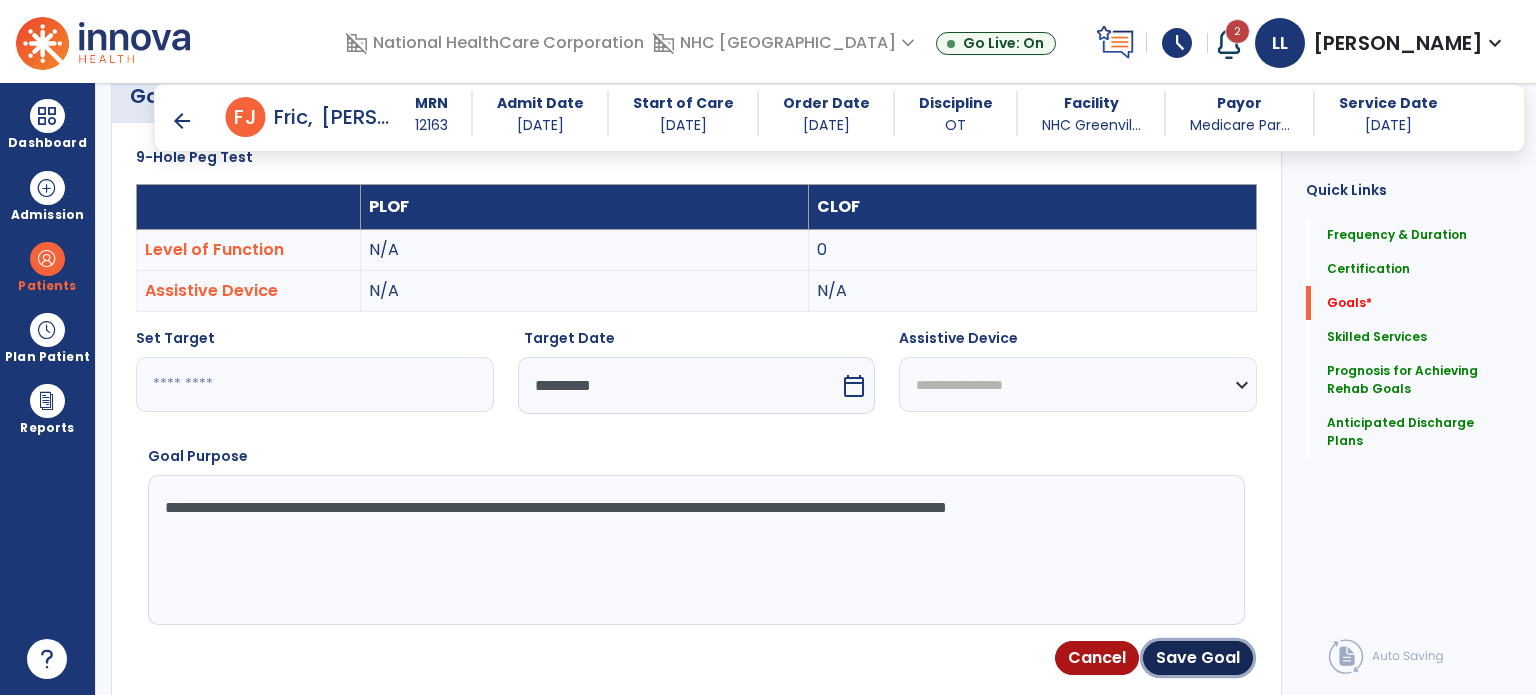 click on "Save Goal" at bounding box center (1198, 658) 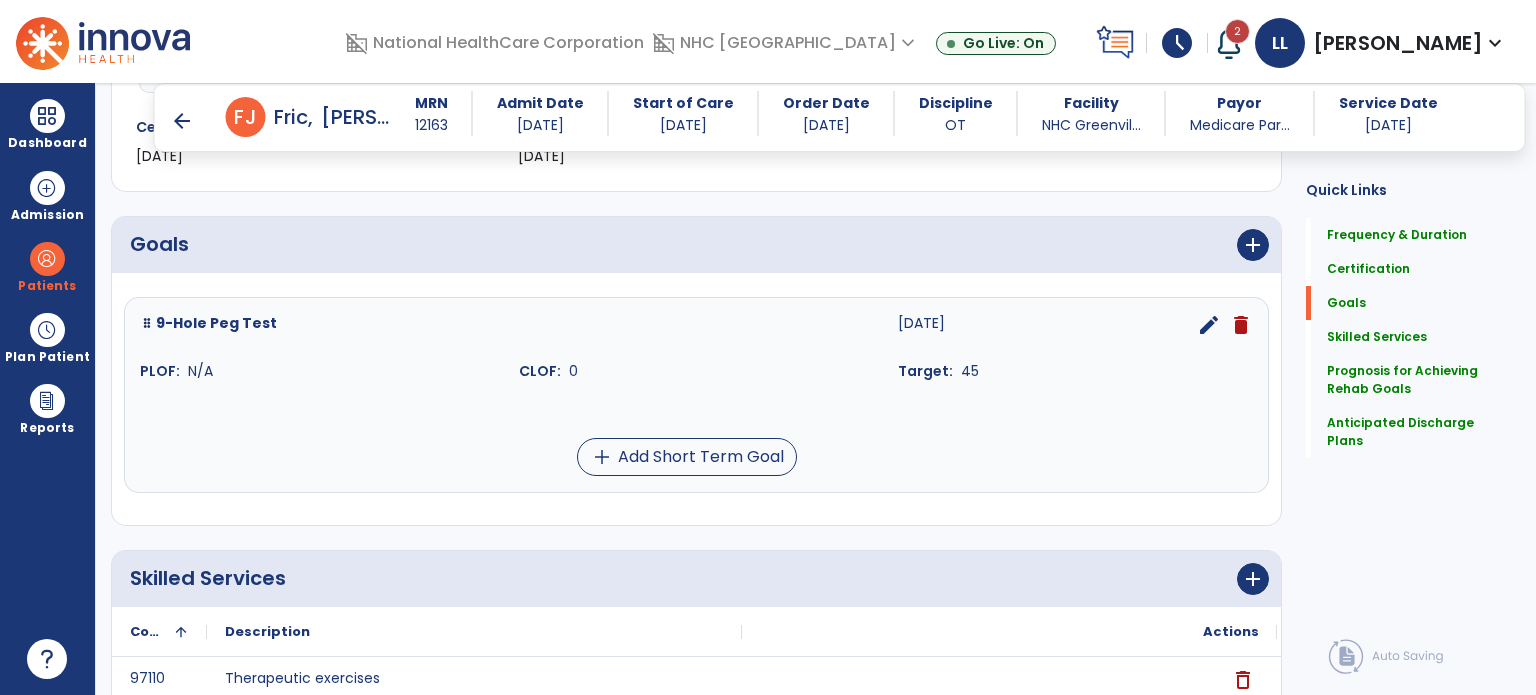 scroll, scrollTop: 312, scrollLeft: 0, axis: vertical 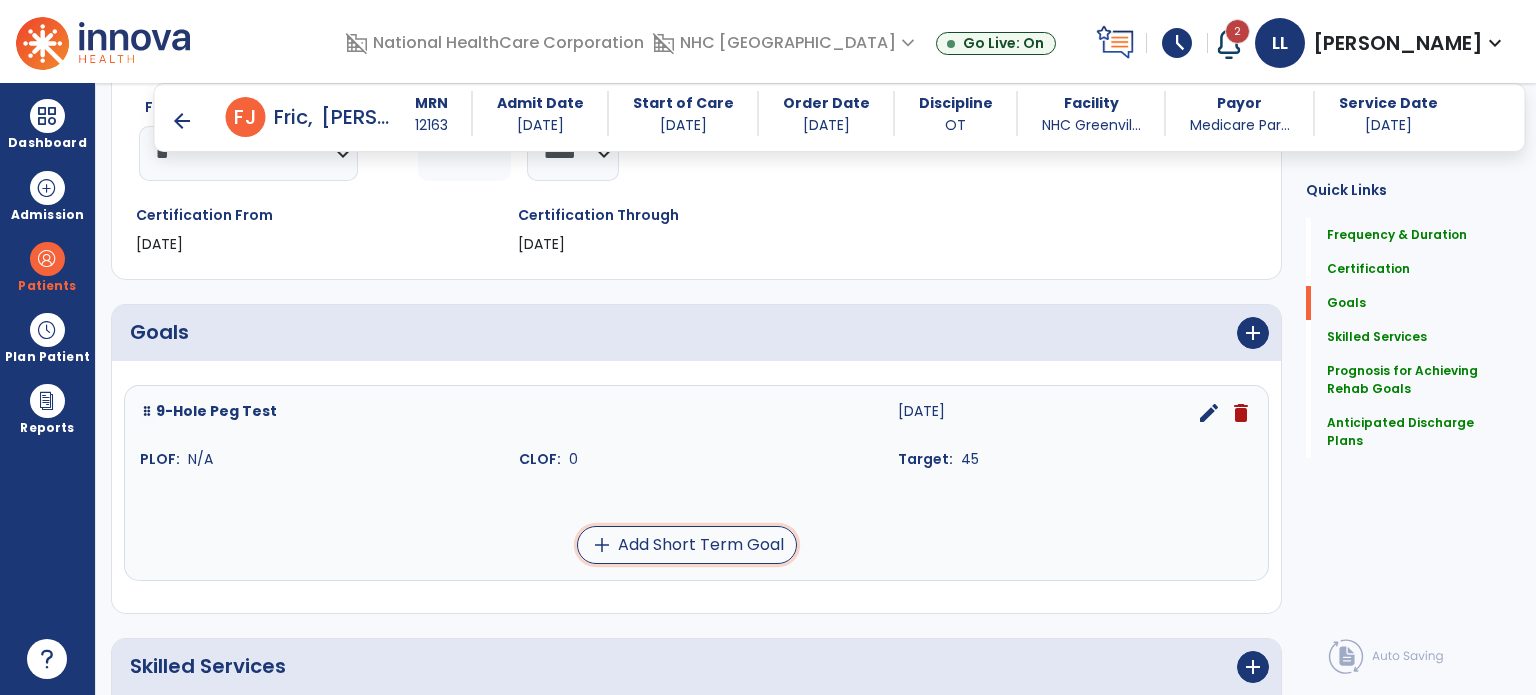 click on "add  Add Short Term Goal" at bounding box center [687, 545] 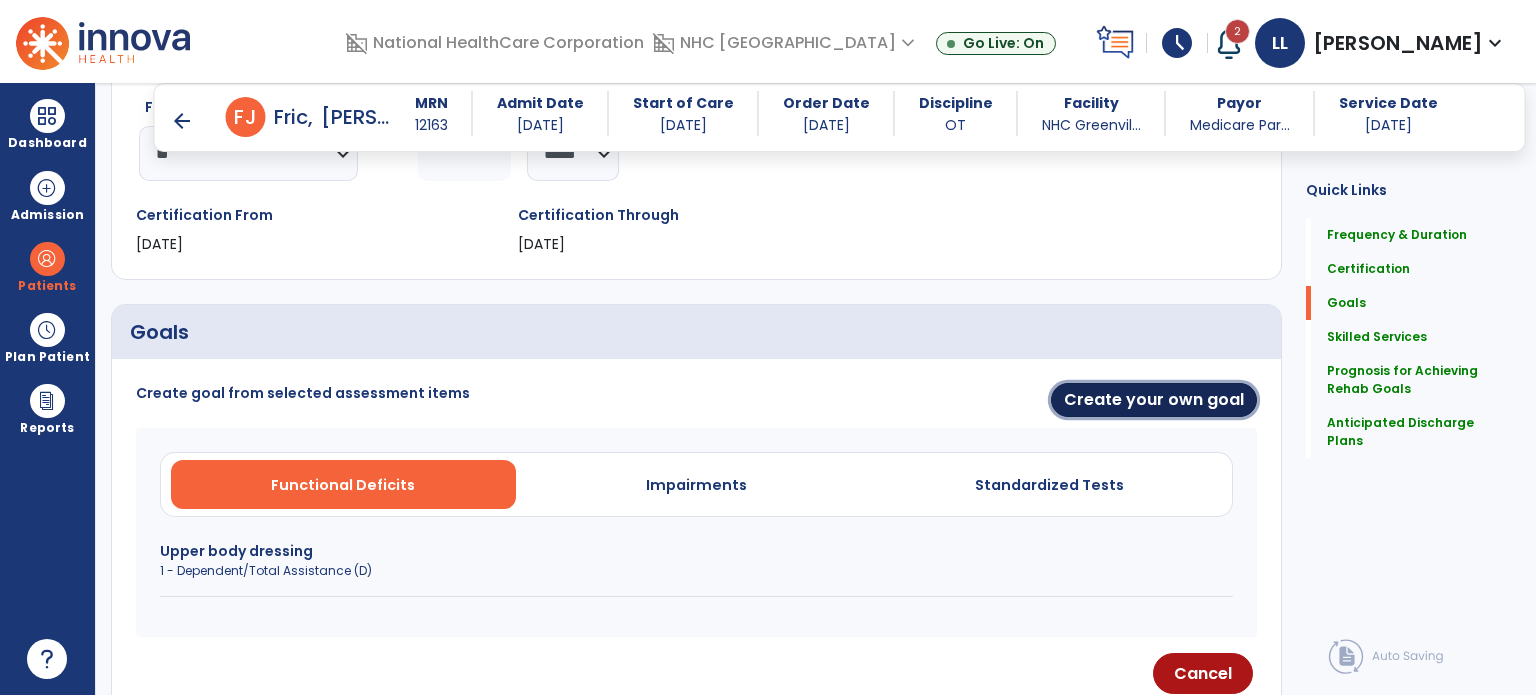 click on "Create your own goal" at bounding box center [1154, 400] 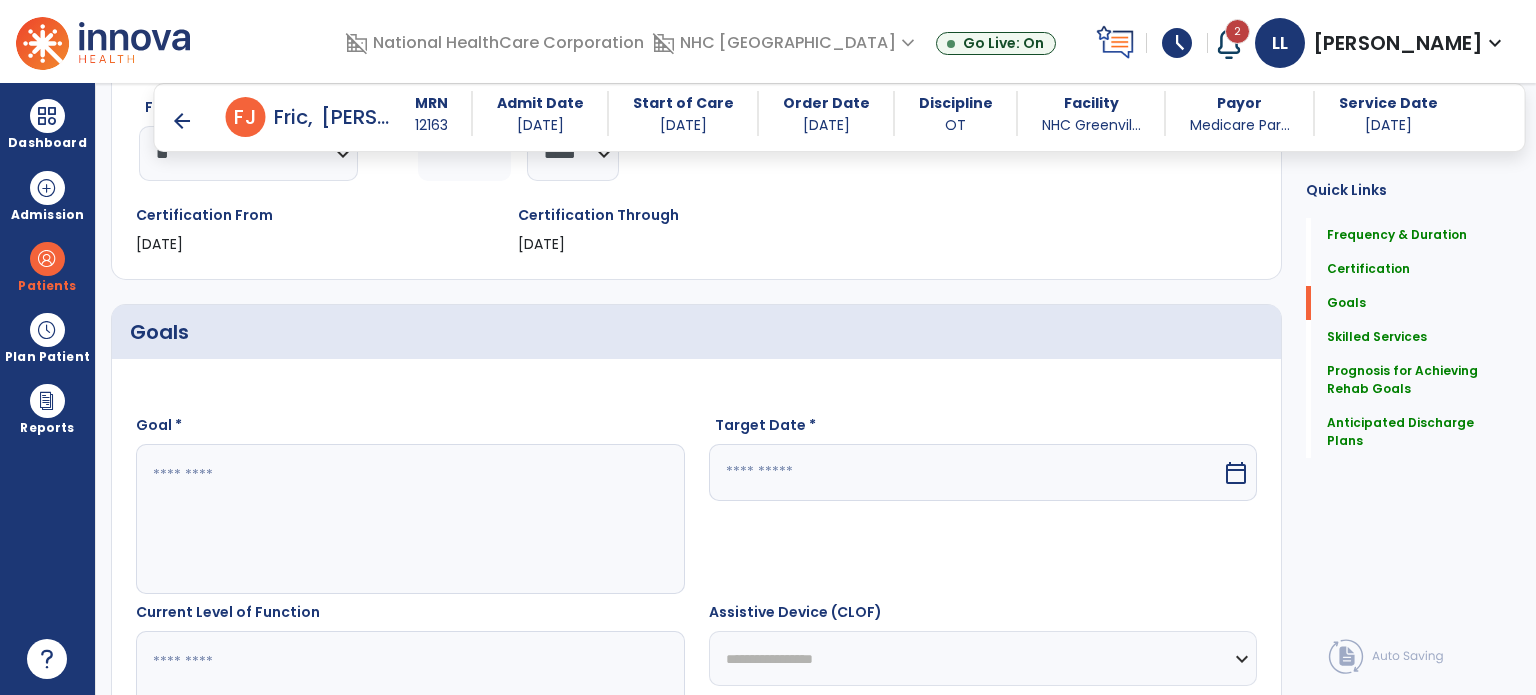 click at bounding box center (409, 519) 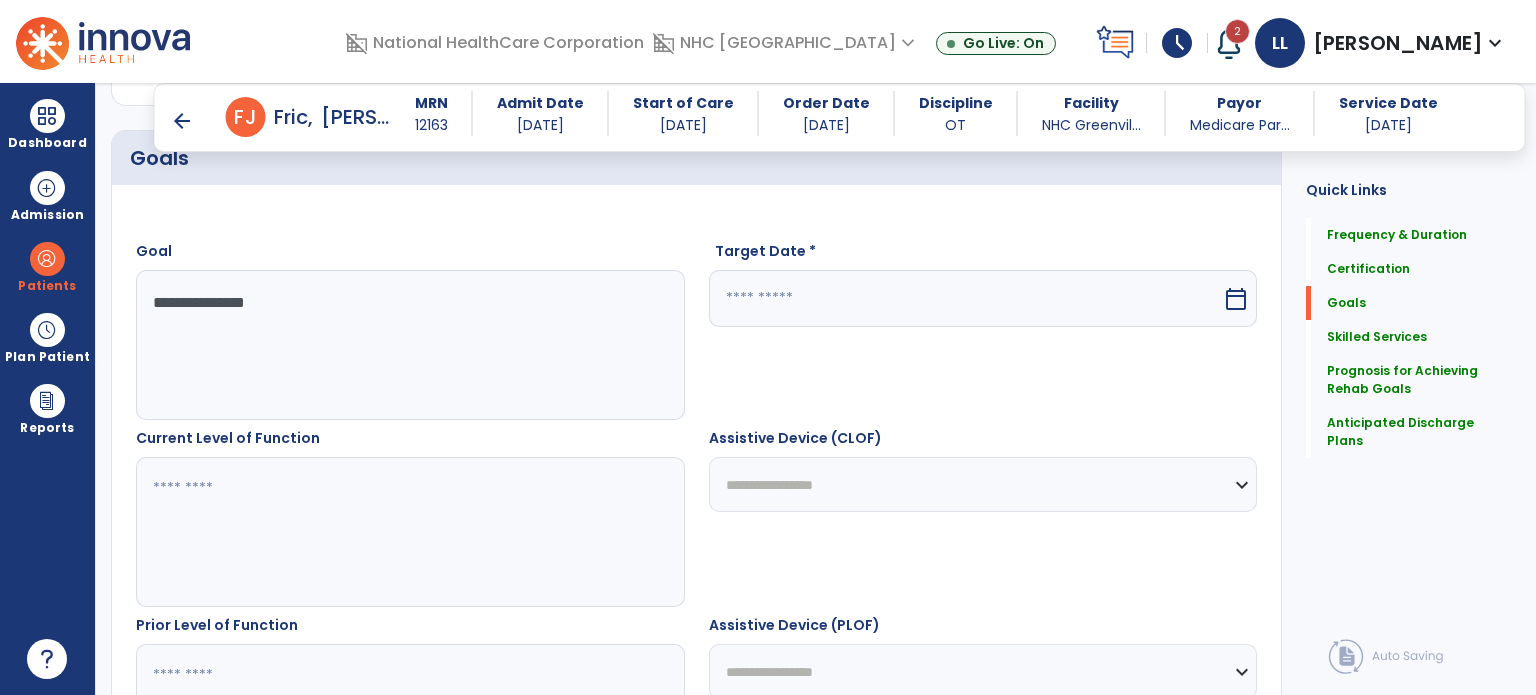 scroll, scrollTop: 485, scrollLeft: 0, axis: vertical 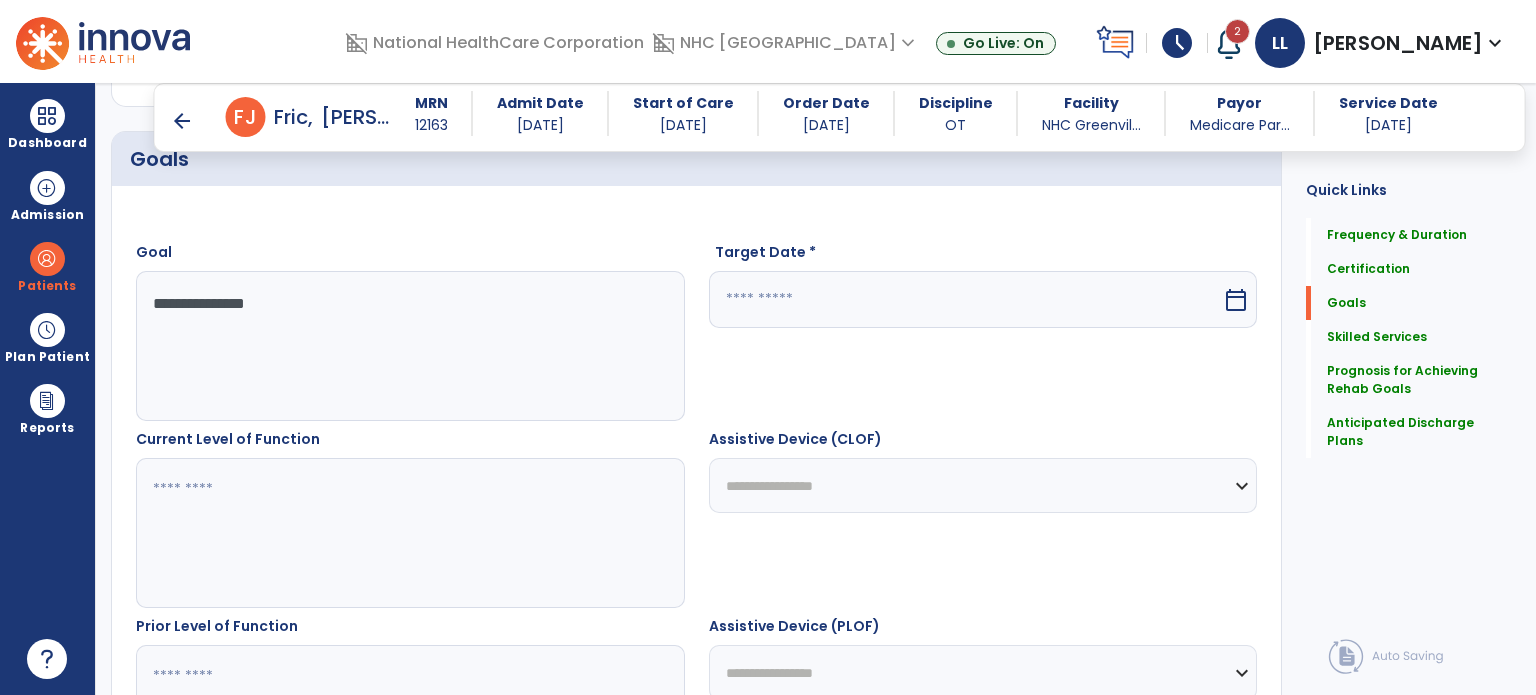 type on "**********" 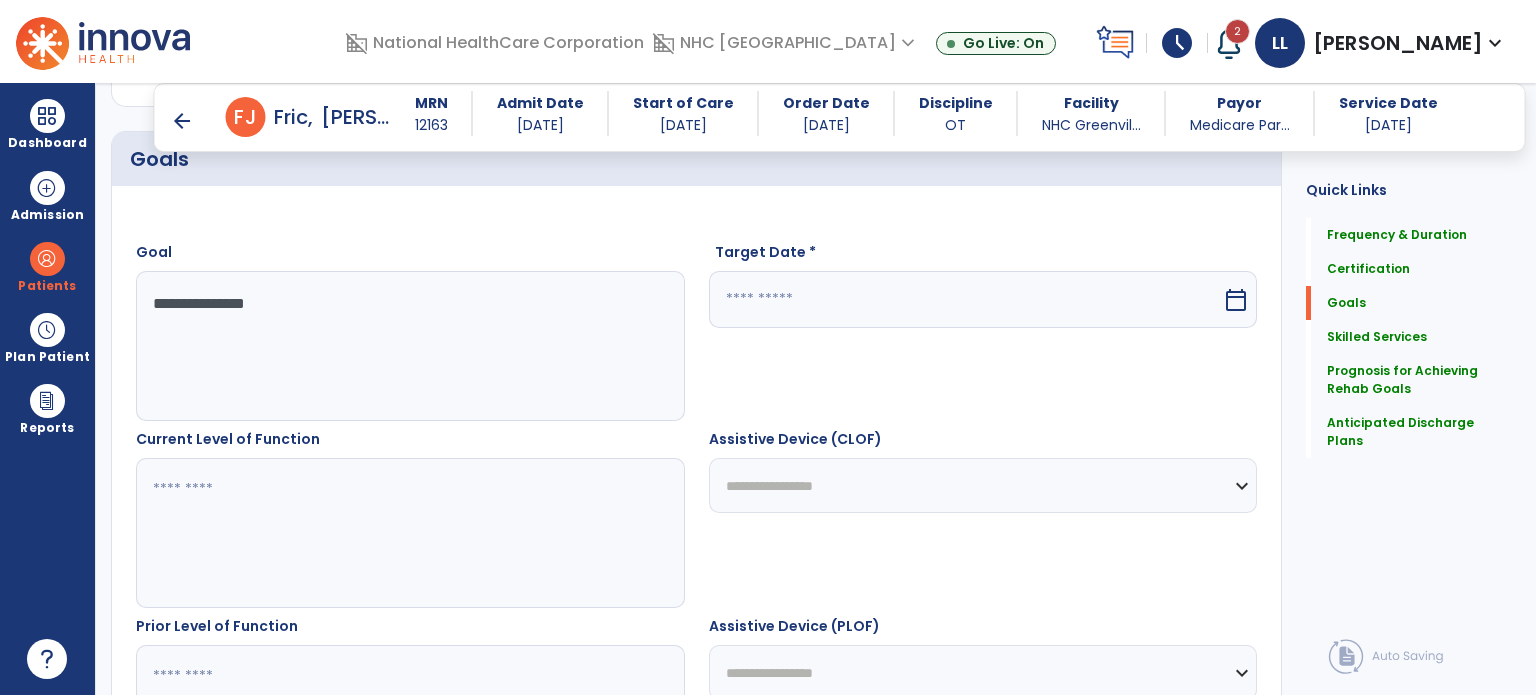 type on "*" 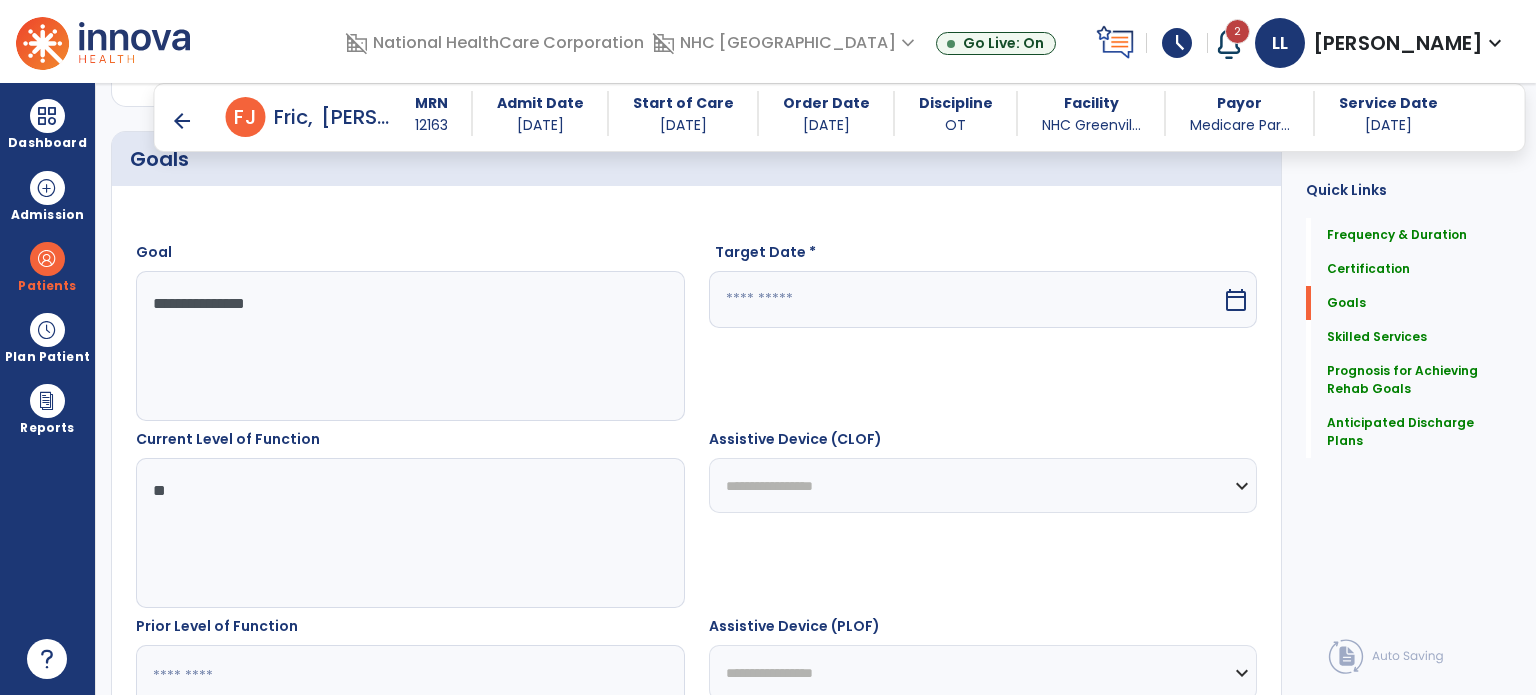 type on "*" 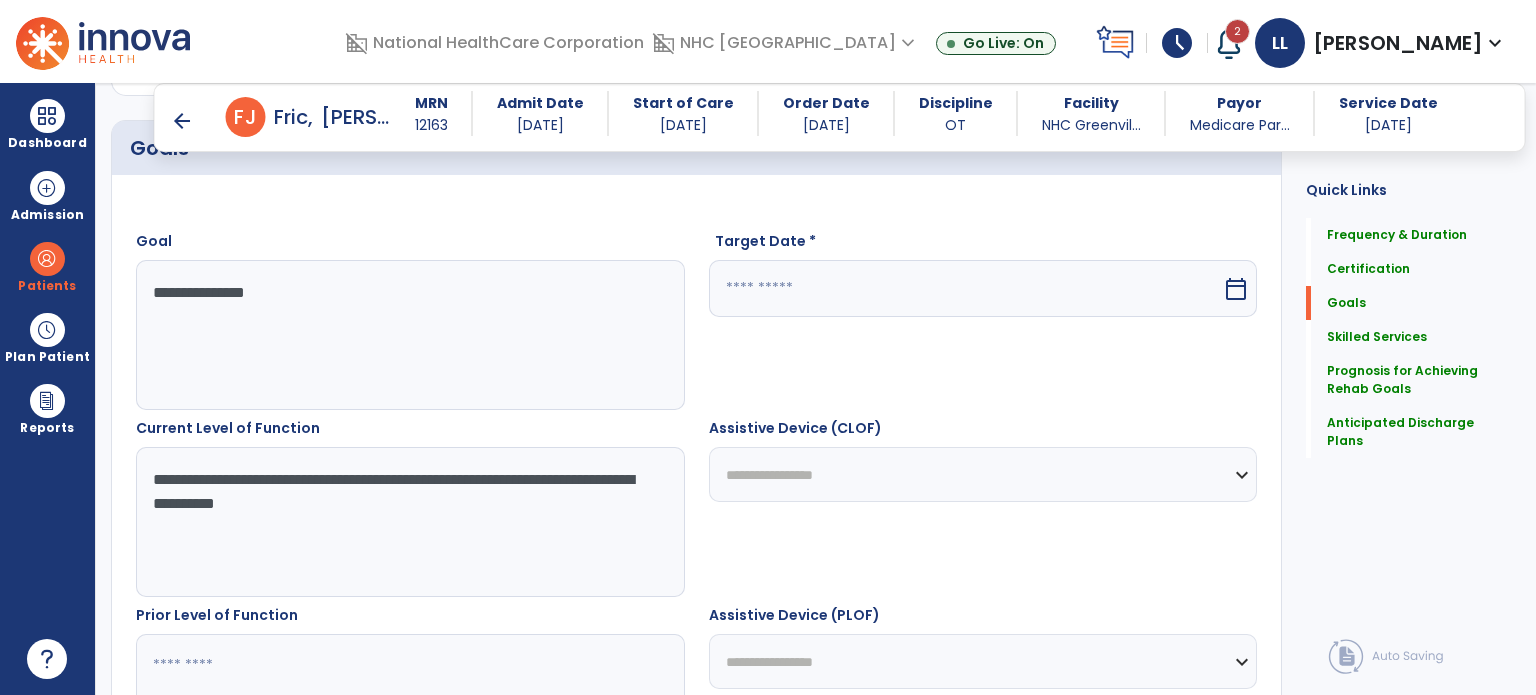 scroll, scrollTop: 497, scrollLeft: 0, axis: vertical 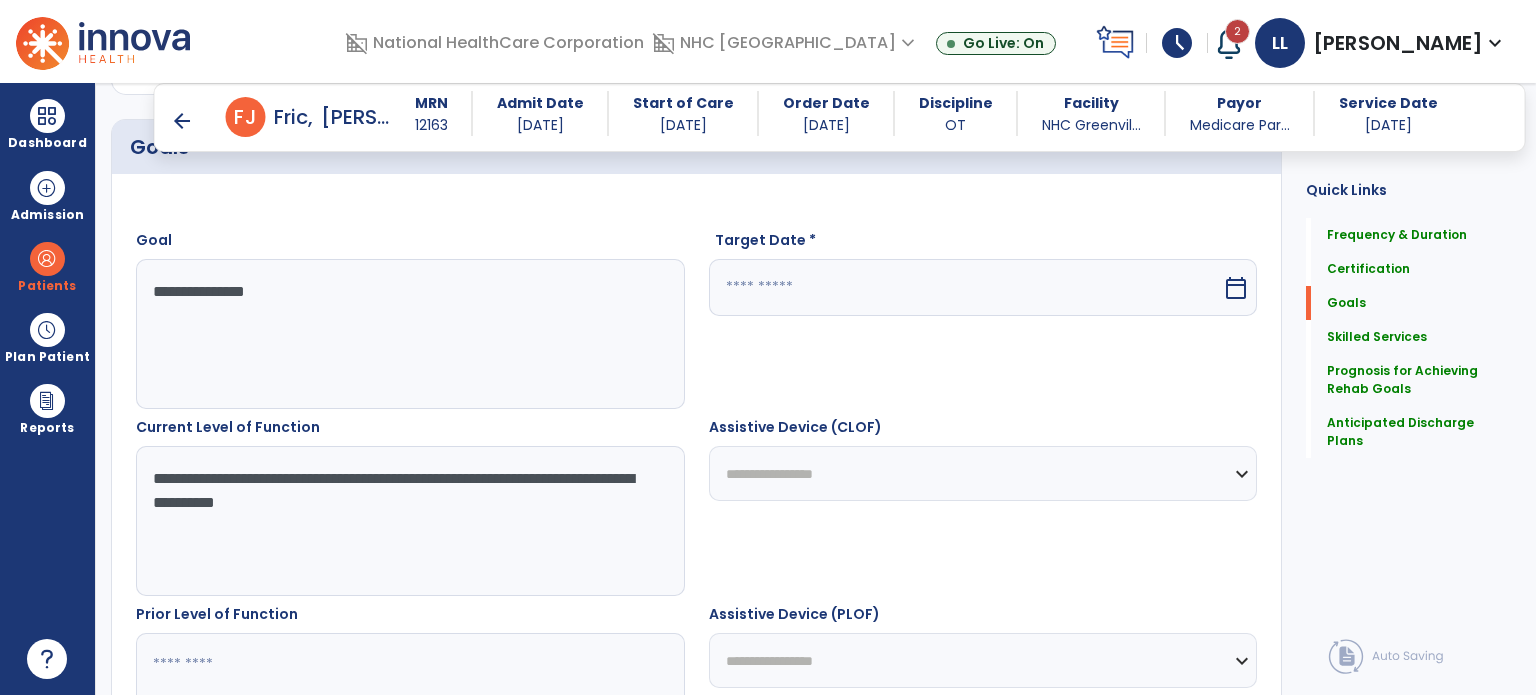 type on "**********" 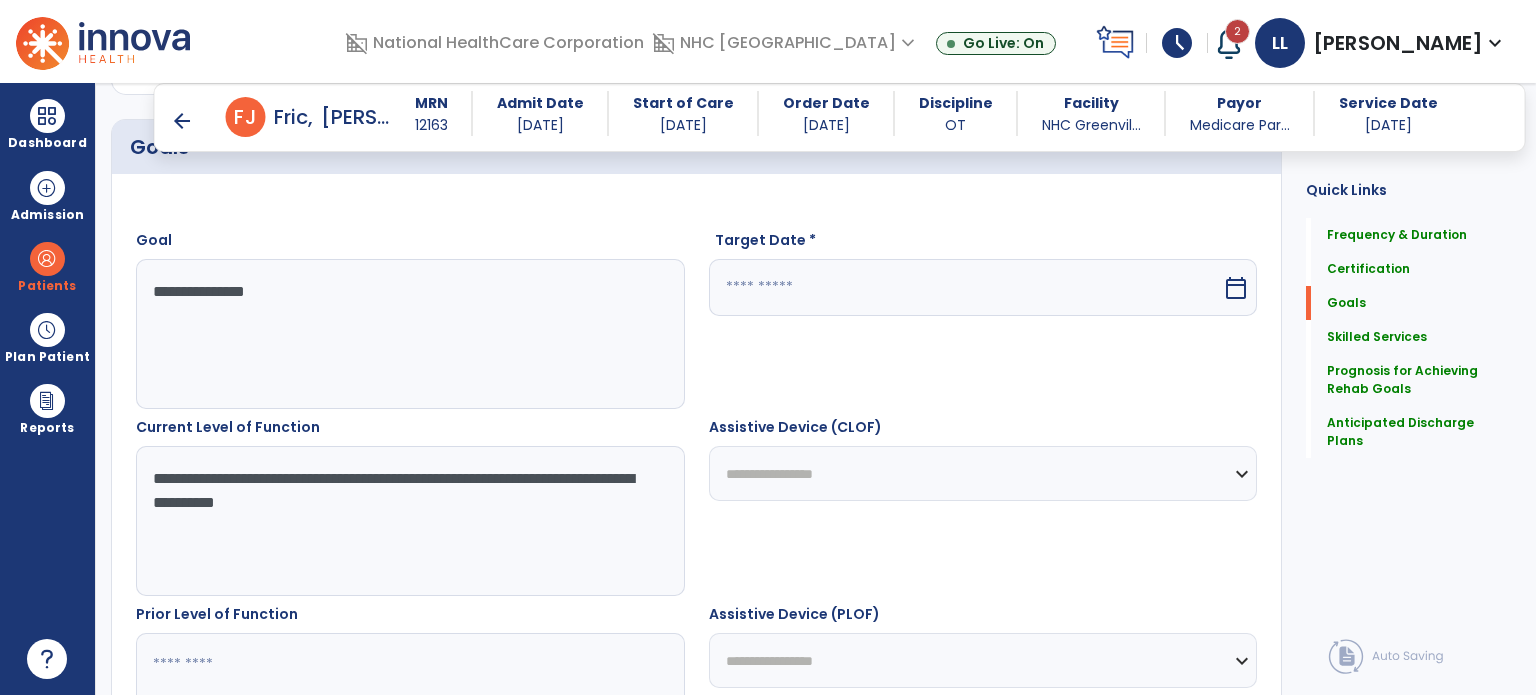 click at bounding box center (966, 287) 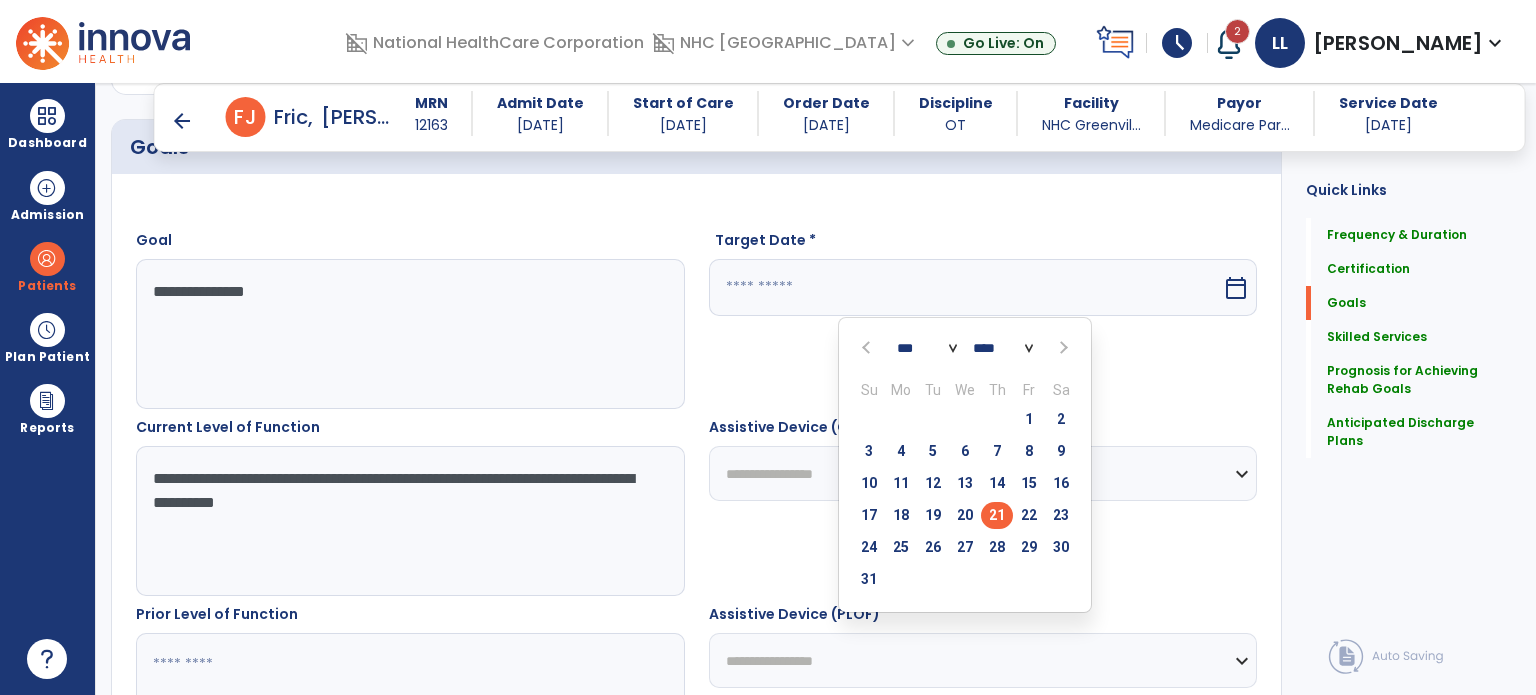 select on "**" 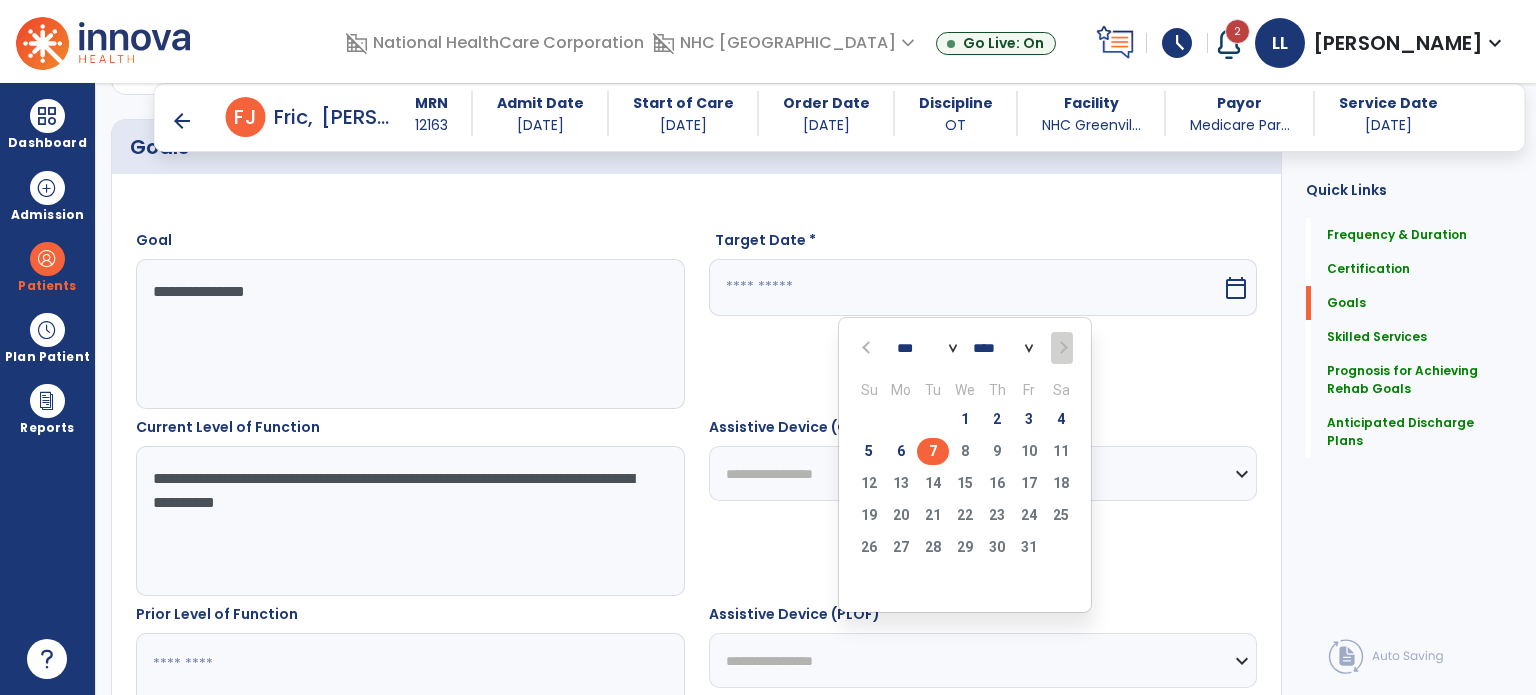 type on "*********" 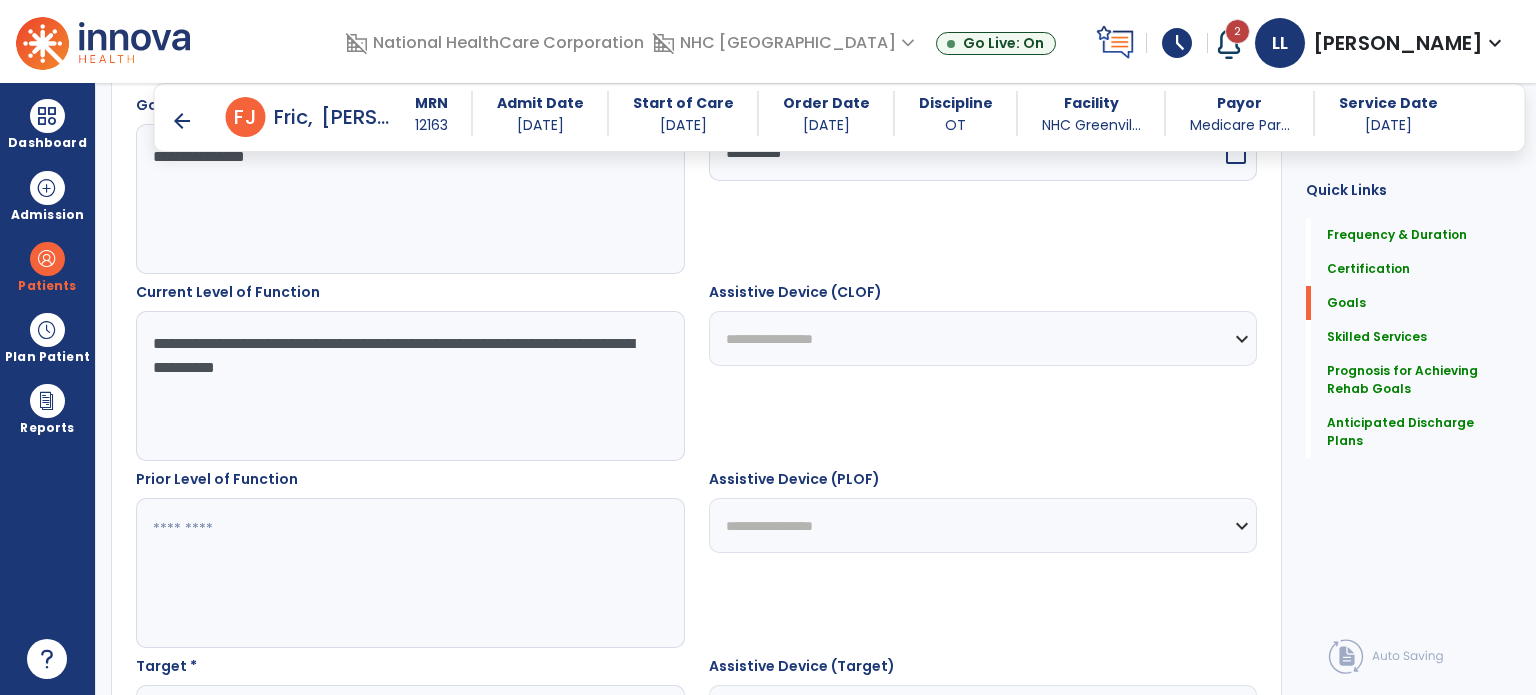 scroll, scrollTop: 760, scrollLeft: 0, axis: vertical 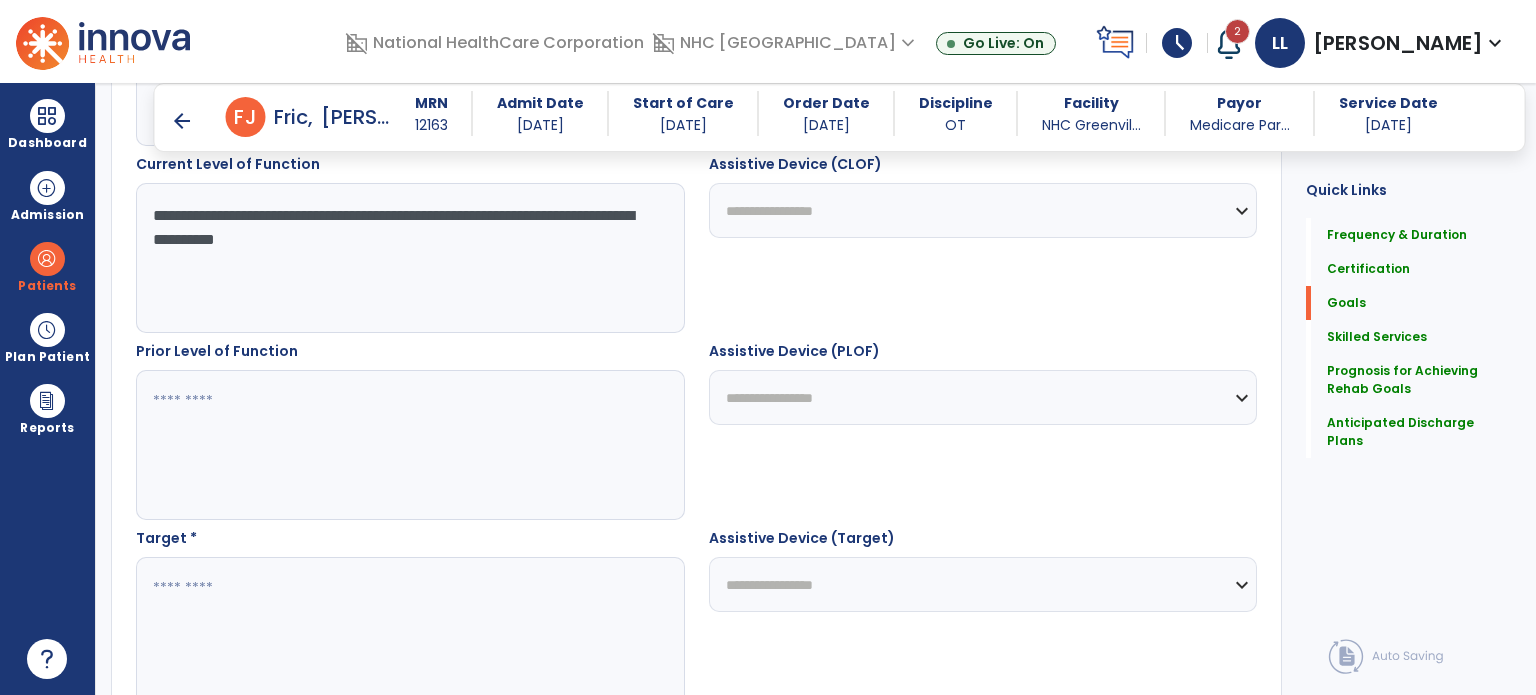 drag, startPoint x: 418, startPoint y: 239, endPoint x: 408, endPoint y: 219, distance: 22.36068 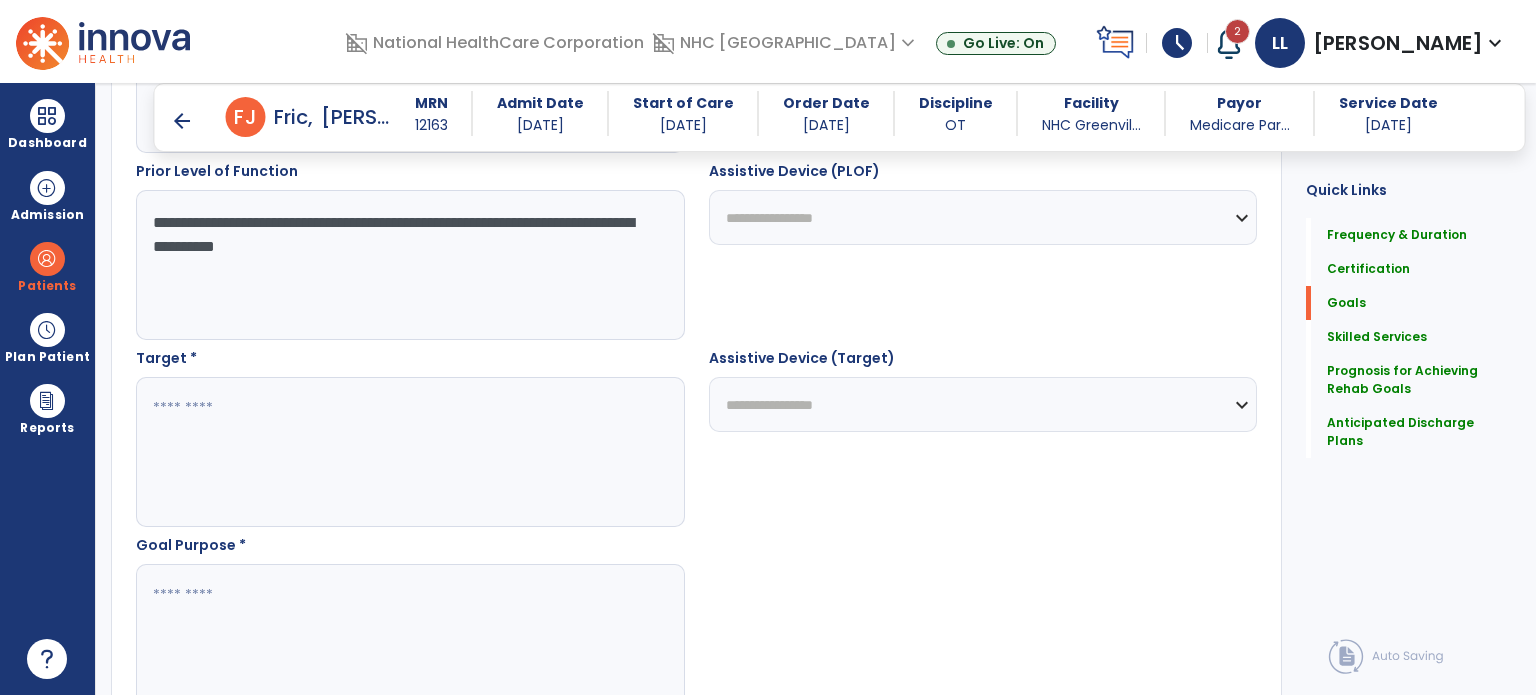 scroll, scrollTop: 944, scrollLeft: 0, axis: vertical 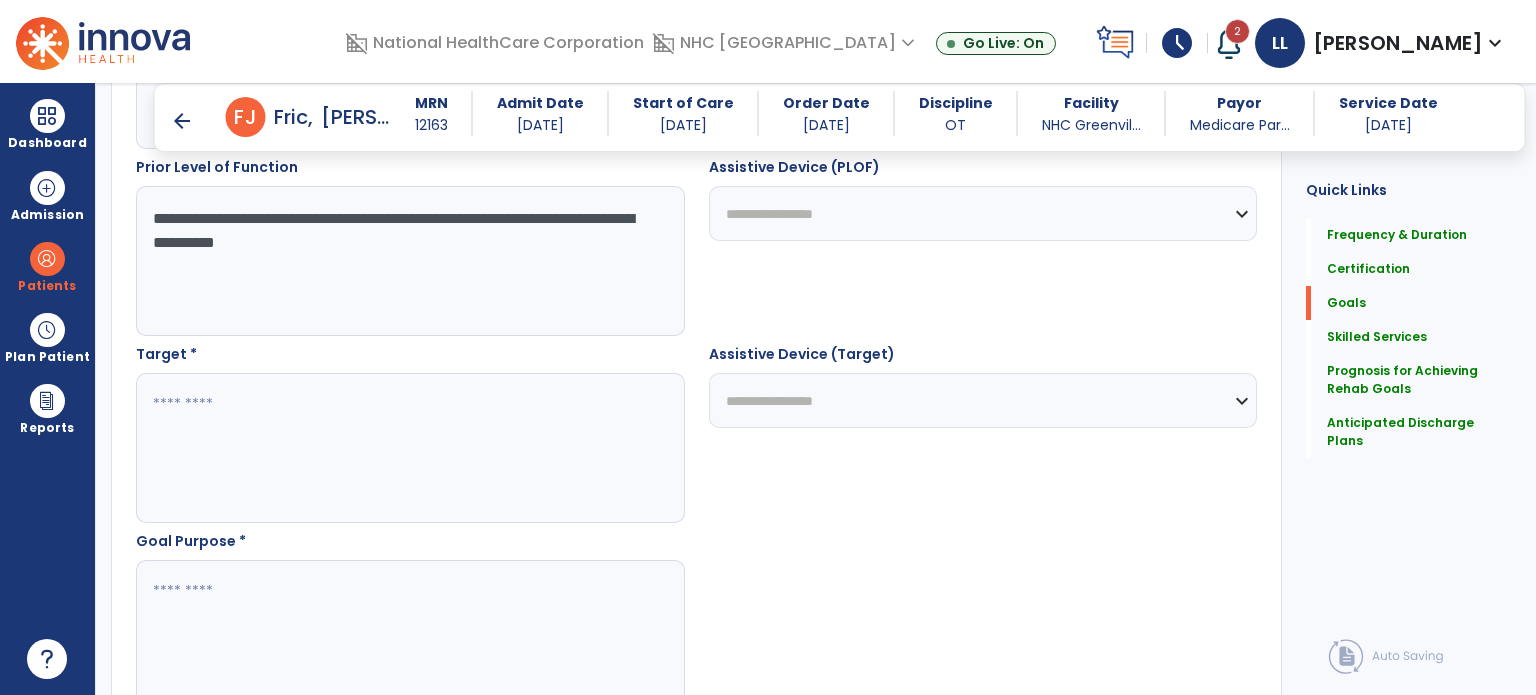 type on "**********" 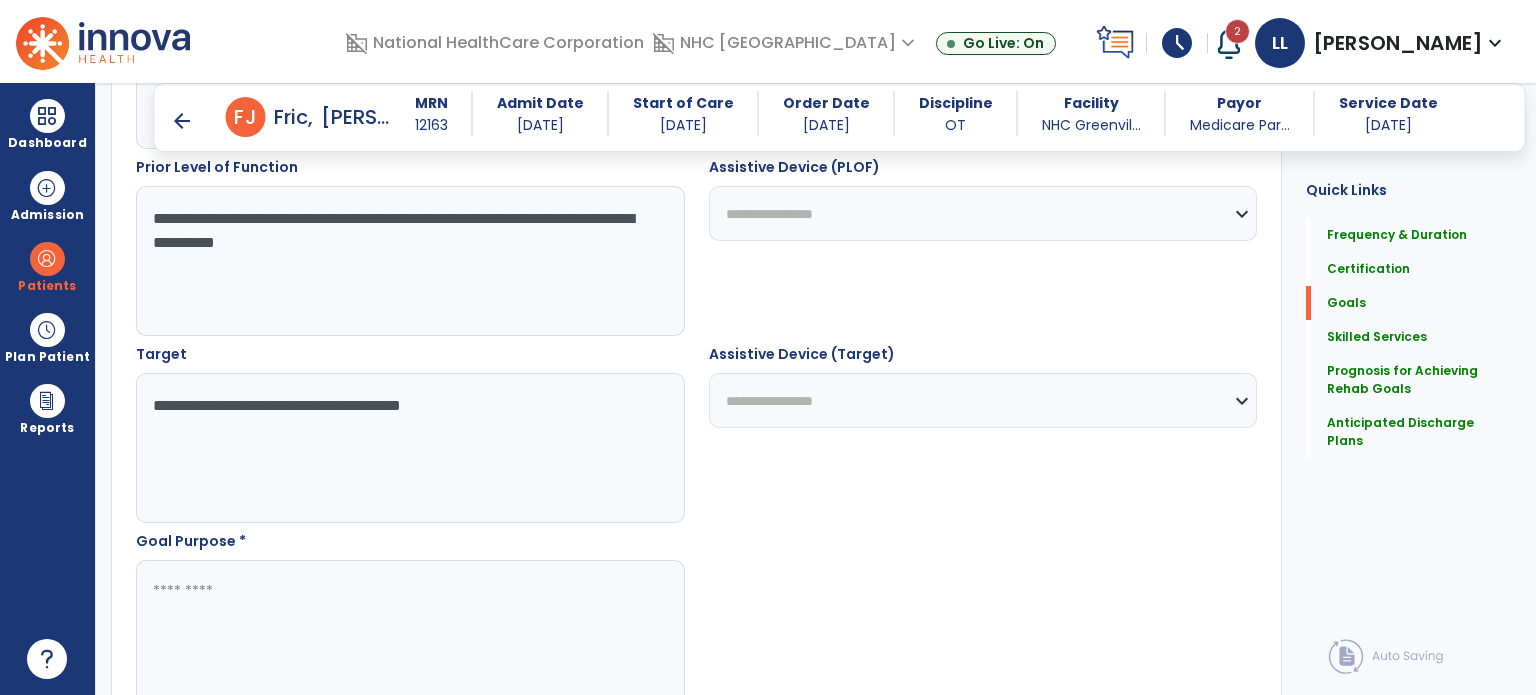 type on "**********" 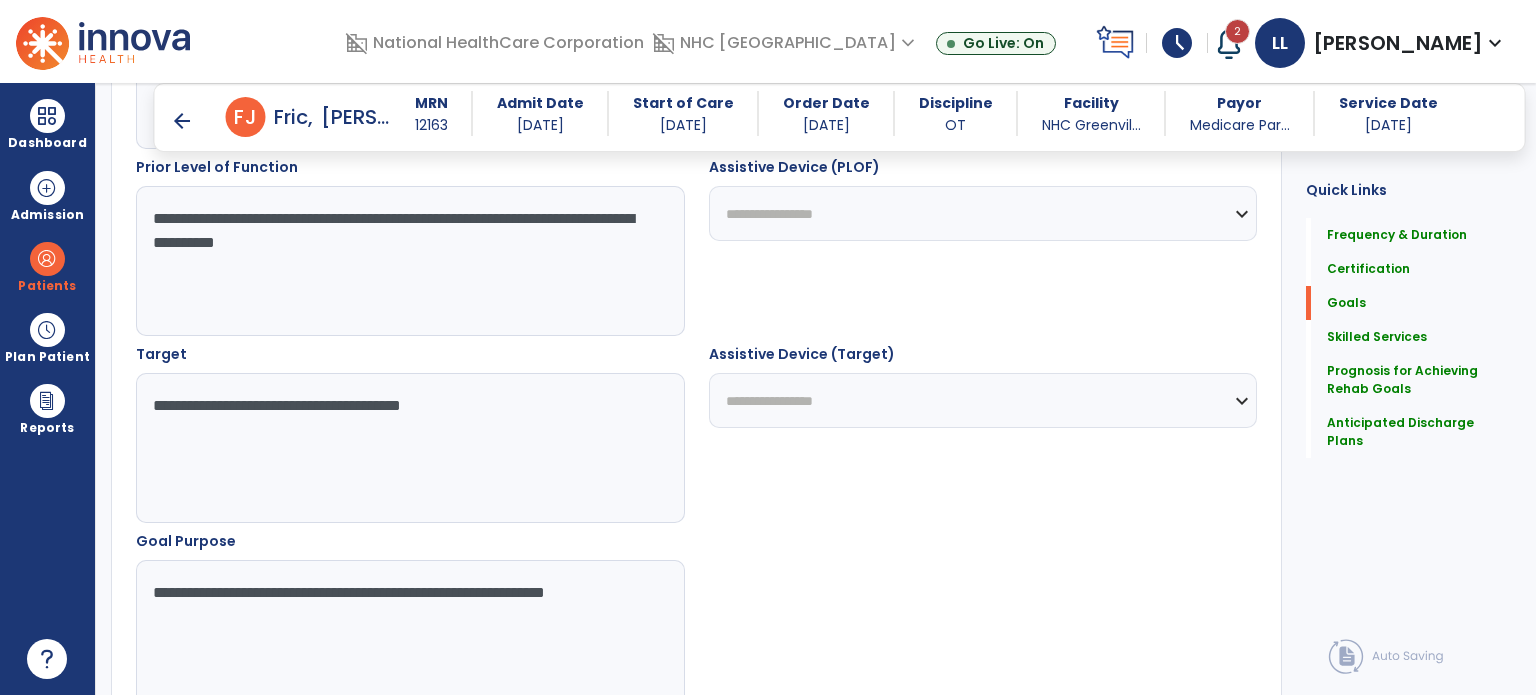 click on "**********" at bounding box center [409, 635] 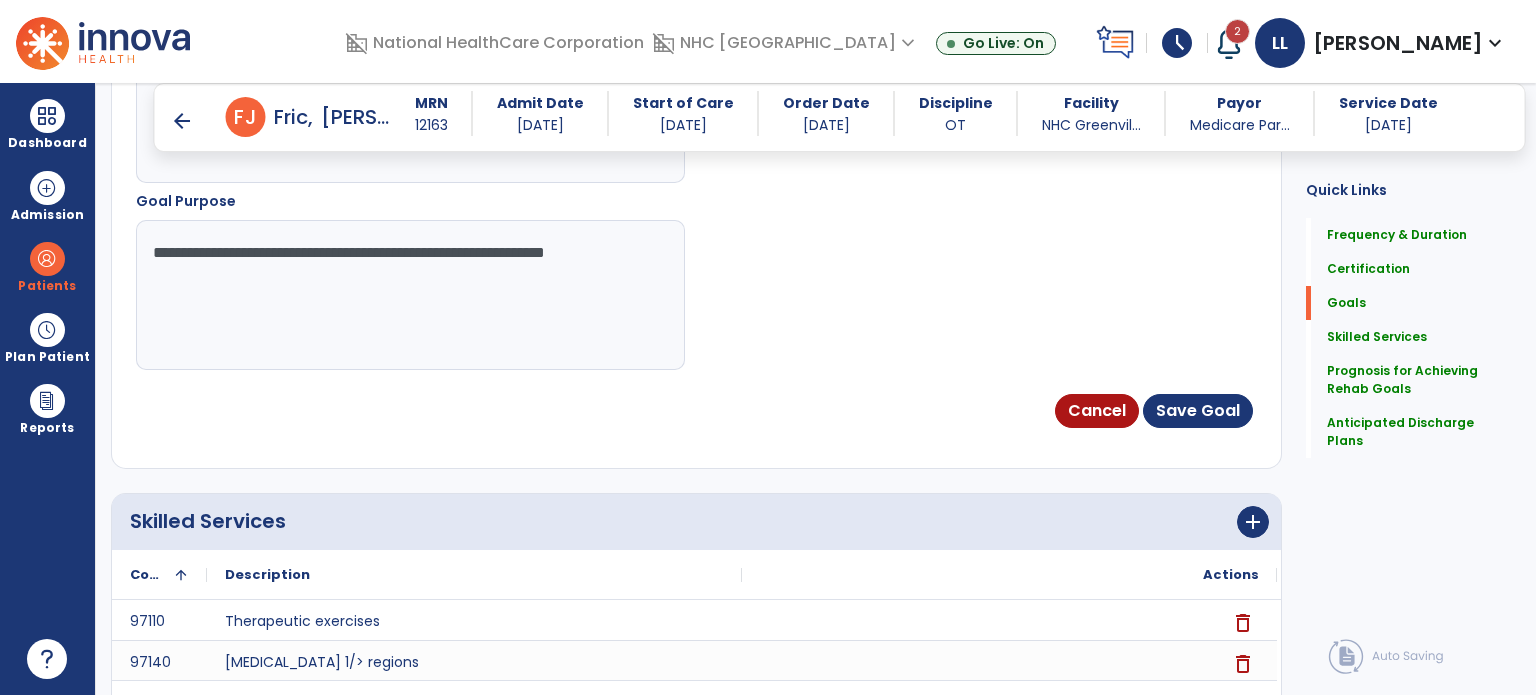 scroll, scrollTop: 1188, scrollLeft: 0, axis: vertical 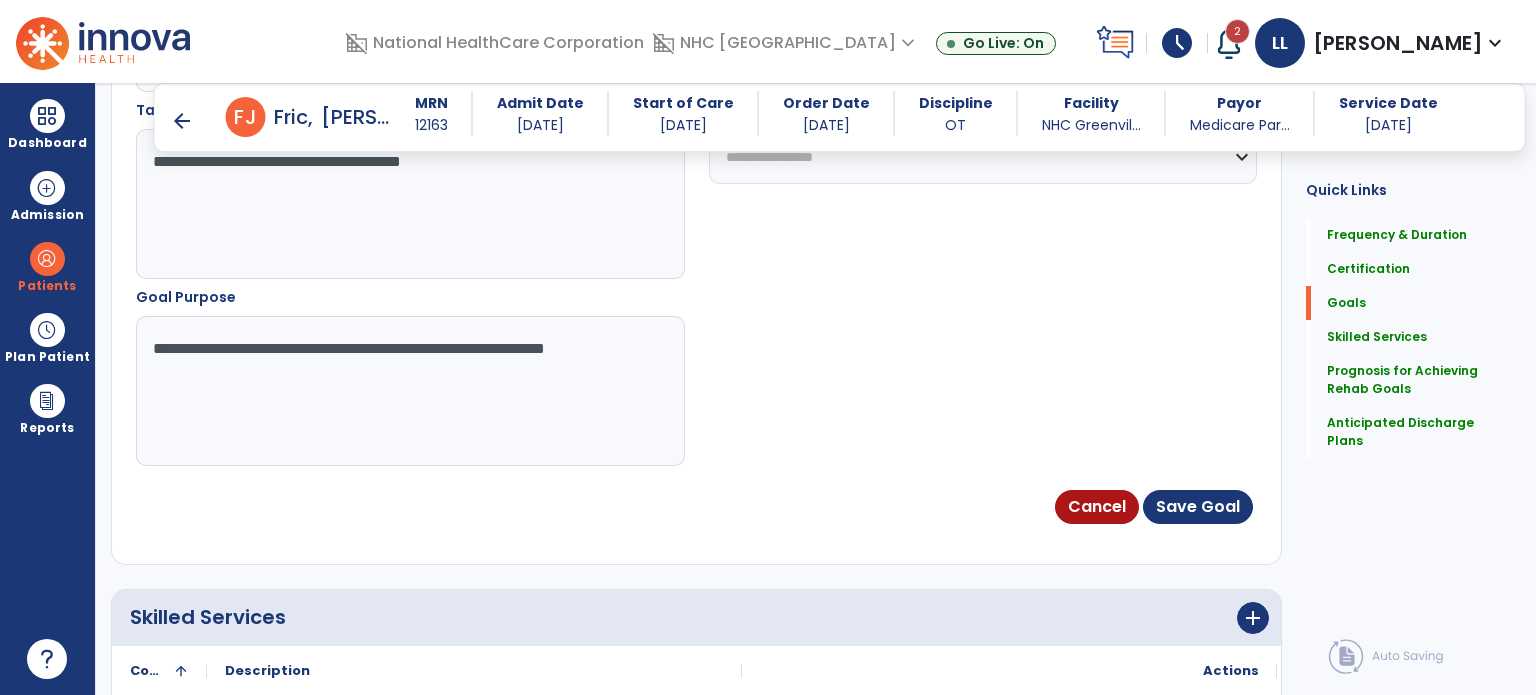 type on "**********" 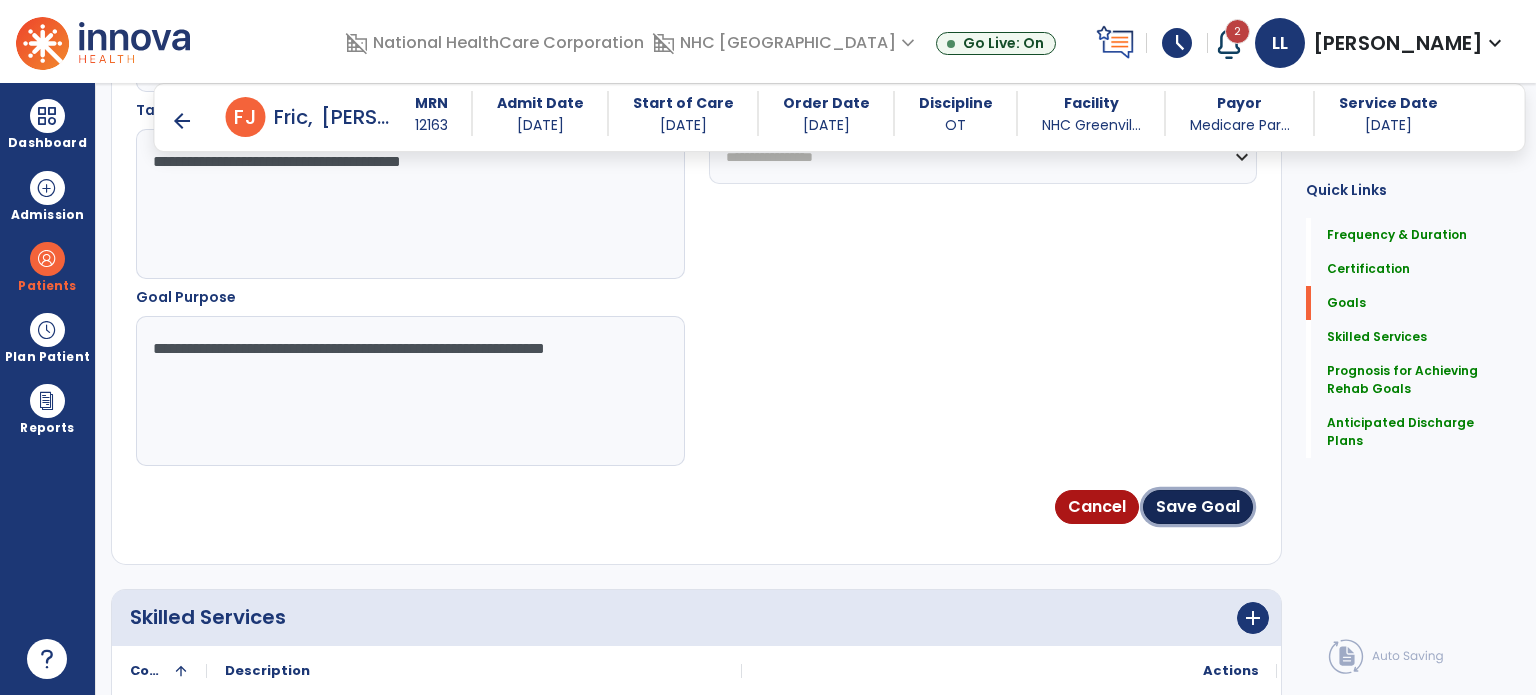 click on "Save Goal" at bounding box center (1198, 507) 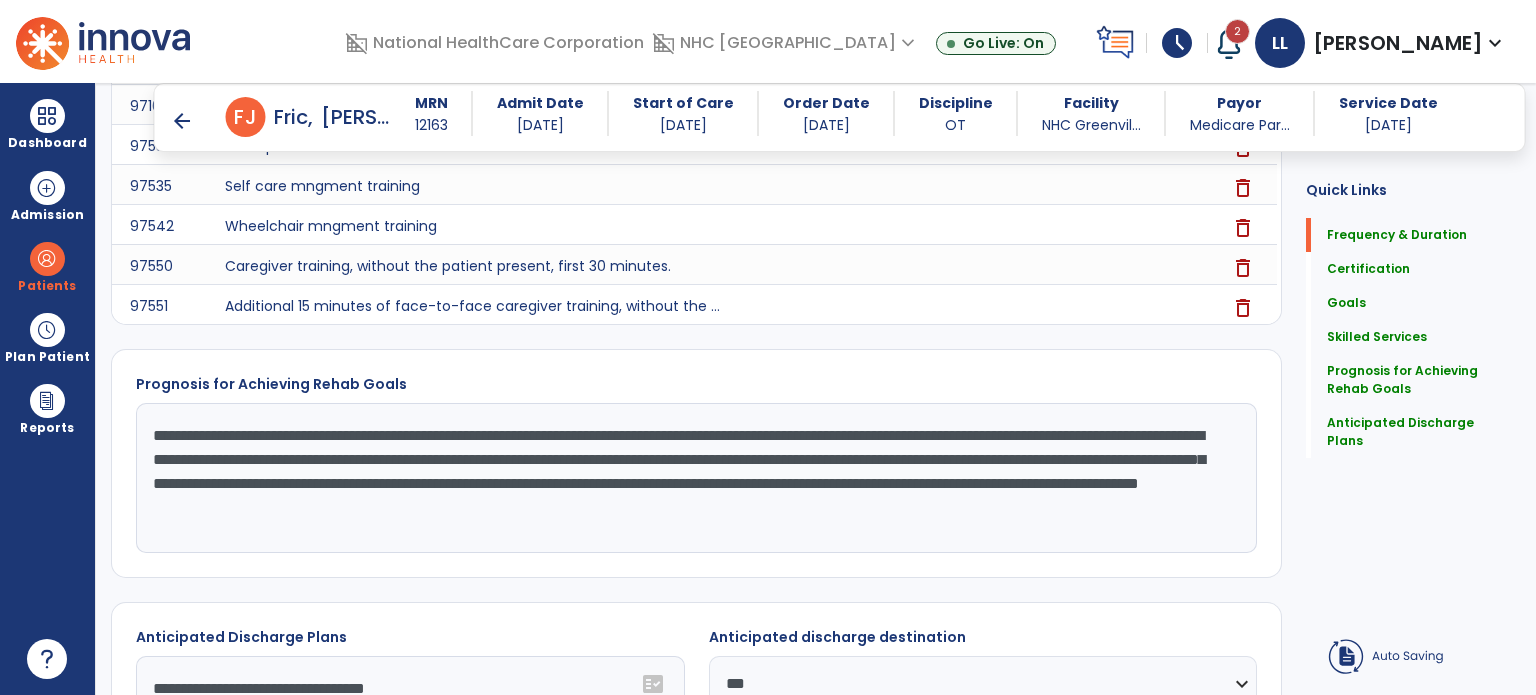 scroll, scrollTop: 112, scrollLeft: 0, axis: vertical 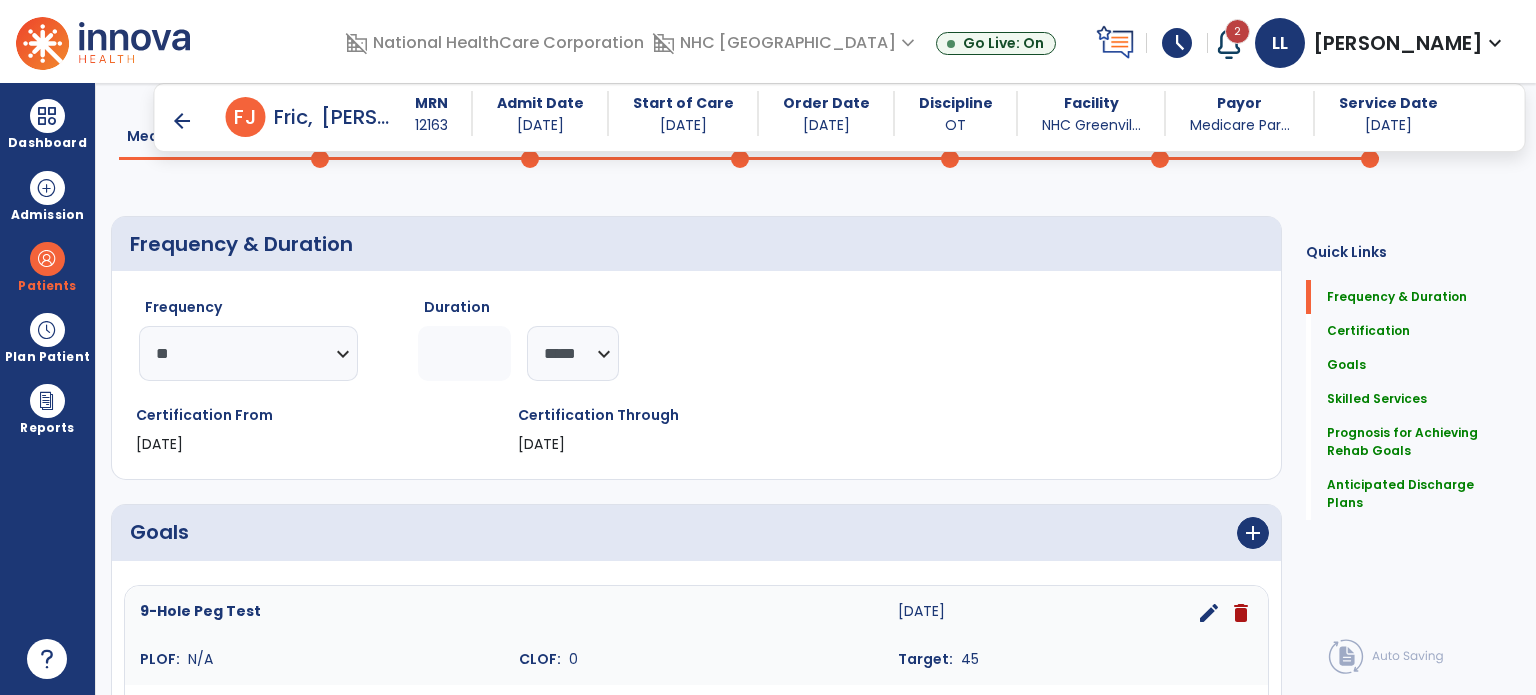 click at bounding box center [47, 116] 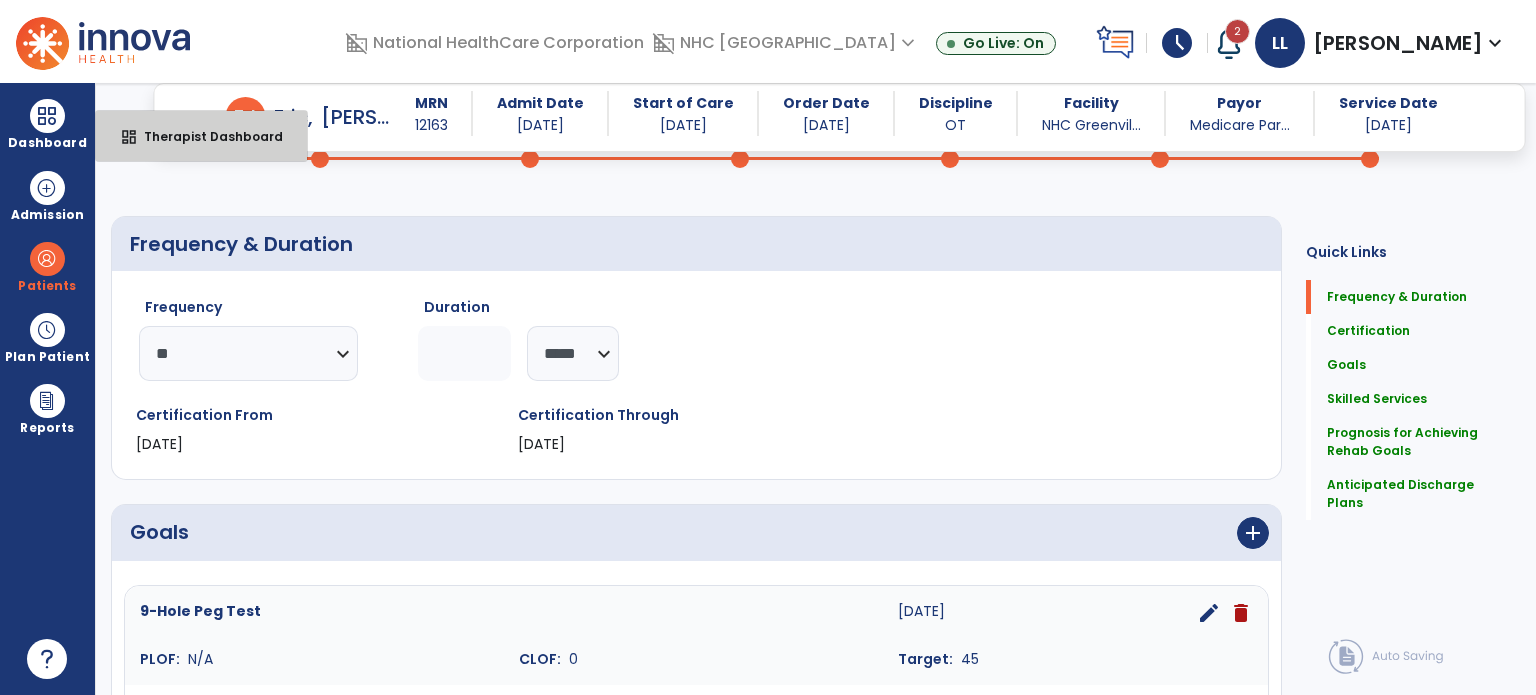 click on "Therapist Dashboard" at bounding box center [205, 136] 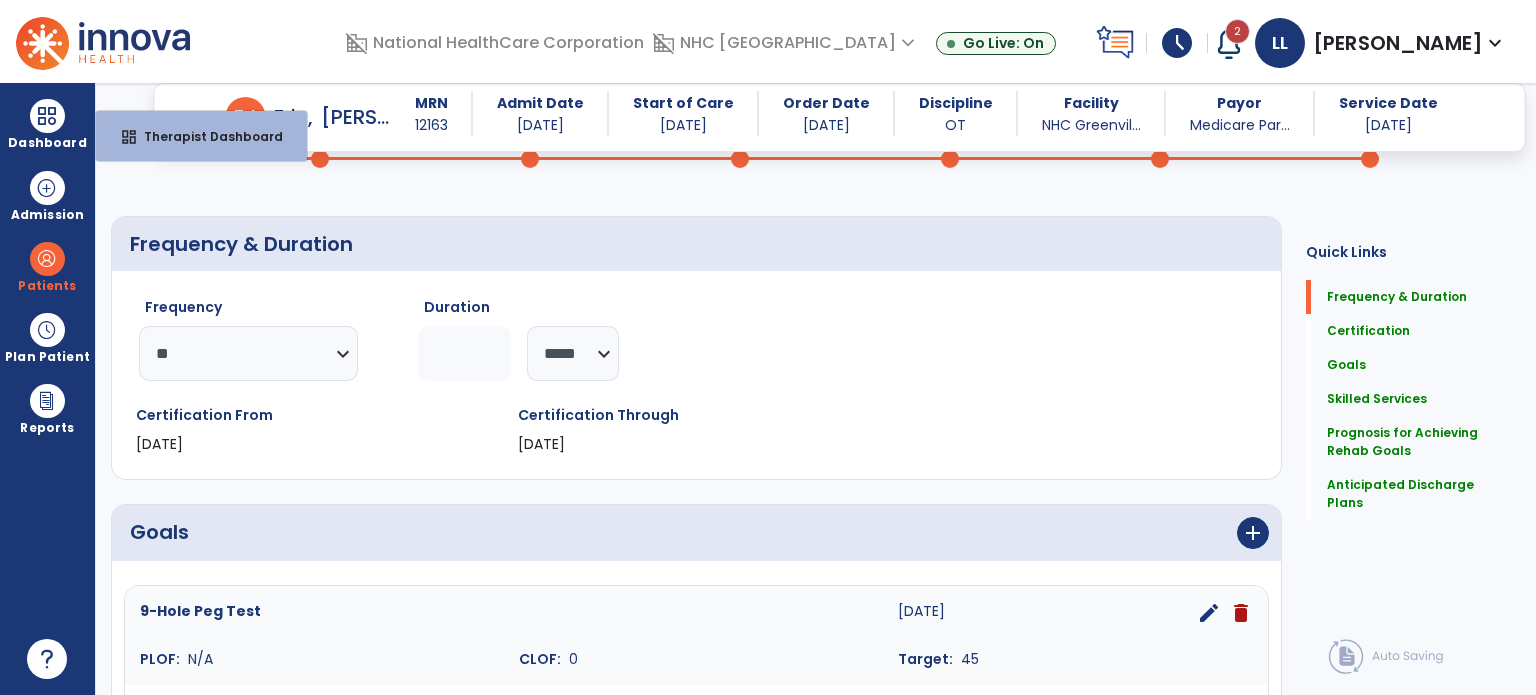 select on "****" 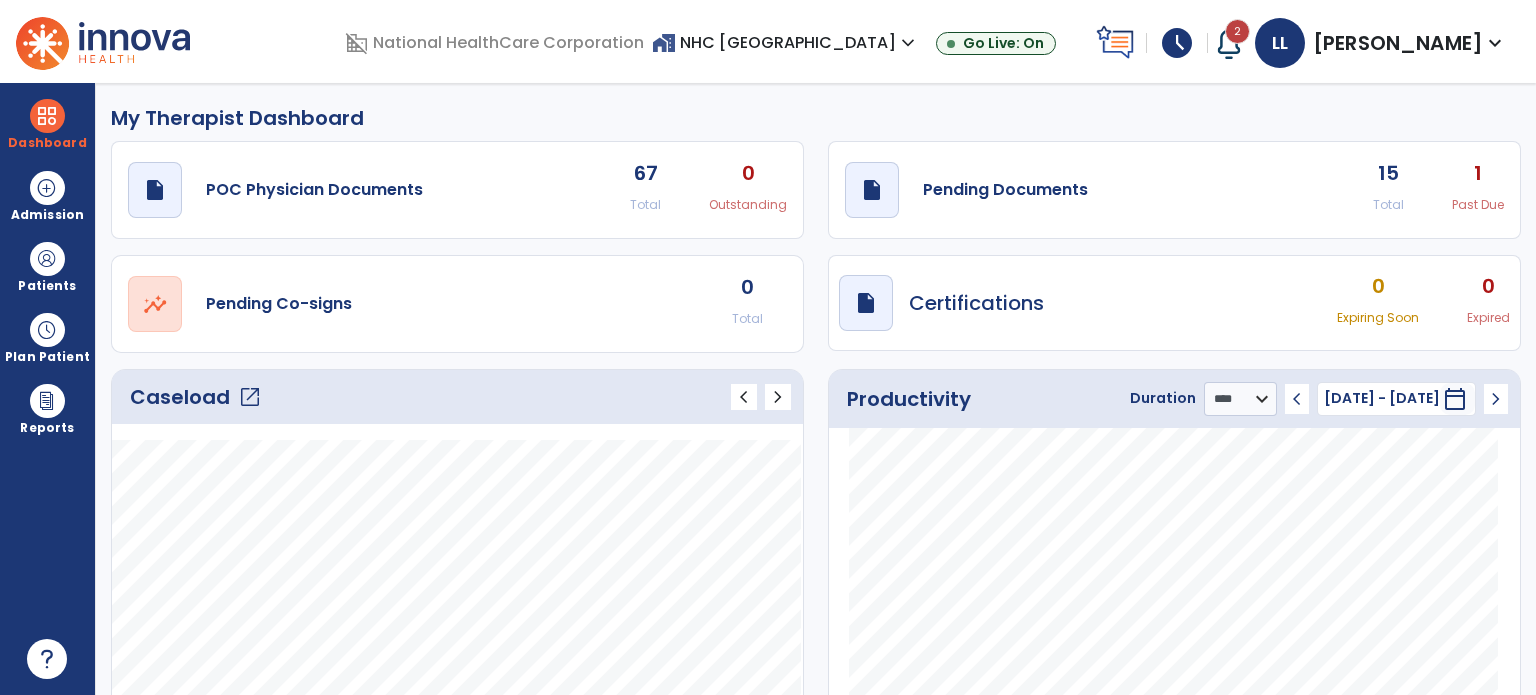 scroll, scrollTop: 0, scrollLeft: 0, axis: both 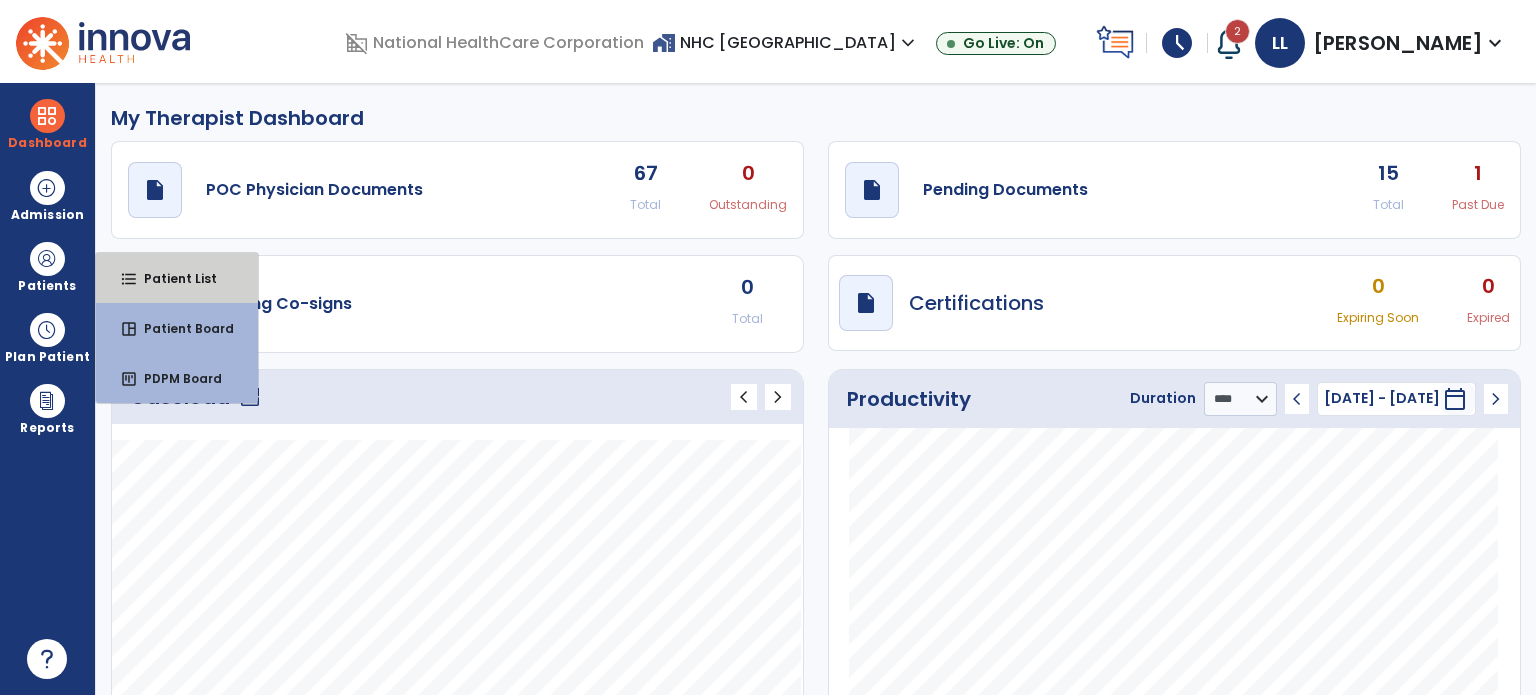 click on "Patient List" at bounding box center [172, 278] 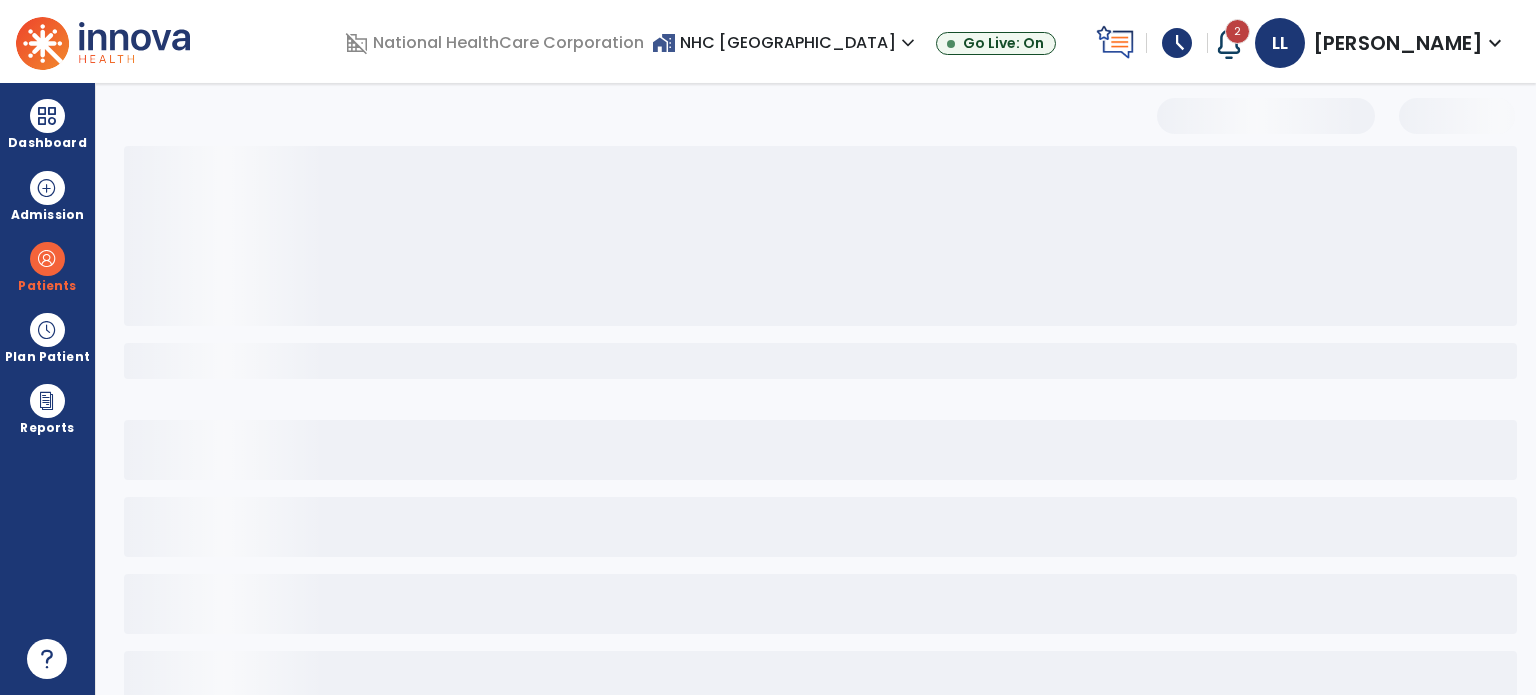 select on "***" 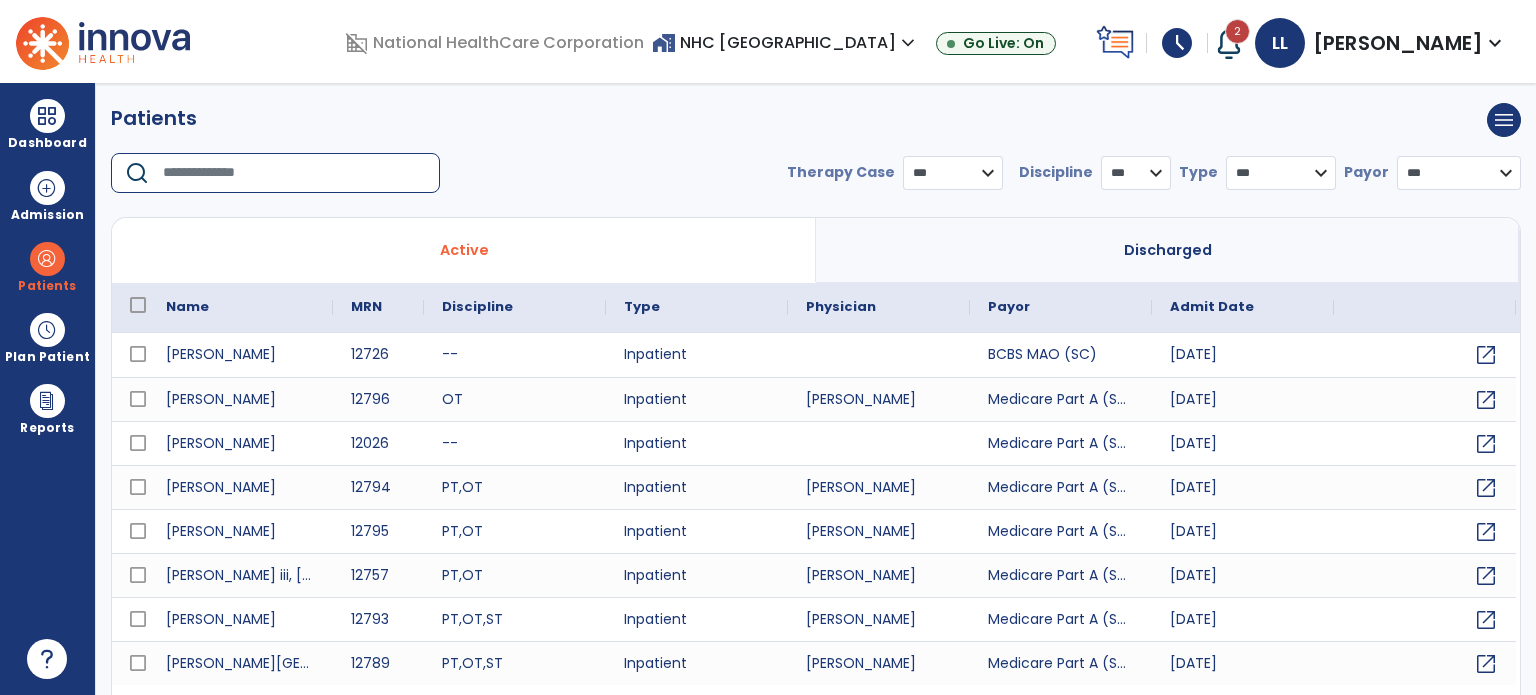 click at bounding box center (294, 173) 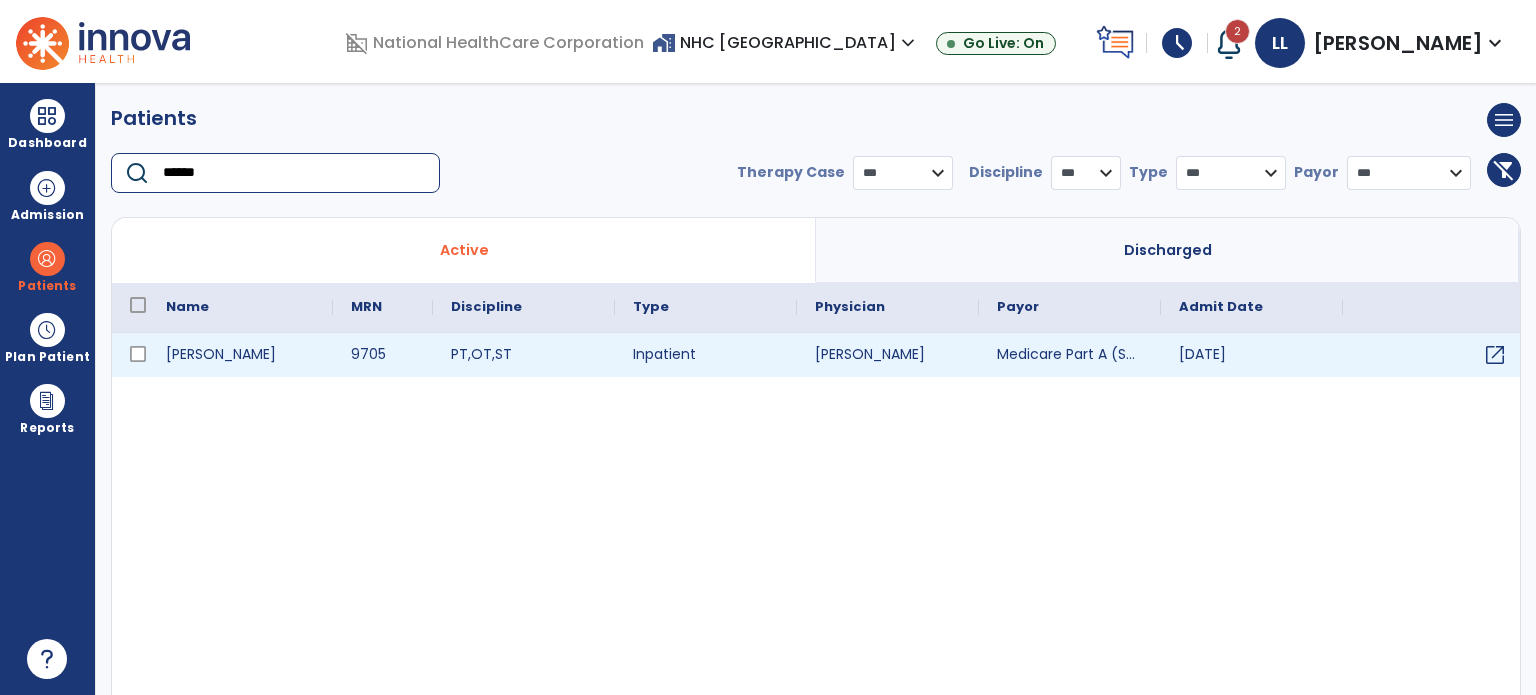 type on "******" 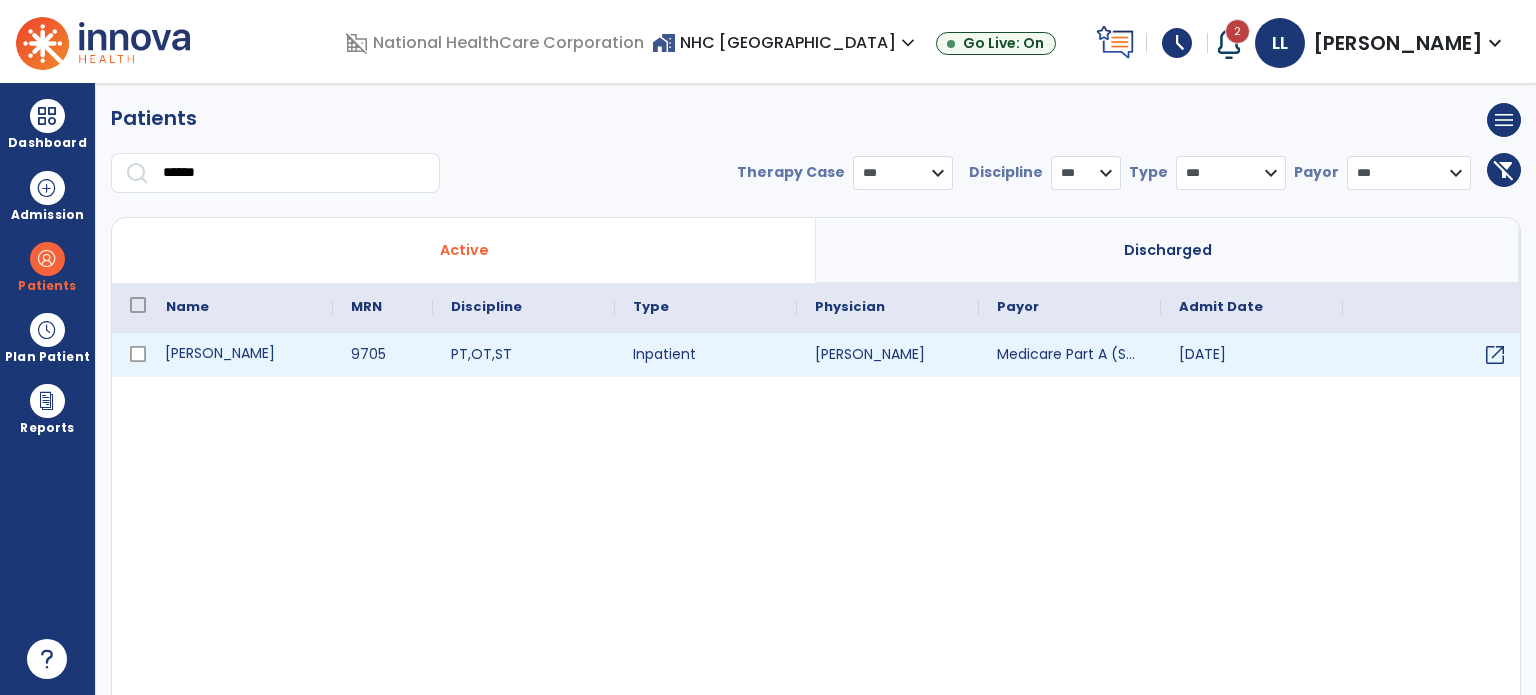 click on "[PERSON_NAME]" at bounding box center [240, 355] 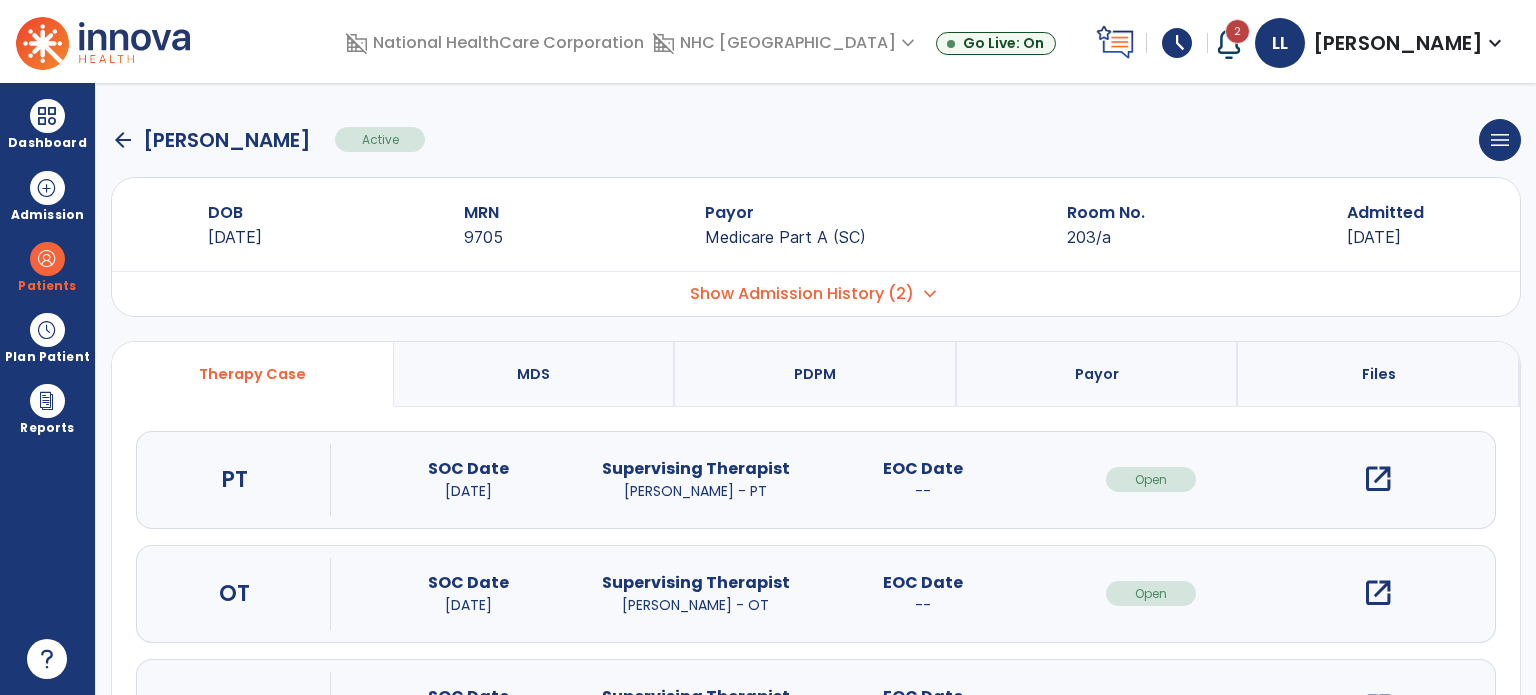 click on "open_in_new" at bounding box center (1378, 593) 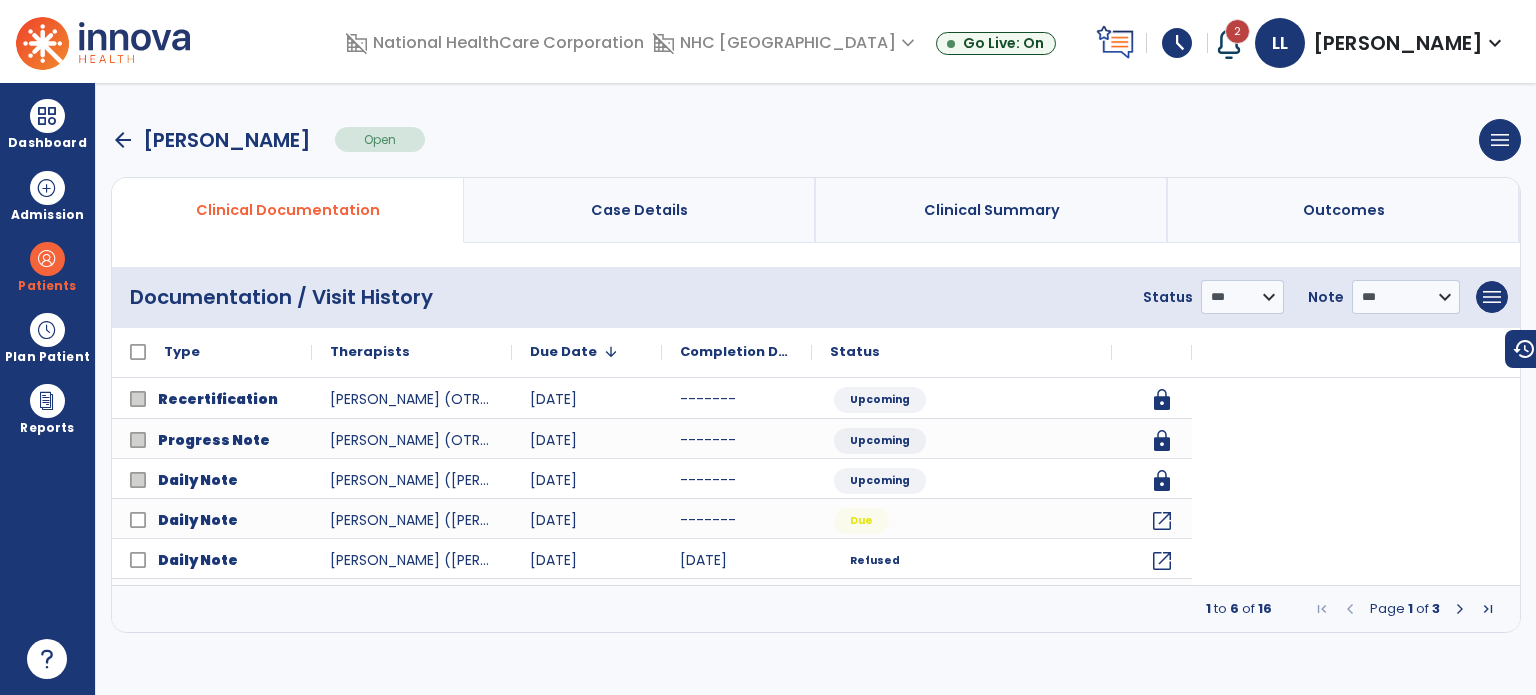 scroll, scrollTop: 0, scrollLeft: 0, axis: both 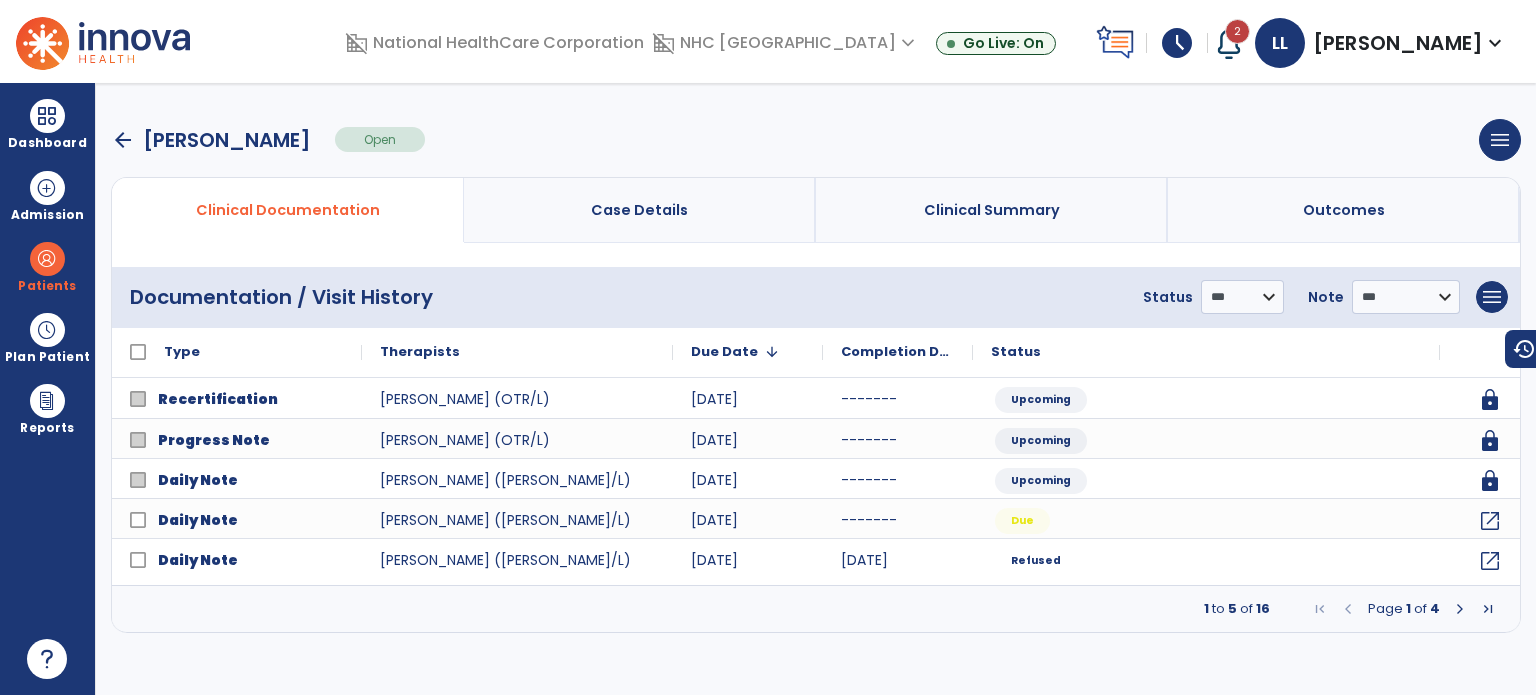 click at bounding box center (1460, 609) 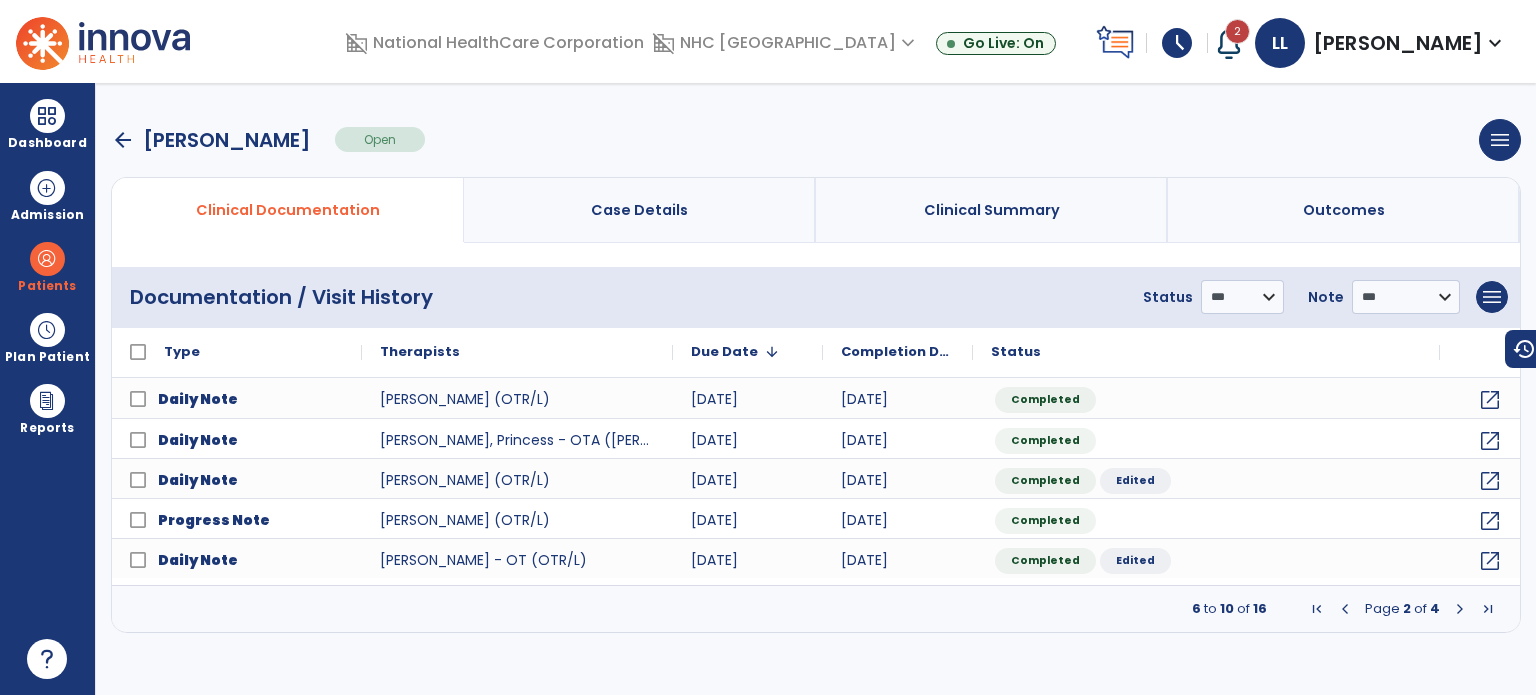 click at bounding box center (47, 116) 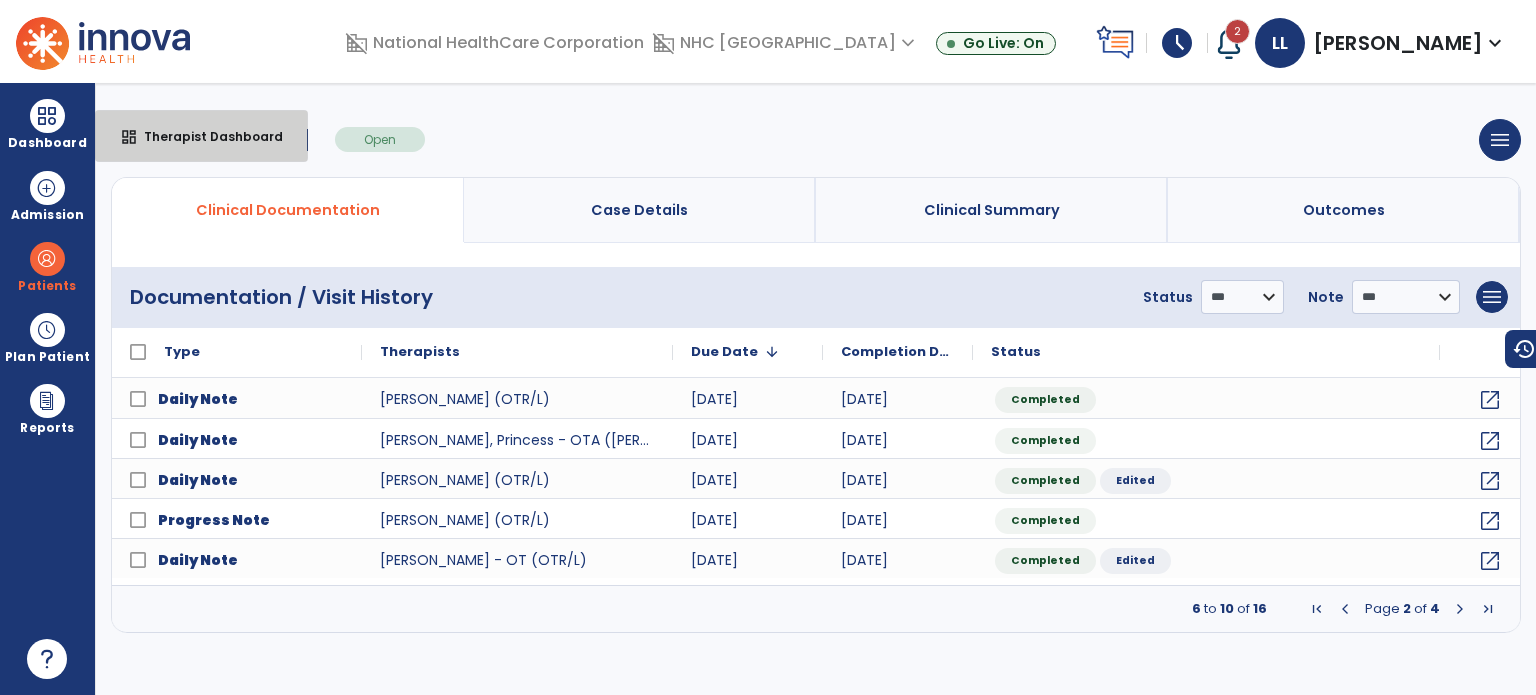 click on "dashboard  Therapist Dashboard" at bounding box center [201, 136] 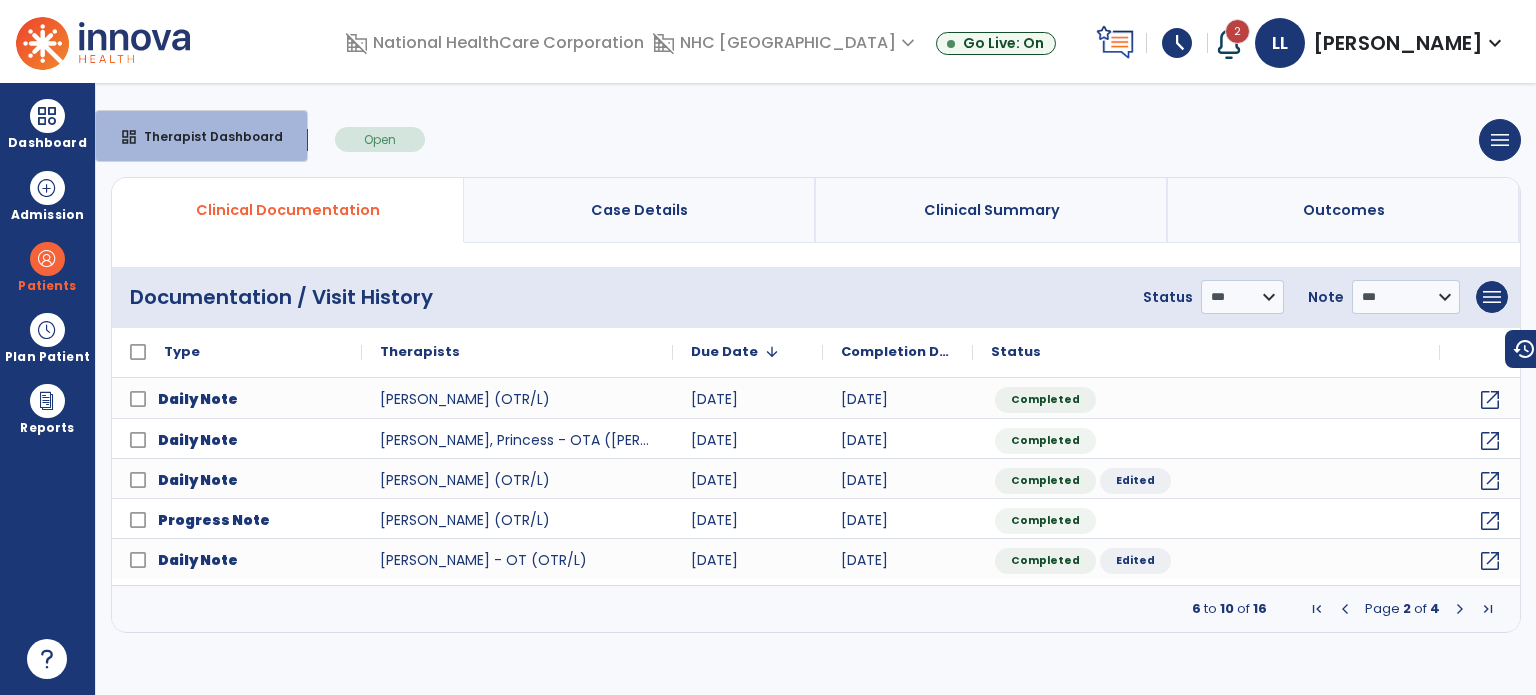 select on "****" 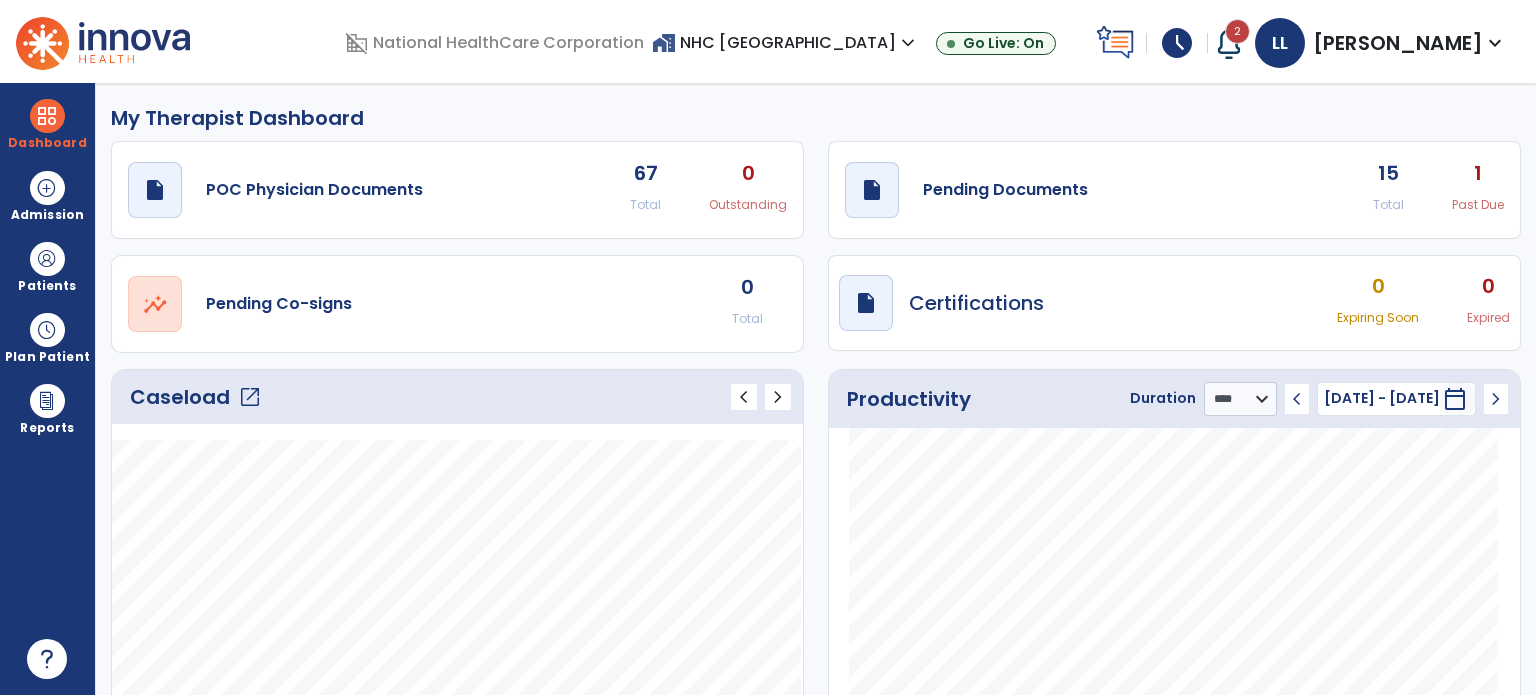 click on "open_in_new" 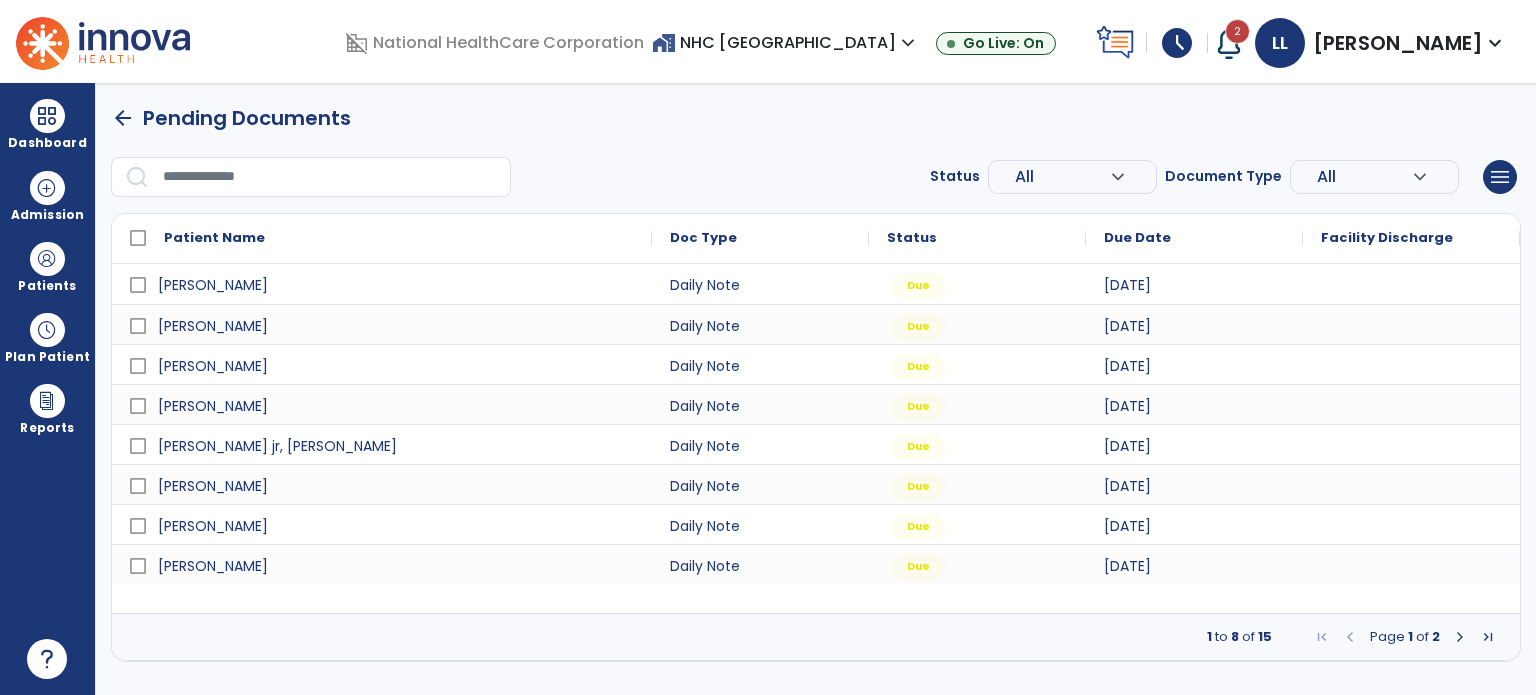 click at bounding box center [1460, 637] 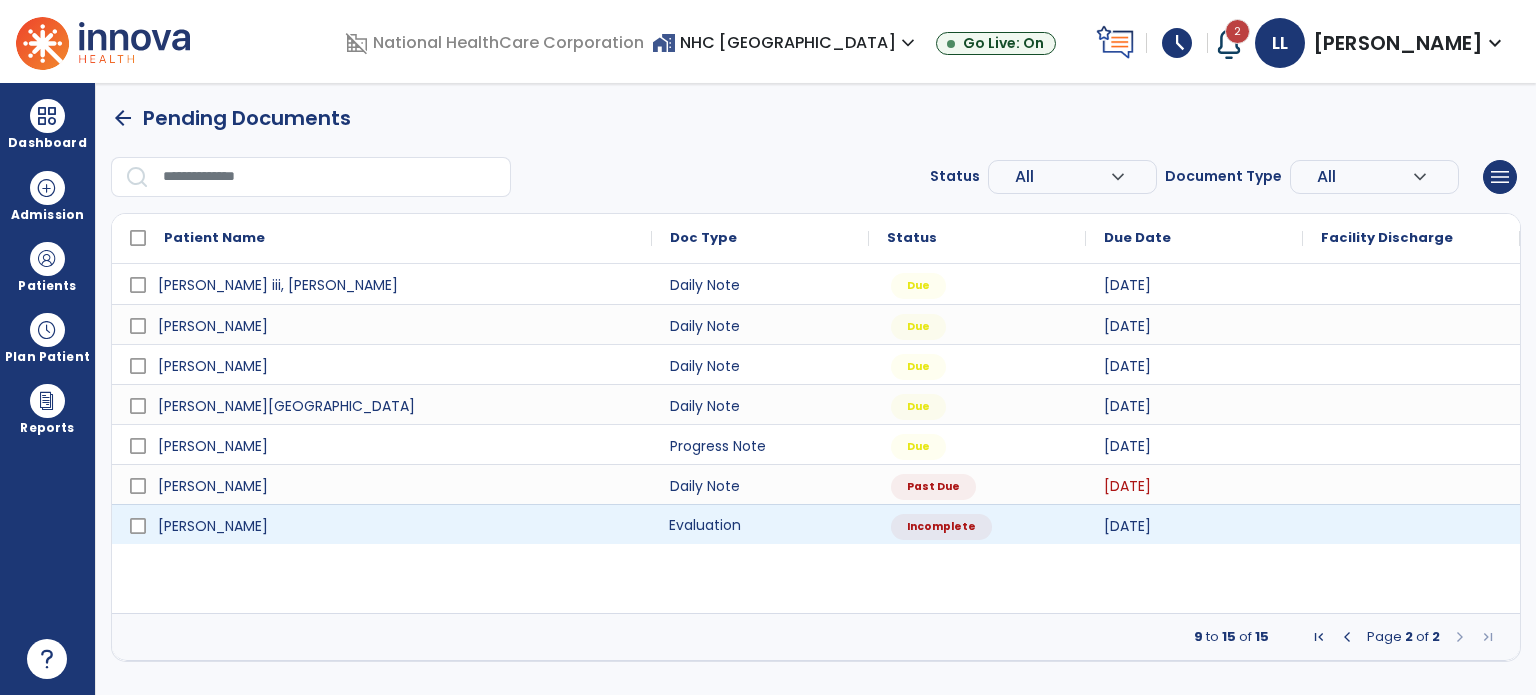 click on "Evaluation" at bounding box center (760, 524) 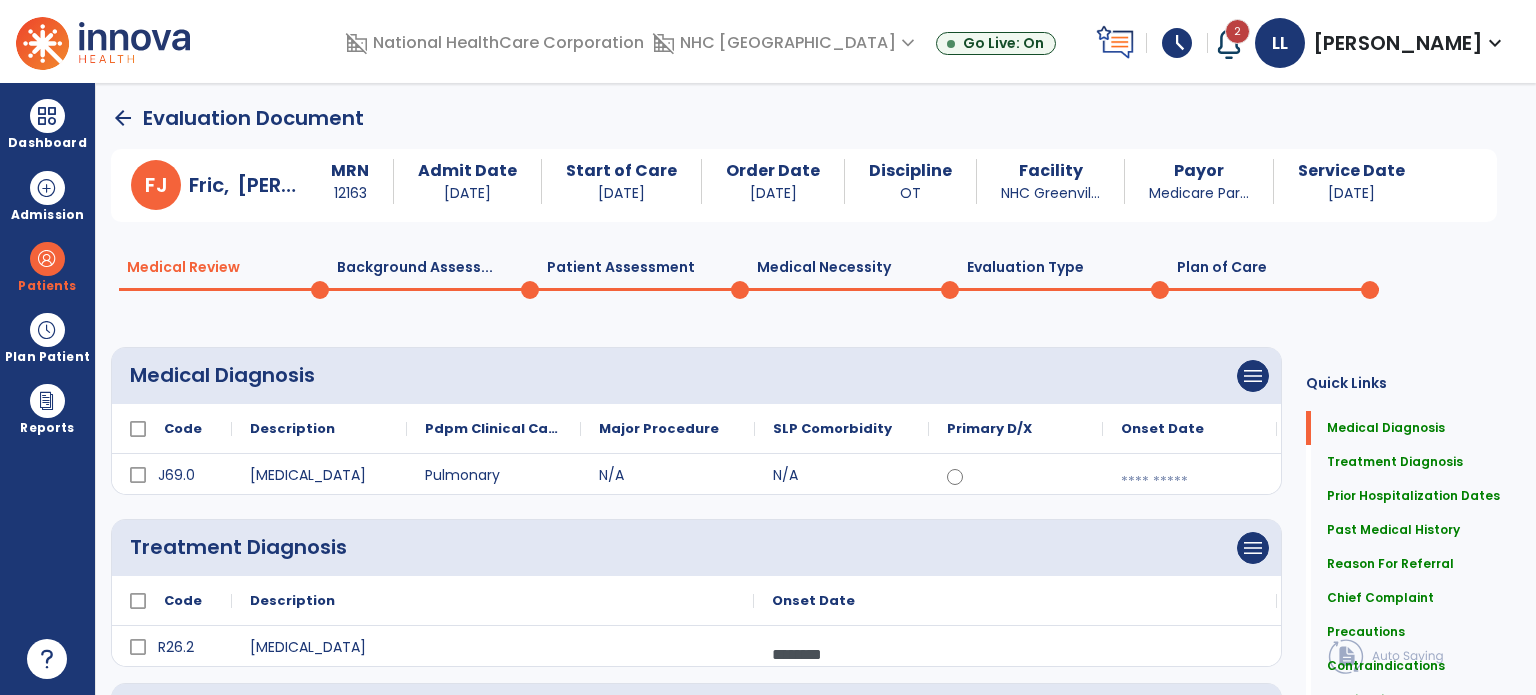 click on "Plan of Care  0" 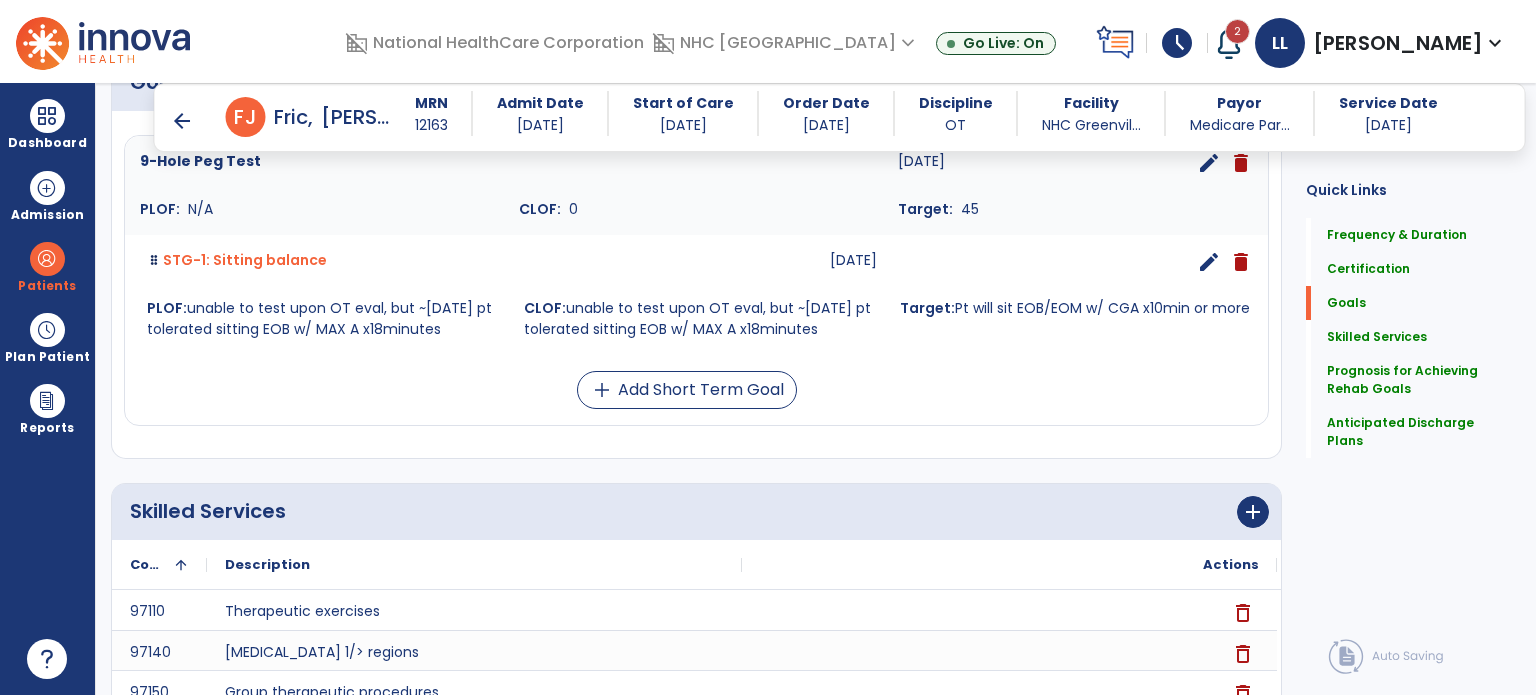 scroll, scrollTop: 563, scrollLeft: 0, axis: vertical 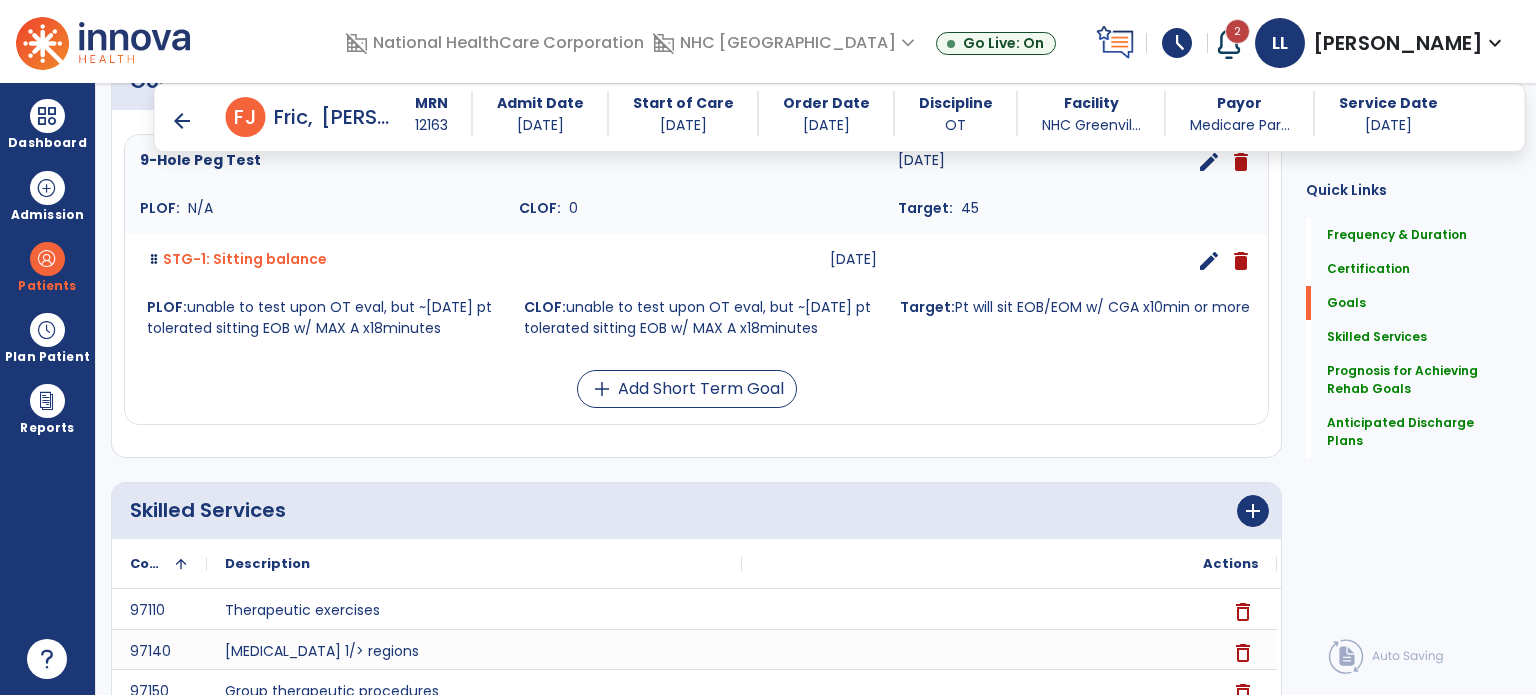 click on "edit" at bounding box center [1209, 261] 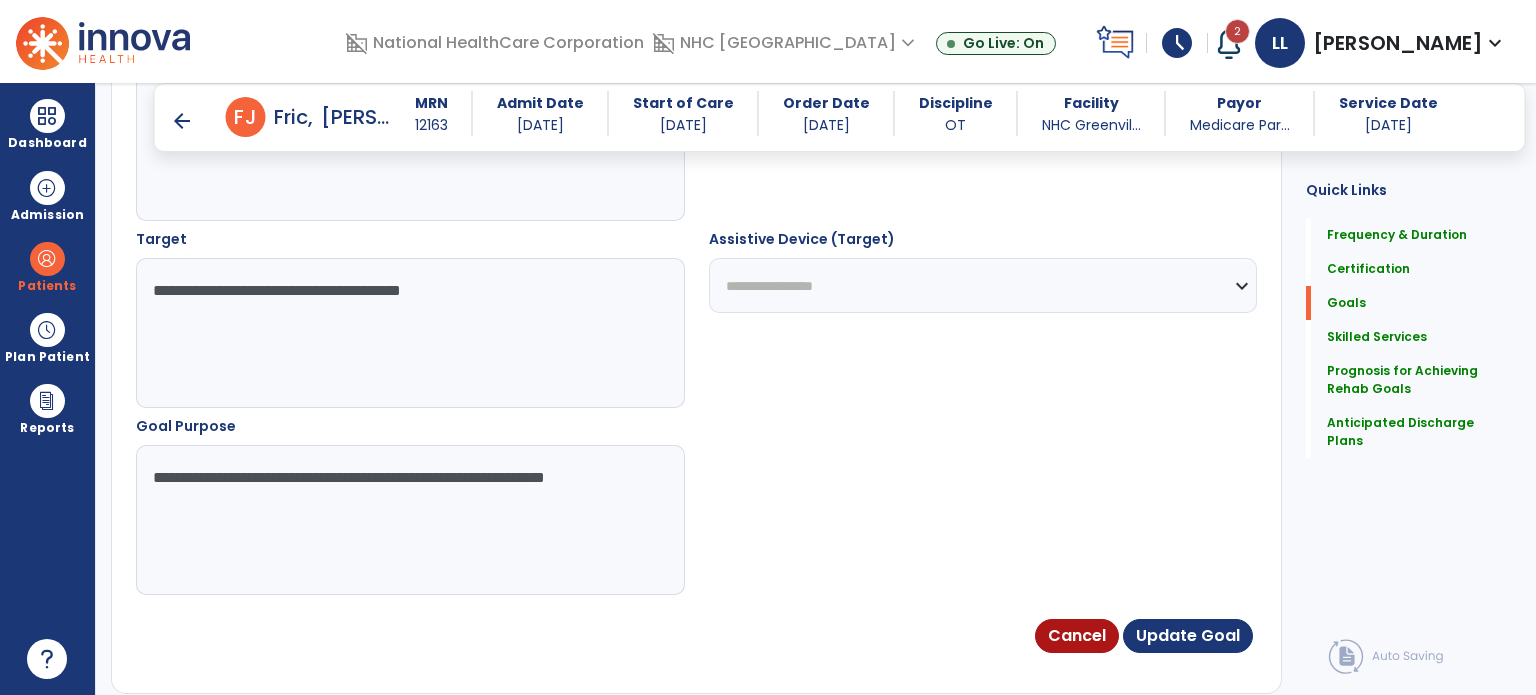 scroll, scrollTop: 1058, scrollLeft: 0, axis: vertical 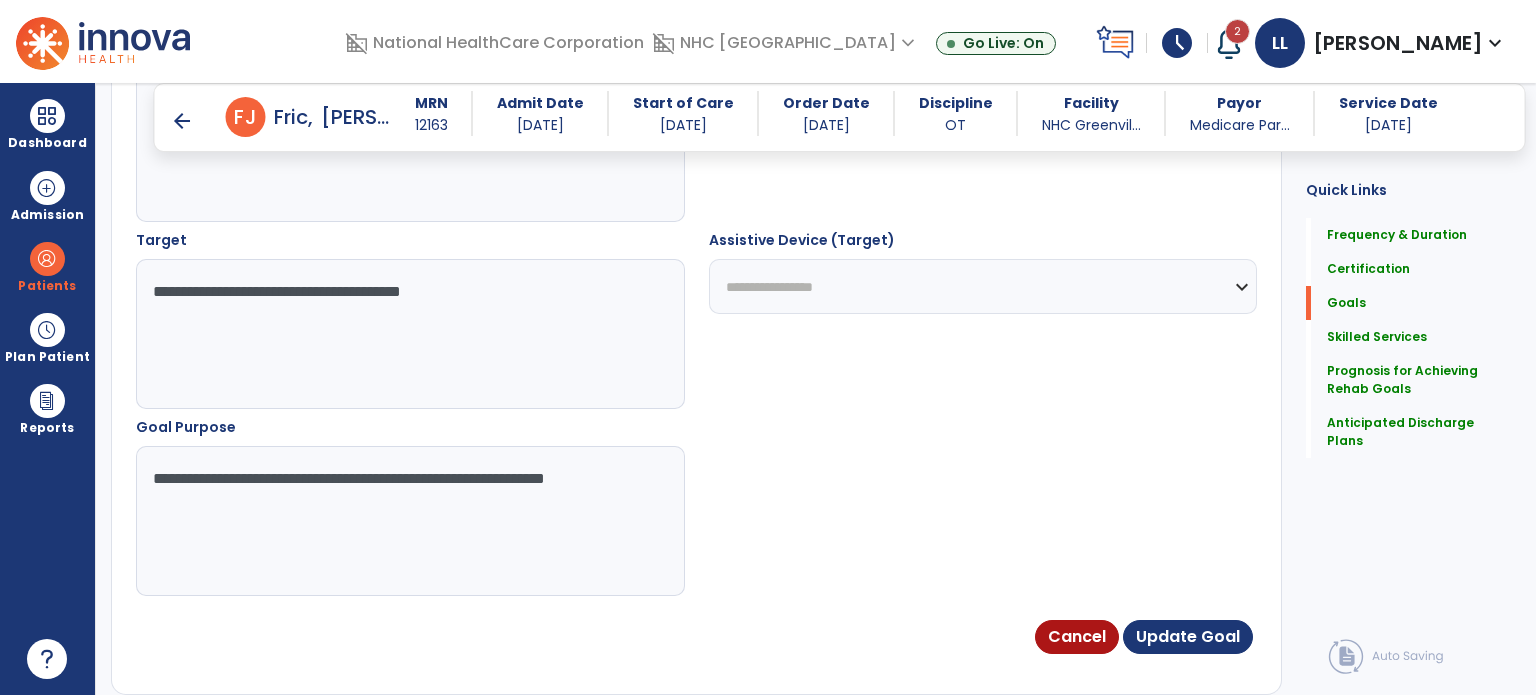 click on "**********" at bounding box center (409, 521) 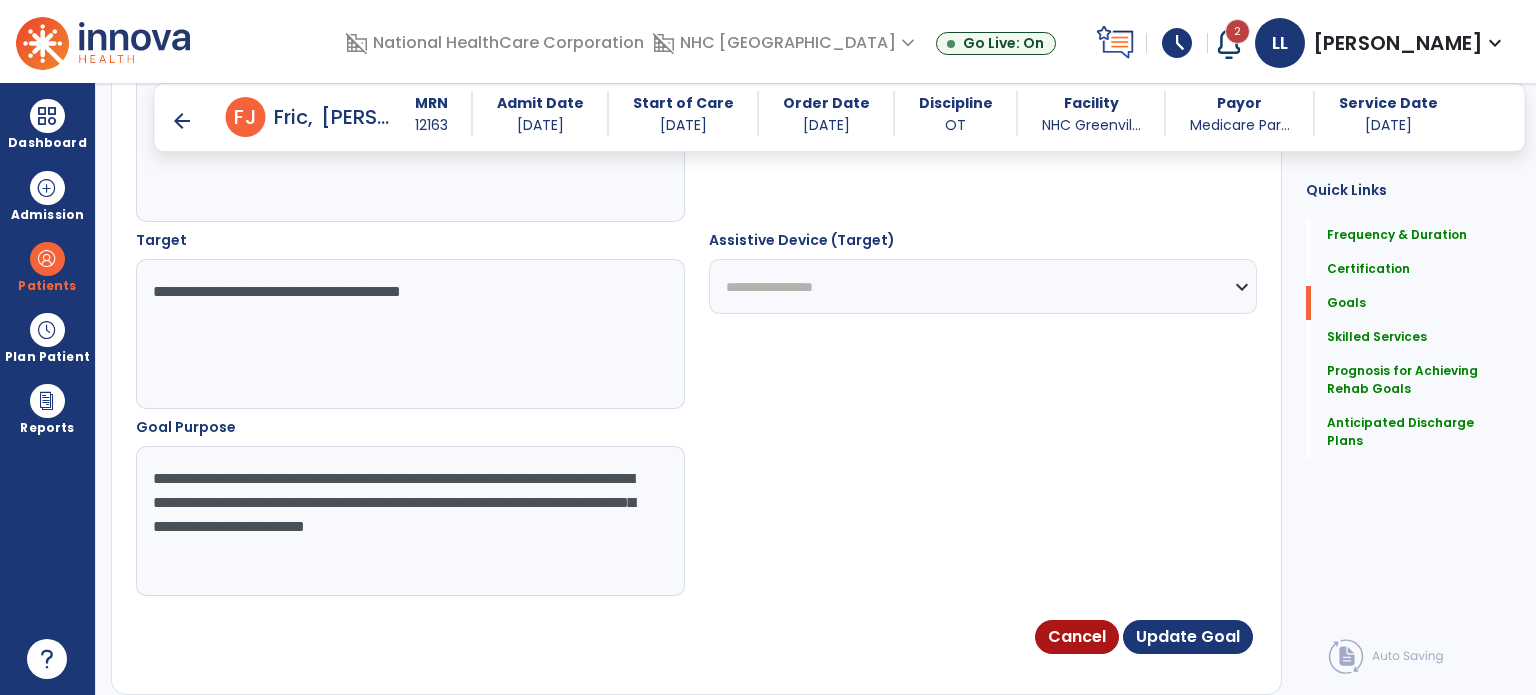 click on "**********" at bounding box center [409, 521] 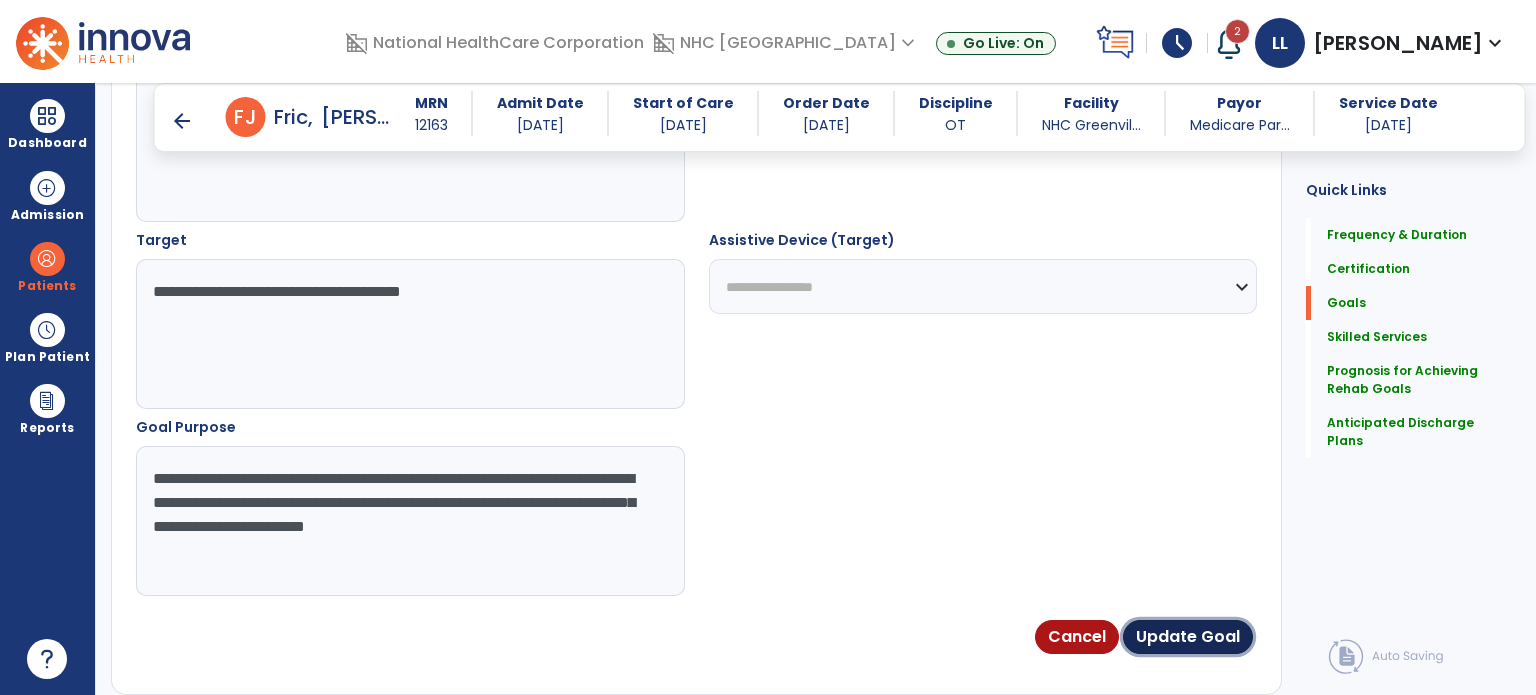 click on "Update Goal" at bounding box center [1188, 637] 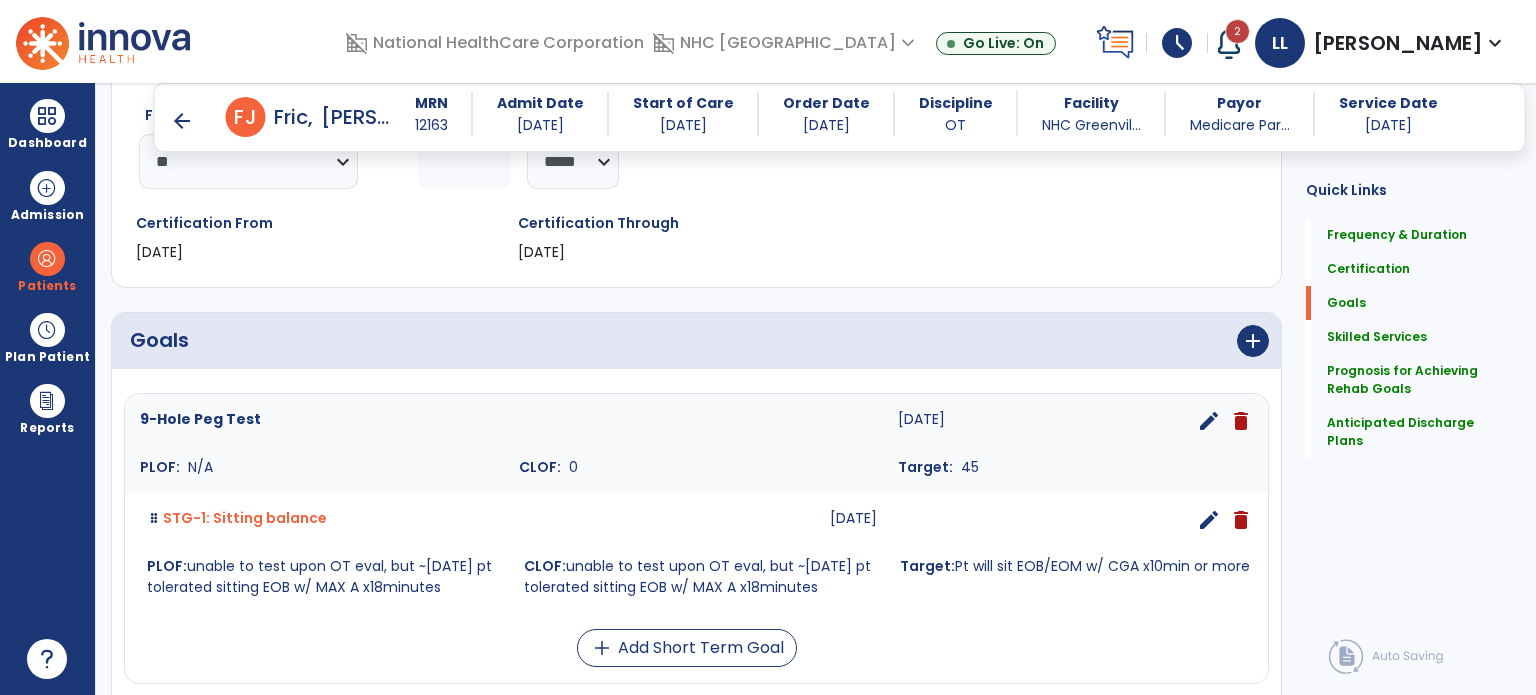 scroll, scrollTop: 309, scrollLeft: 0, axis: vertical 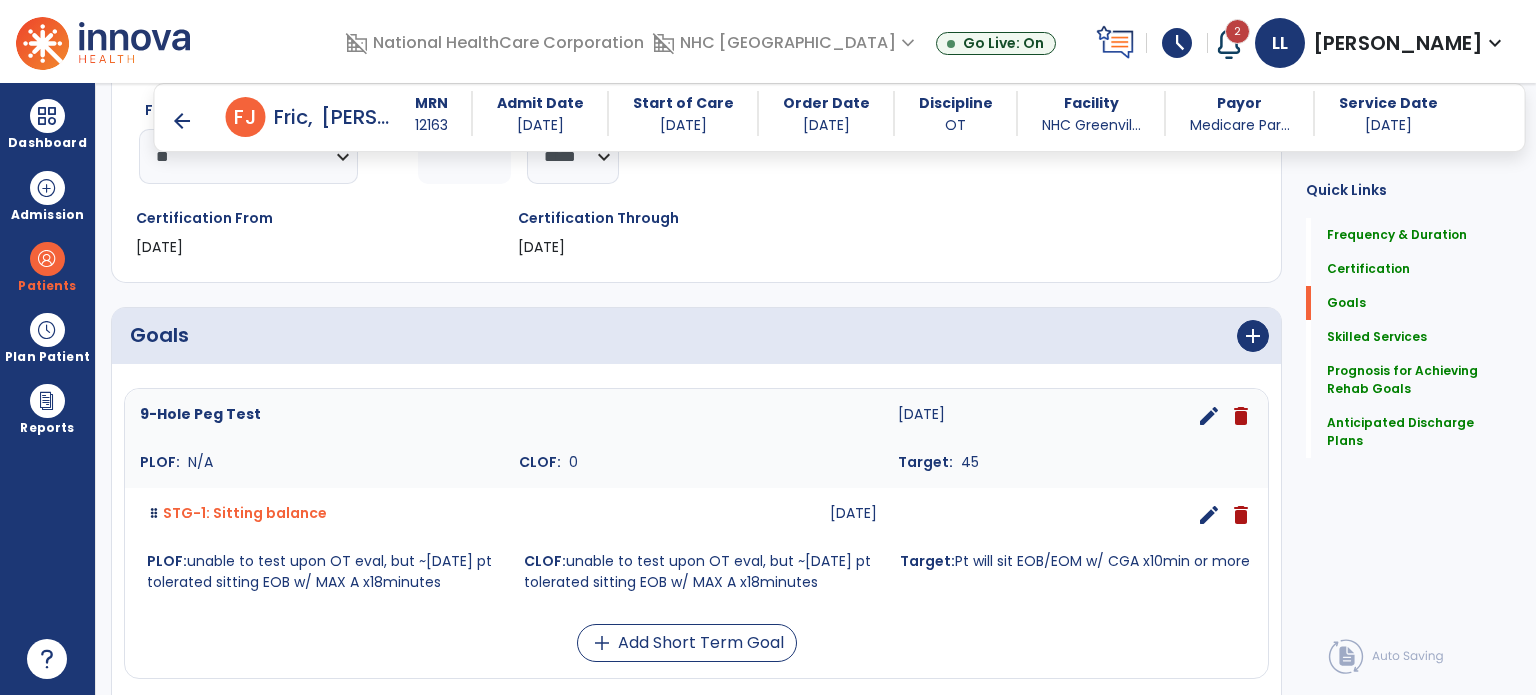 click on "arrow_back" at bounding box center (182, 121) 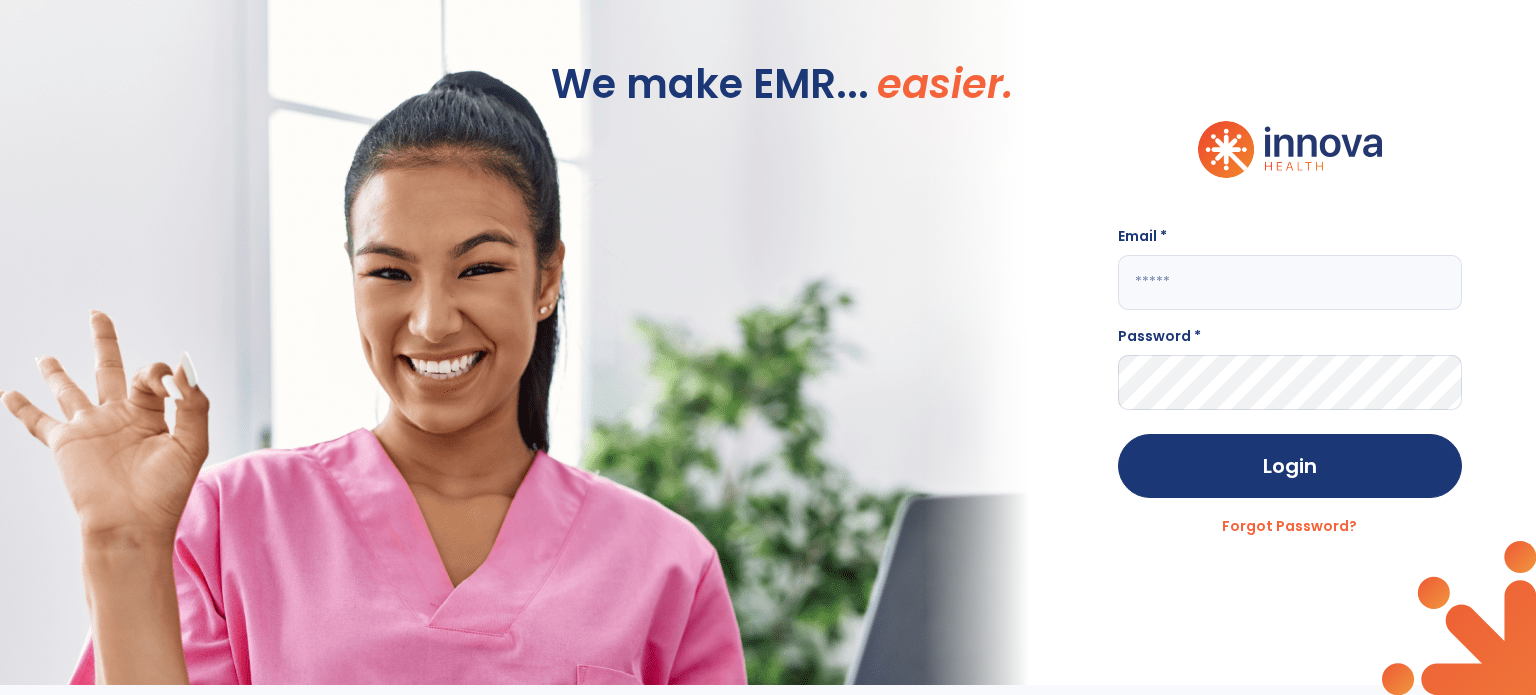 type on "**********" 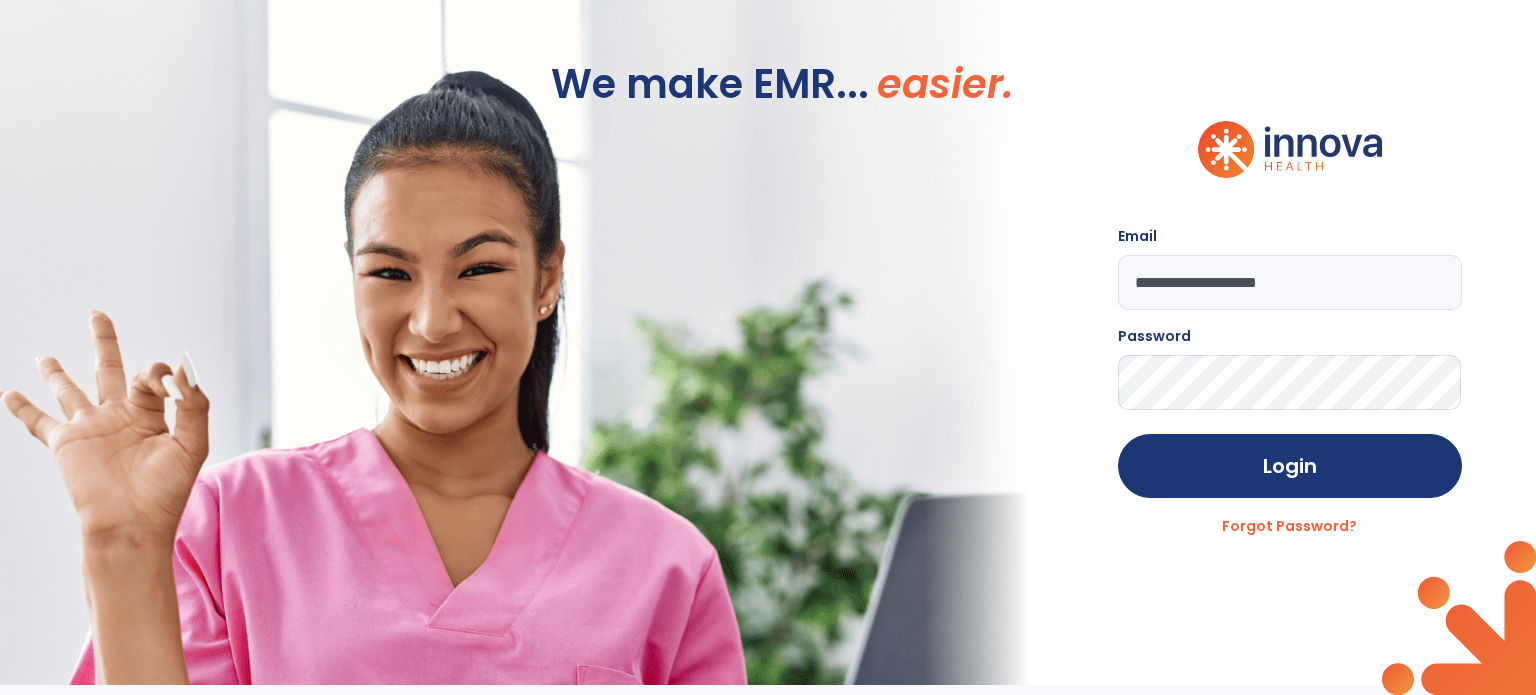 click on "We make EMR... easier." 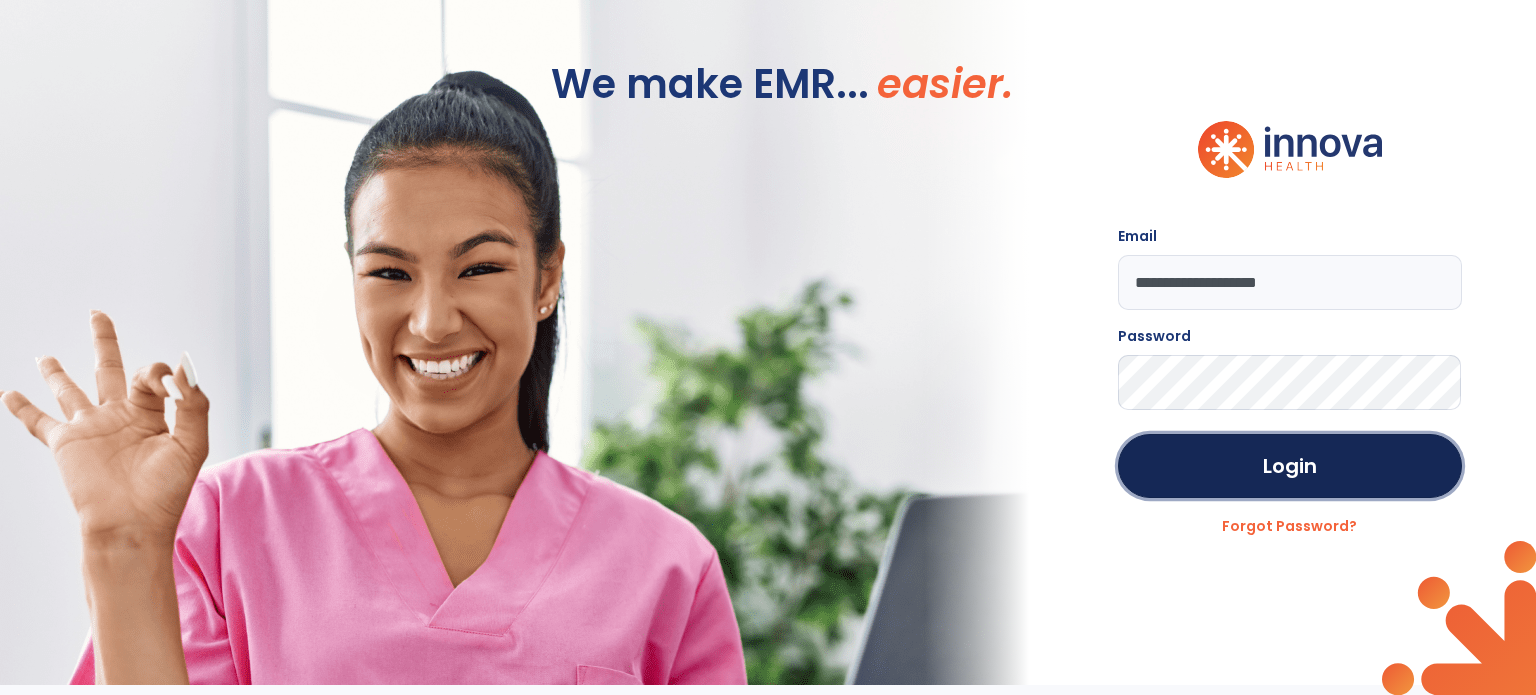 click on "Login" 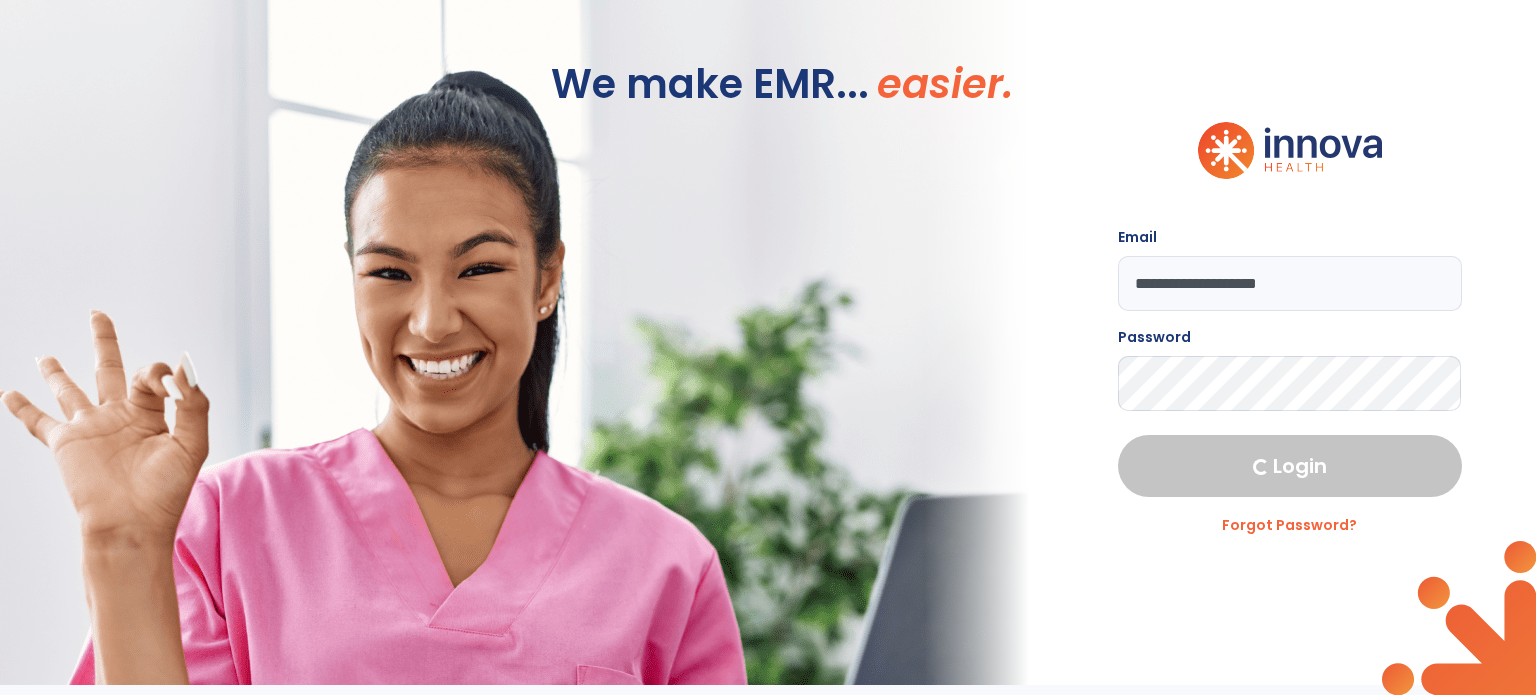 select on "****" 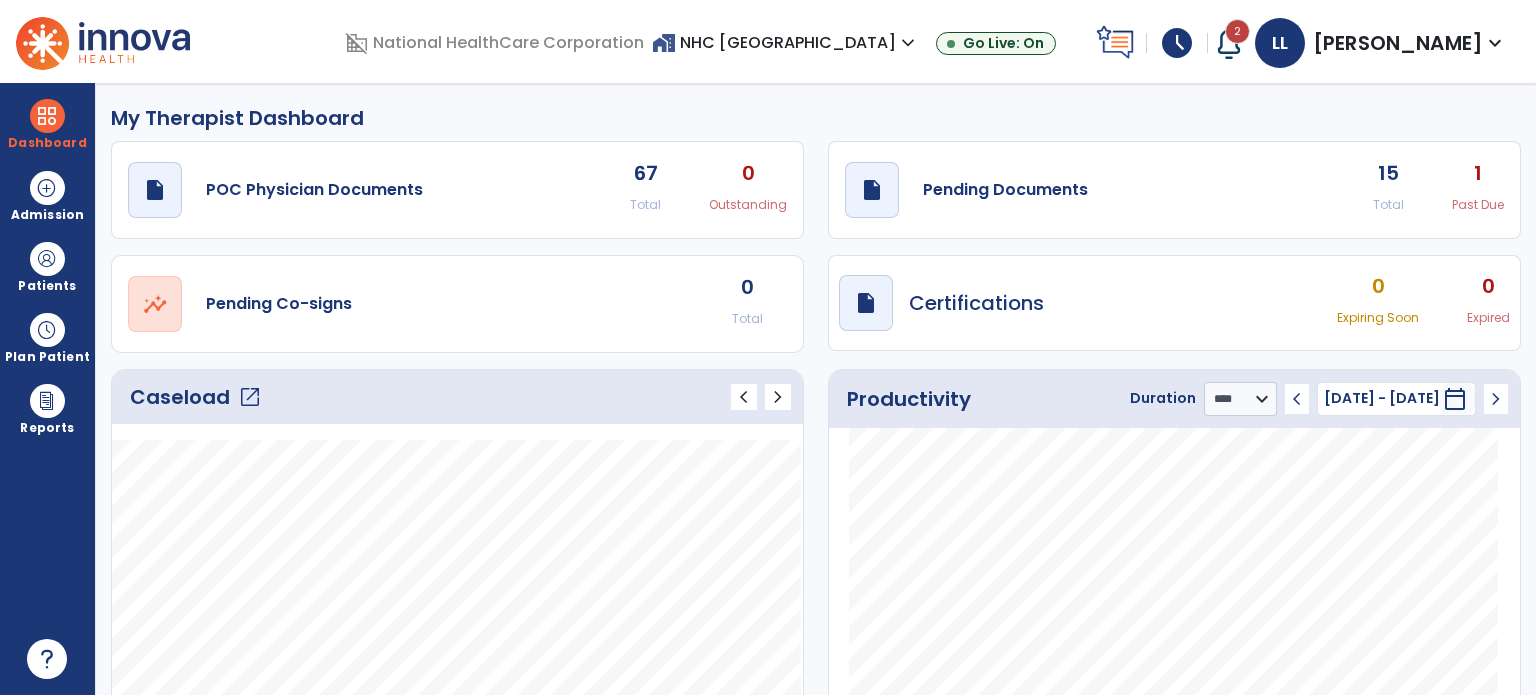 click on "draft   open_in_new" 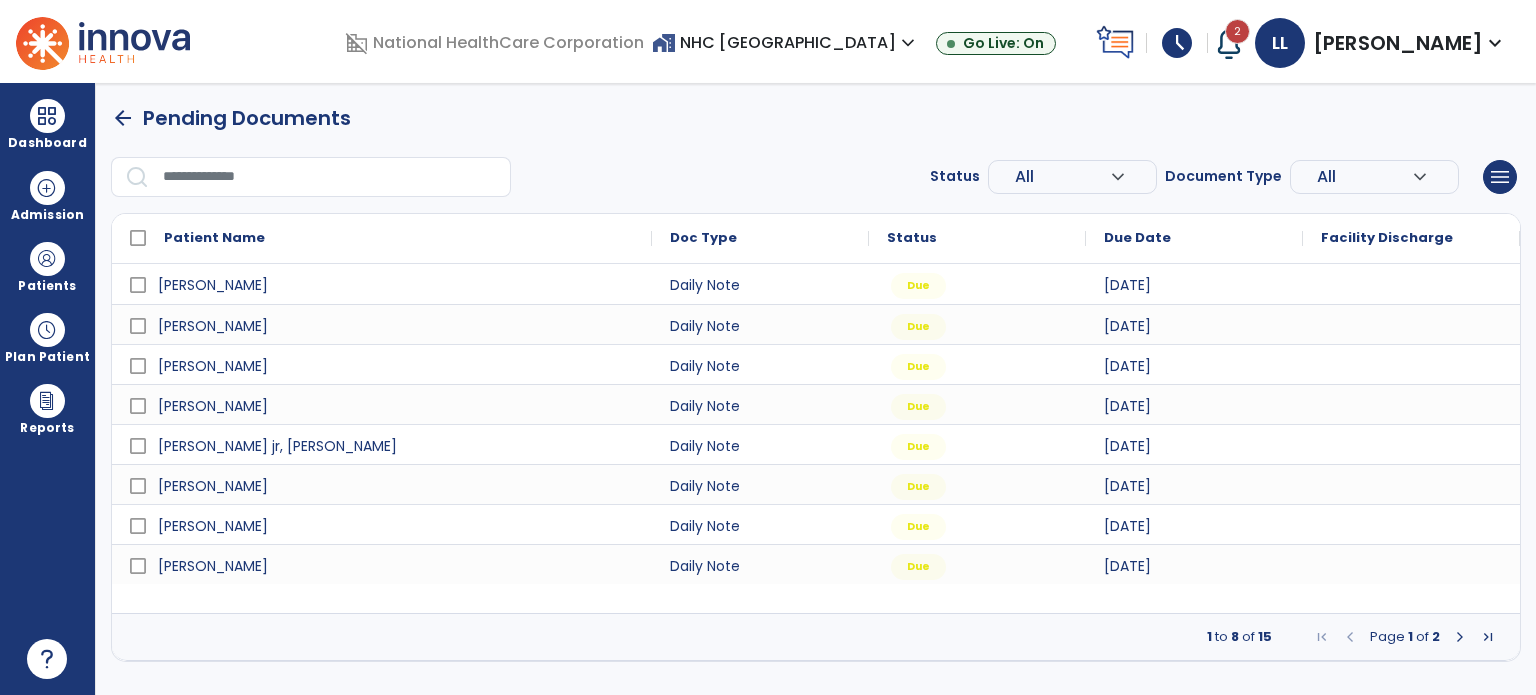 click at bounding box center [47, 259] 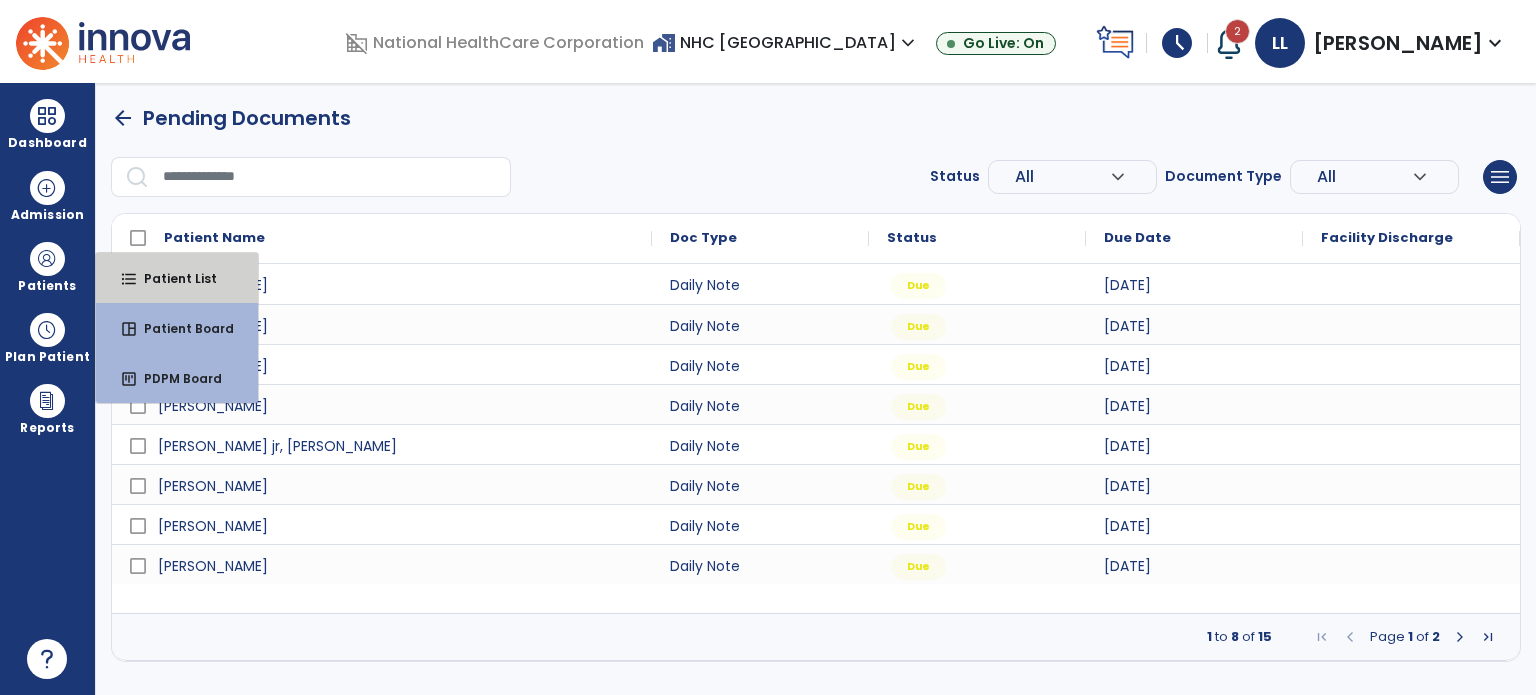 click on "Patient List" at bounding box center (172, 278) 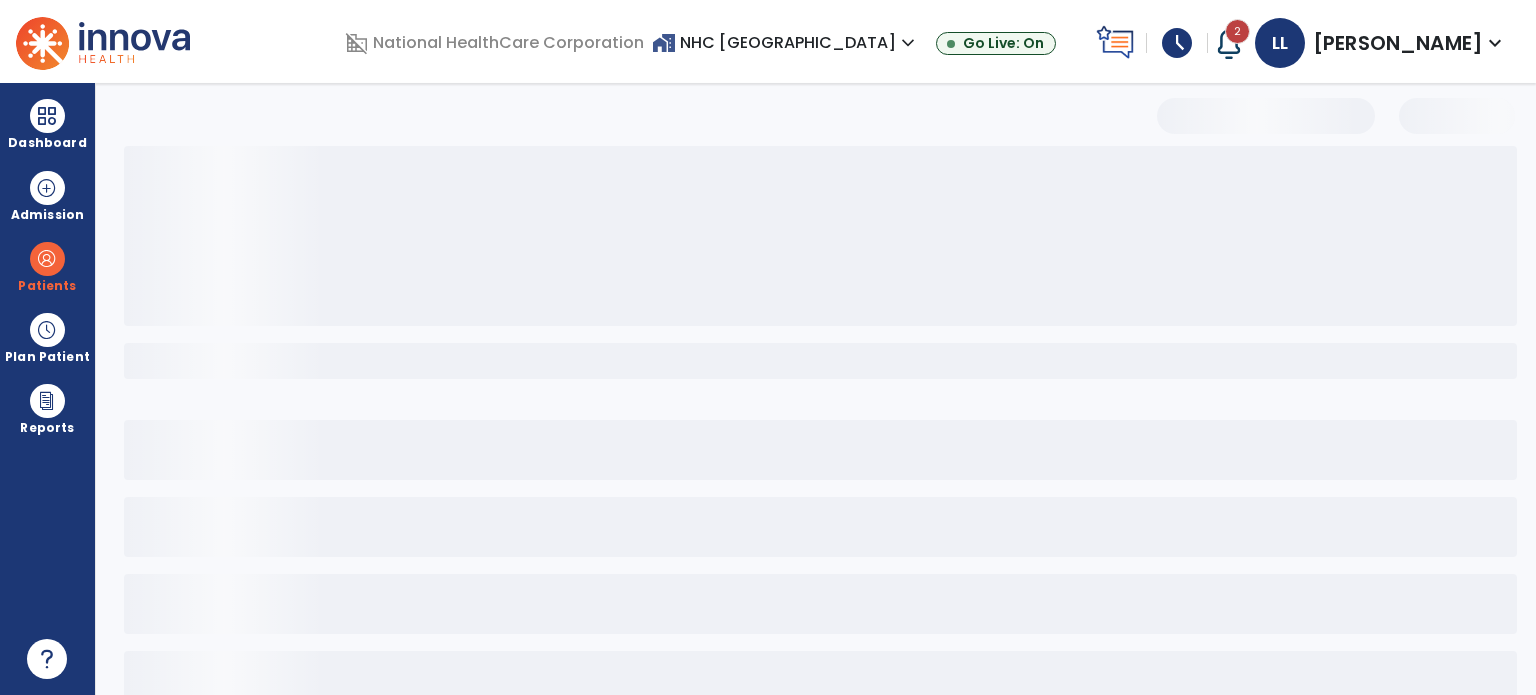 select on "***" 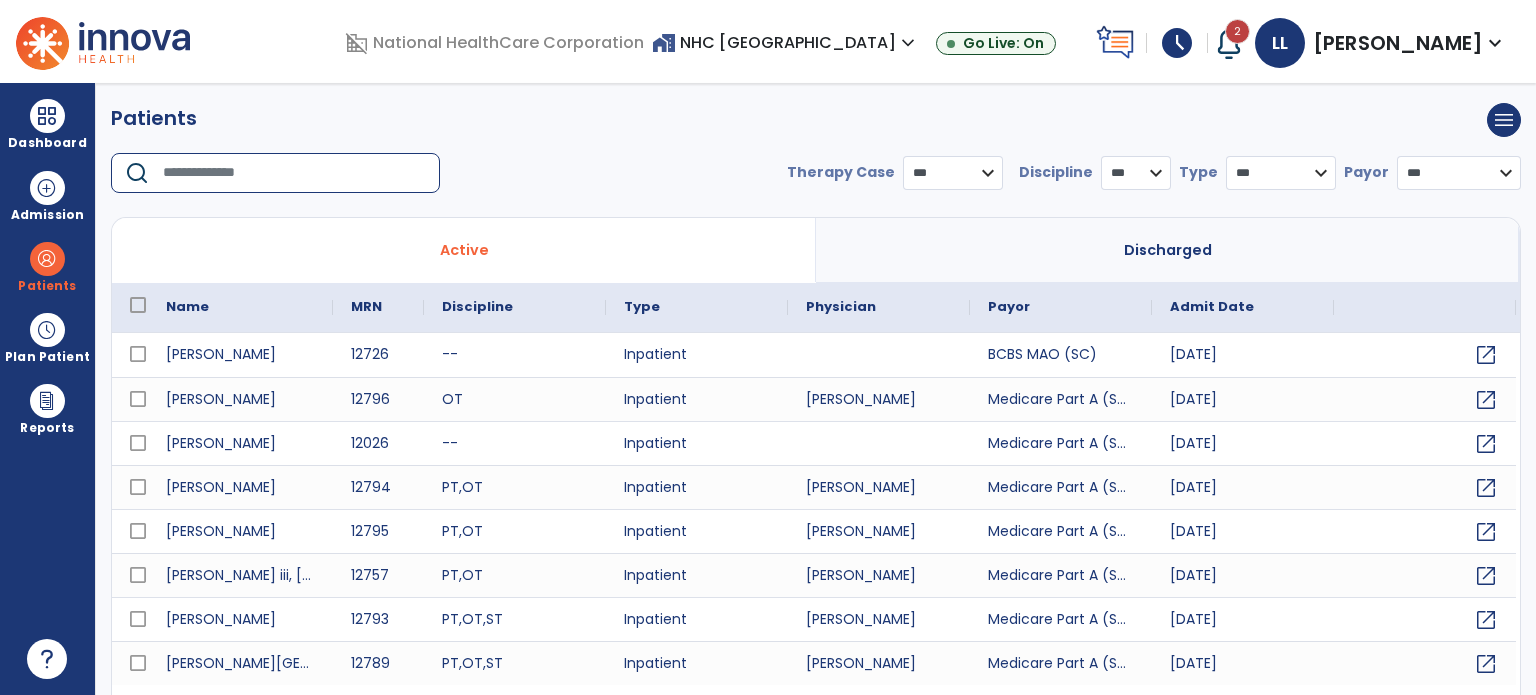 click at bounding box center (294, 173) 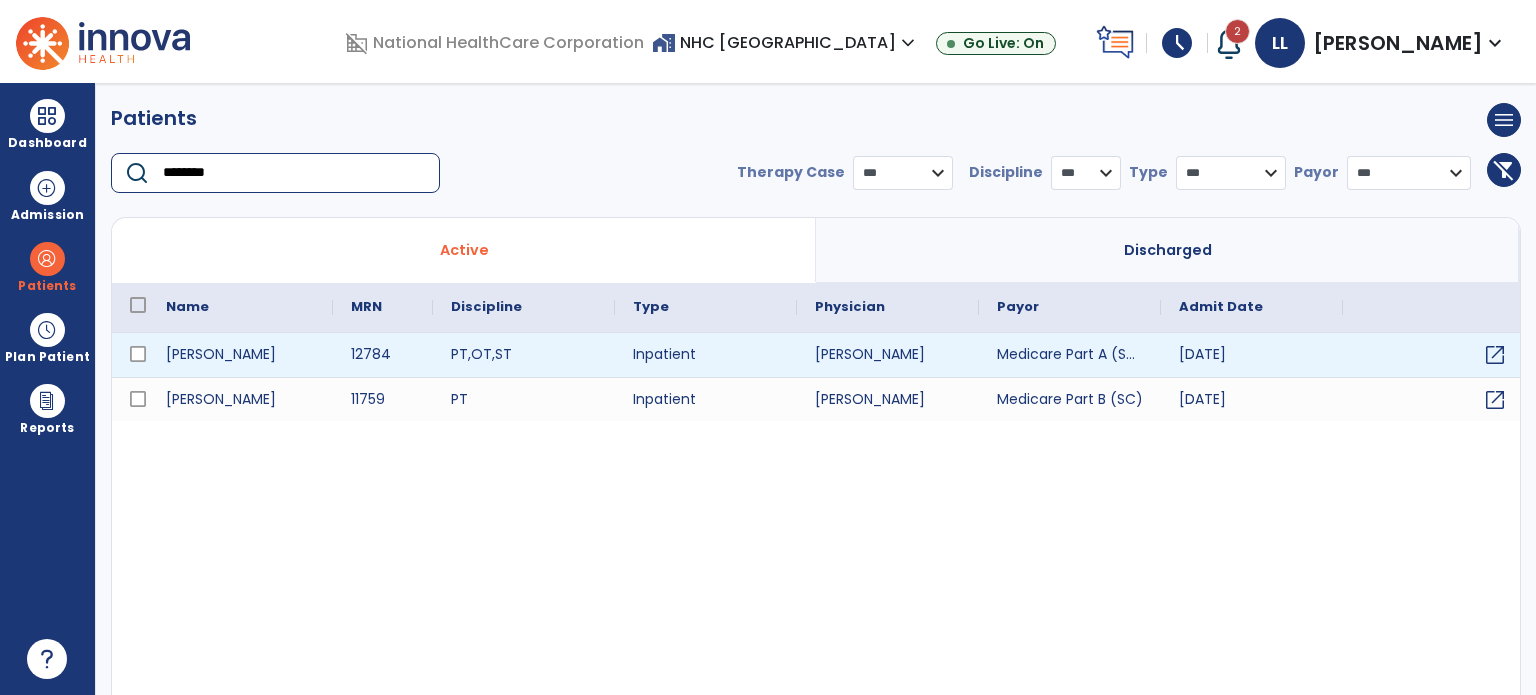 type on "********" 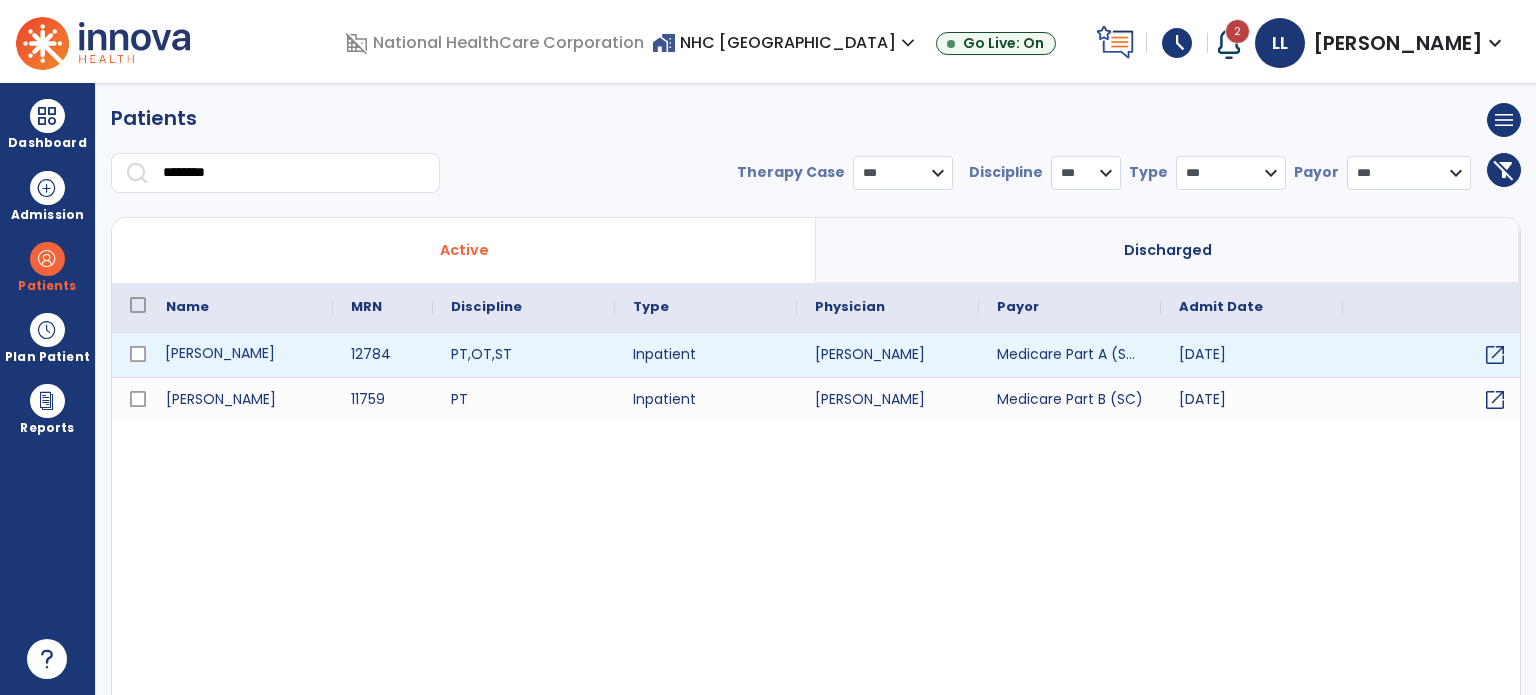 click on "[PERSON_NAME]" at bounding box center [240, 355] 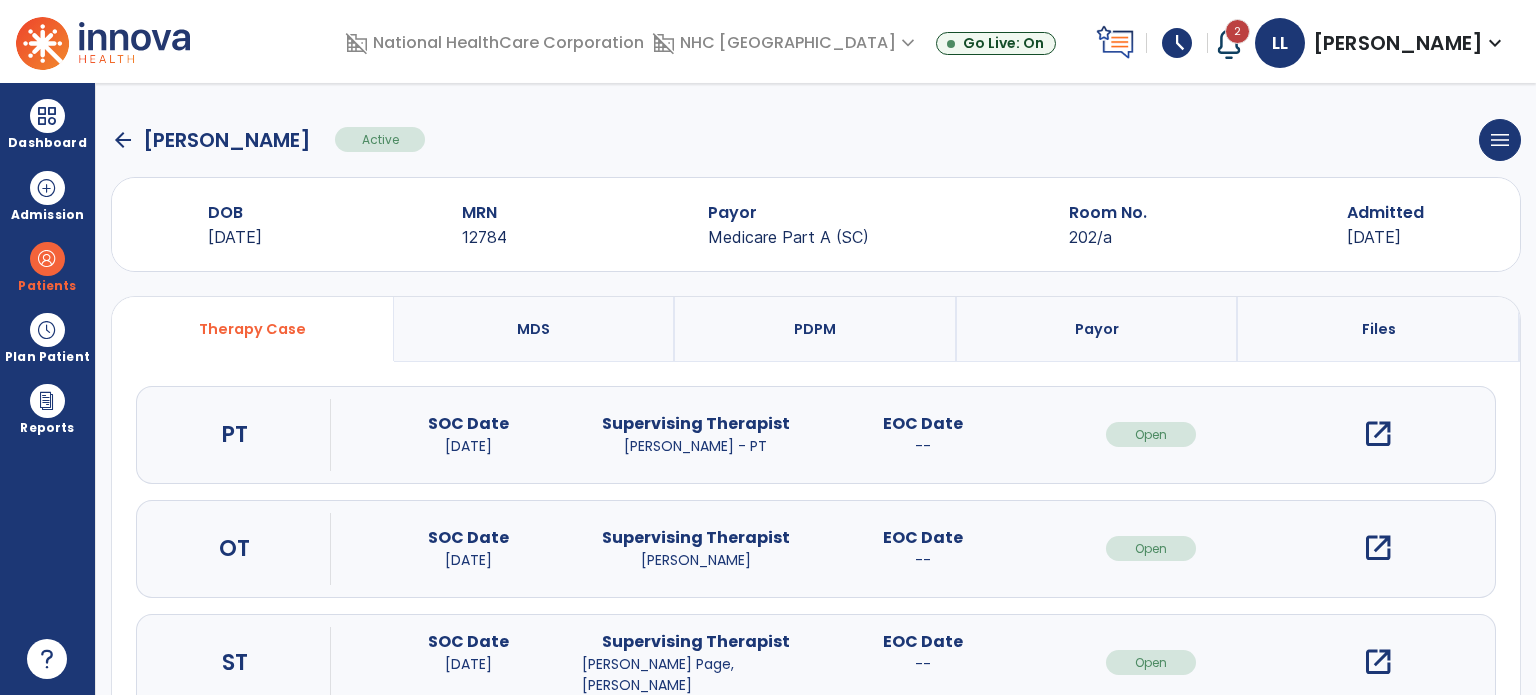click on "open_in_new" at bounding box center (1378, 548) 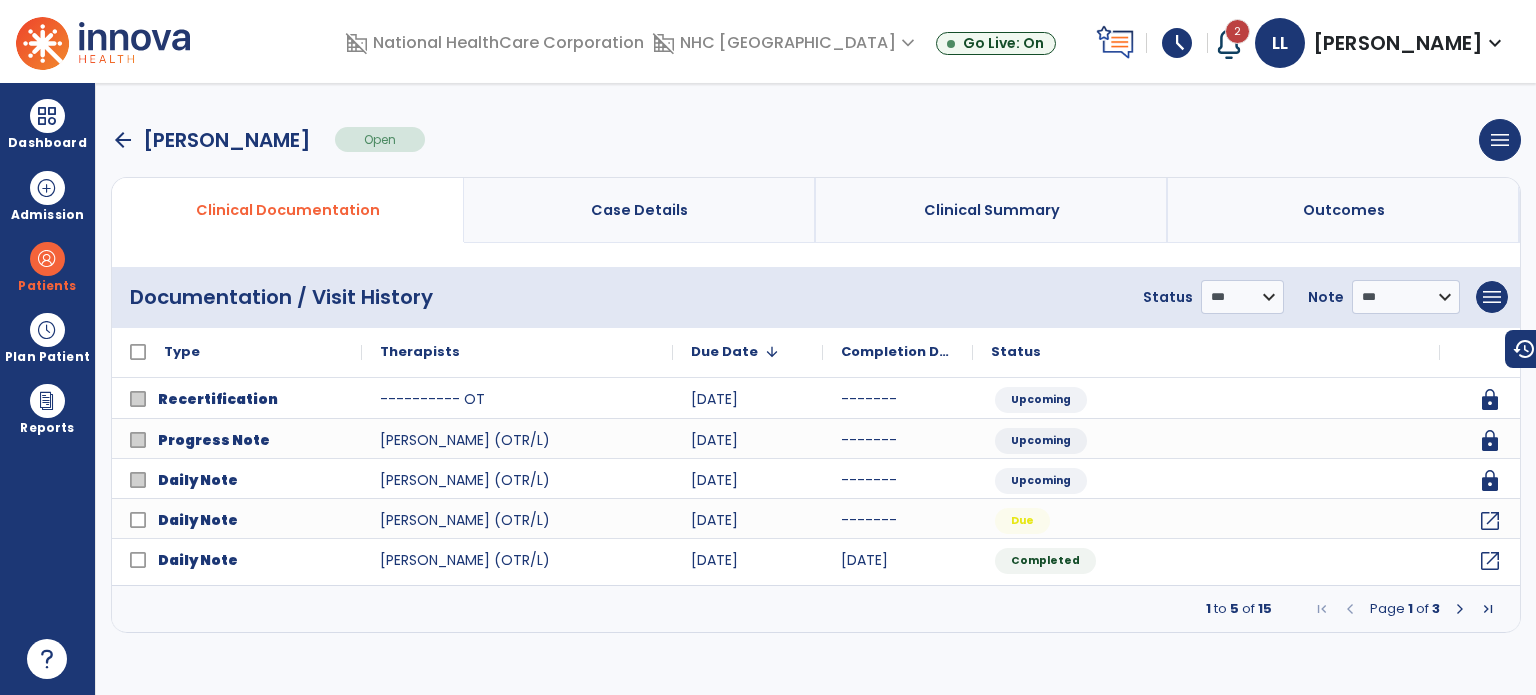 click at bounding box center [1460, 609] 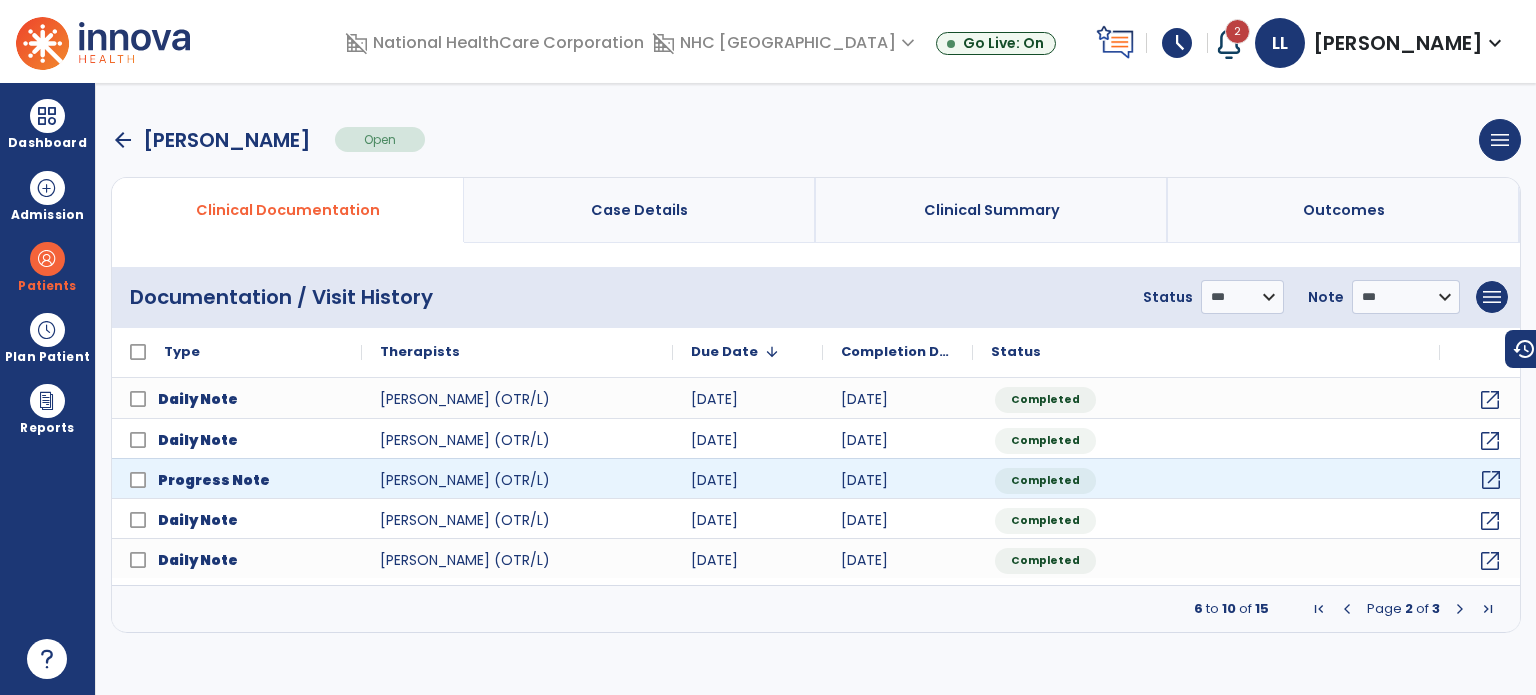click on "open_in_new" 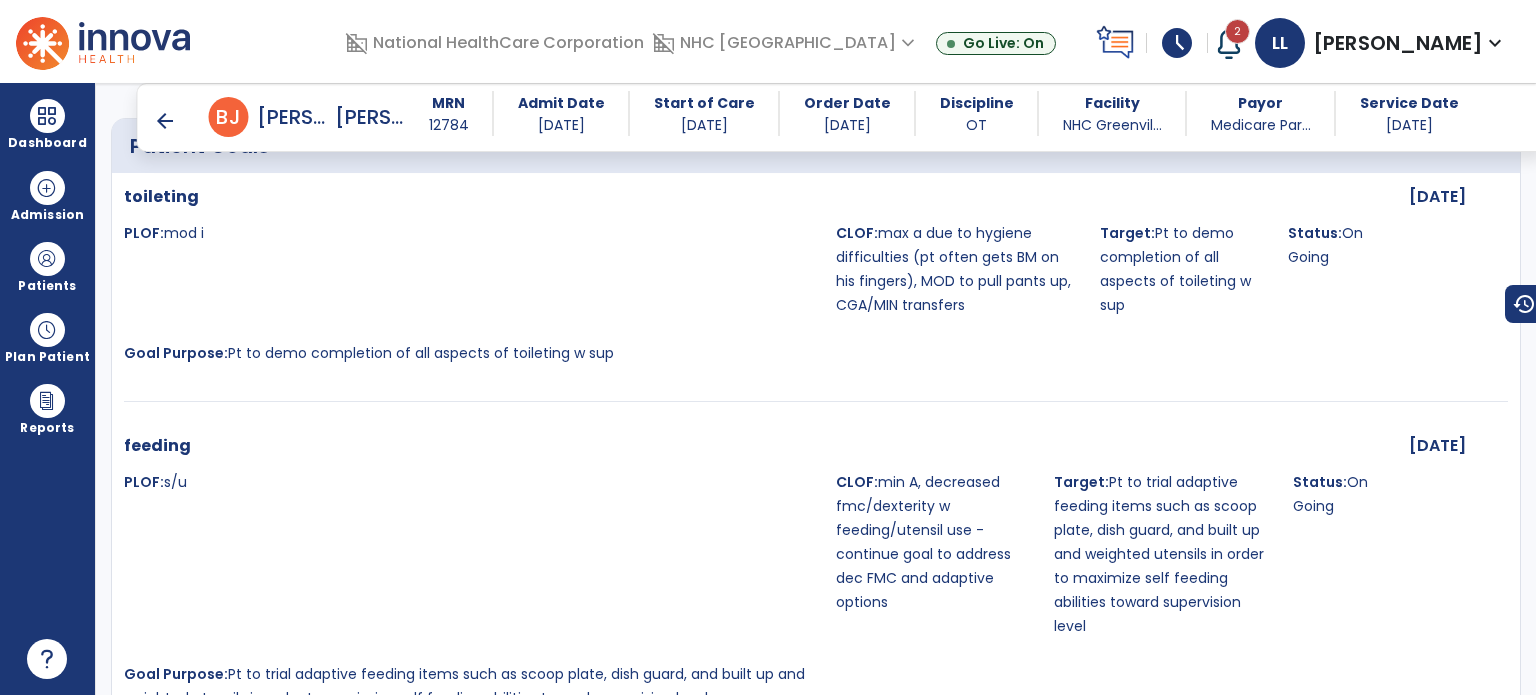 scroll, scrollTop: 868, scrollLeft: 0, axis: vertical 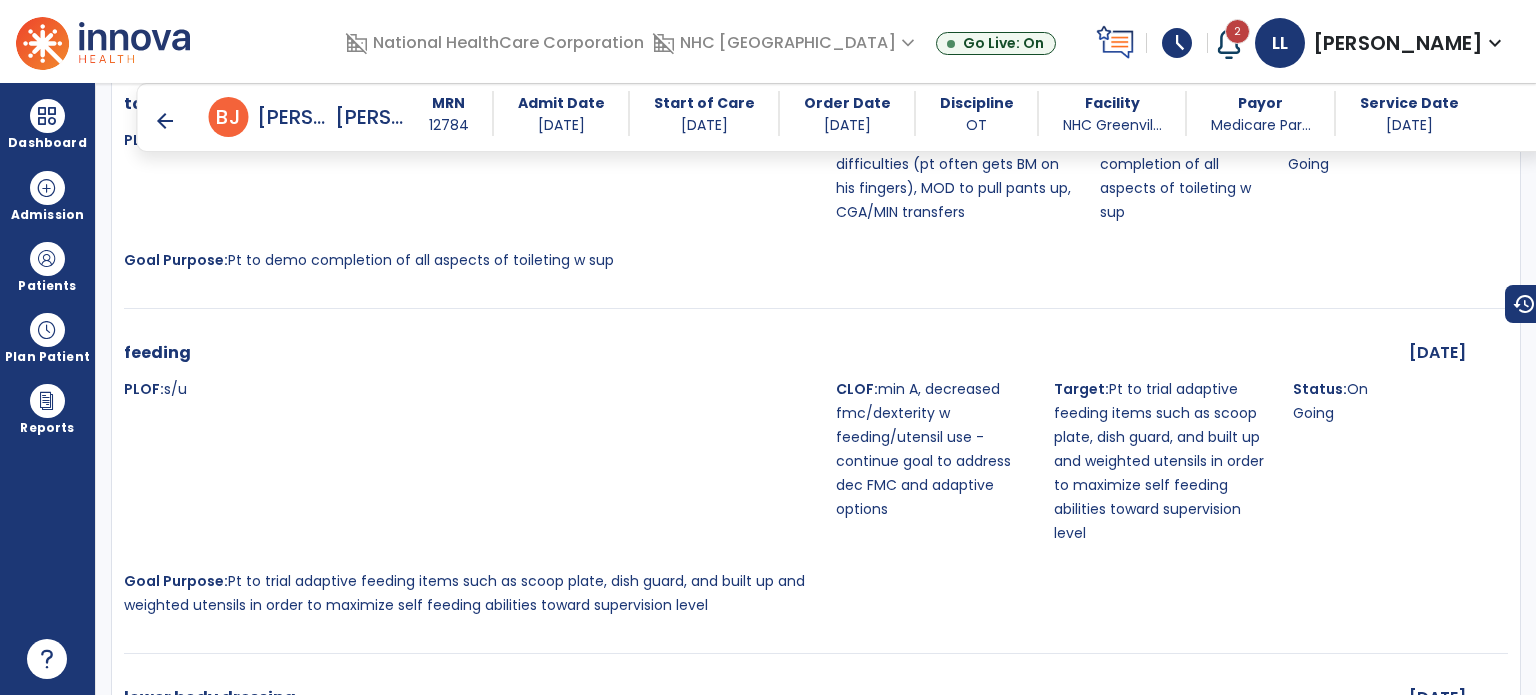 click on "Goal Purpose:  Pt to demo completion of all aspects of toileting w sup" at bounding box center [474, 260] 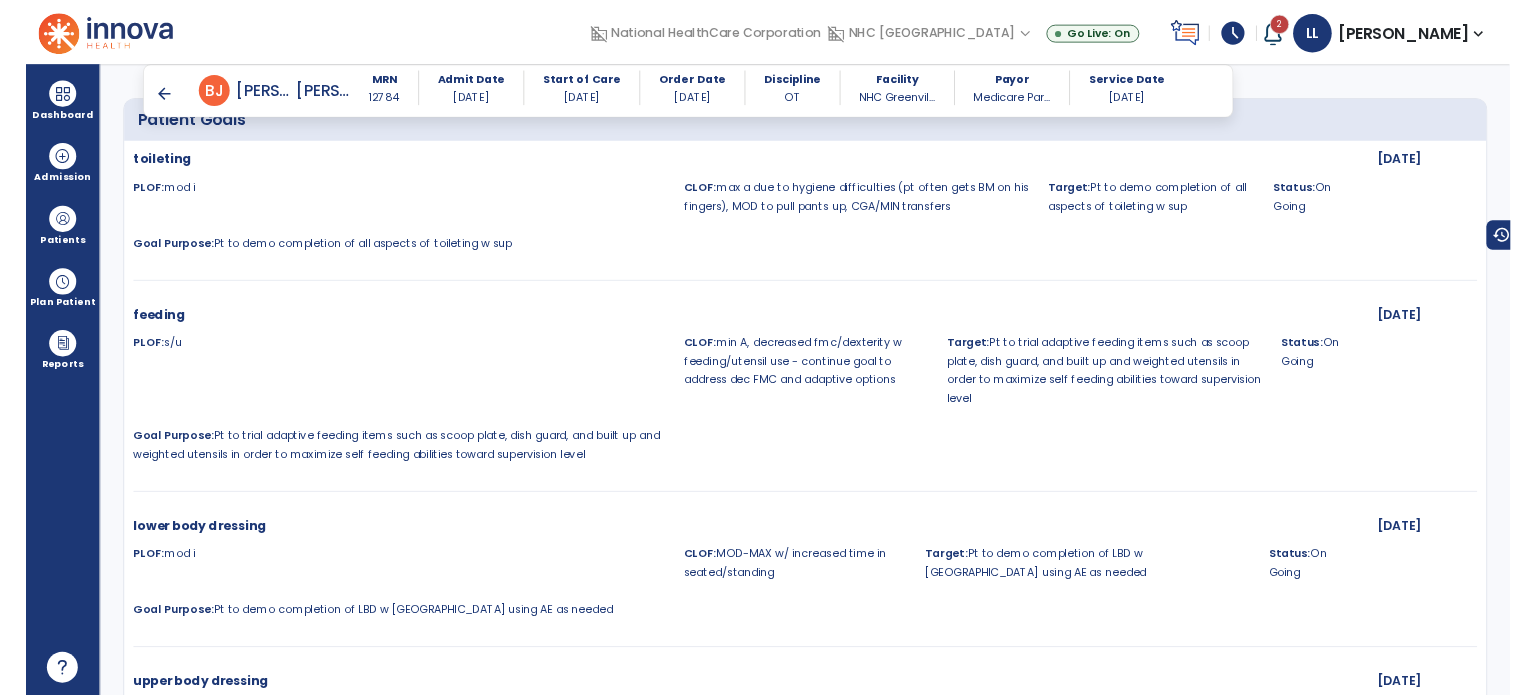 scroll, scrollTop: 868, scrollLeft: 0, axis: vertical 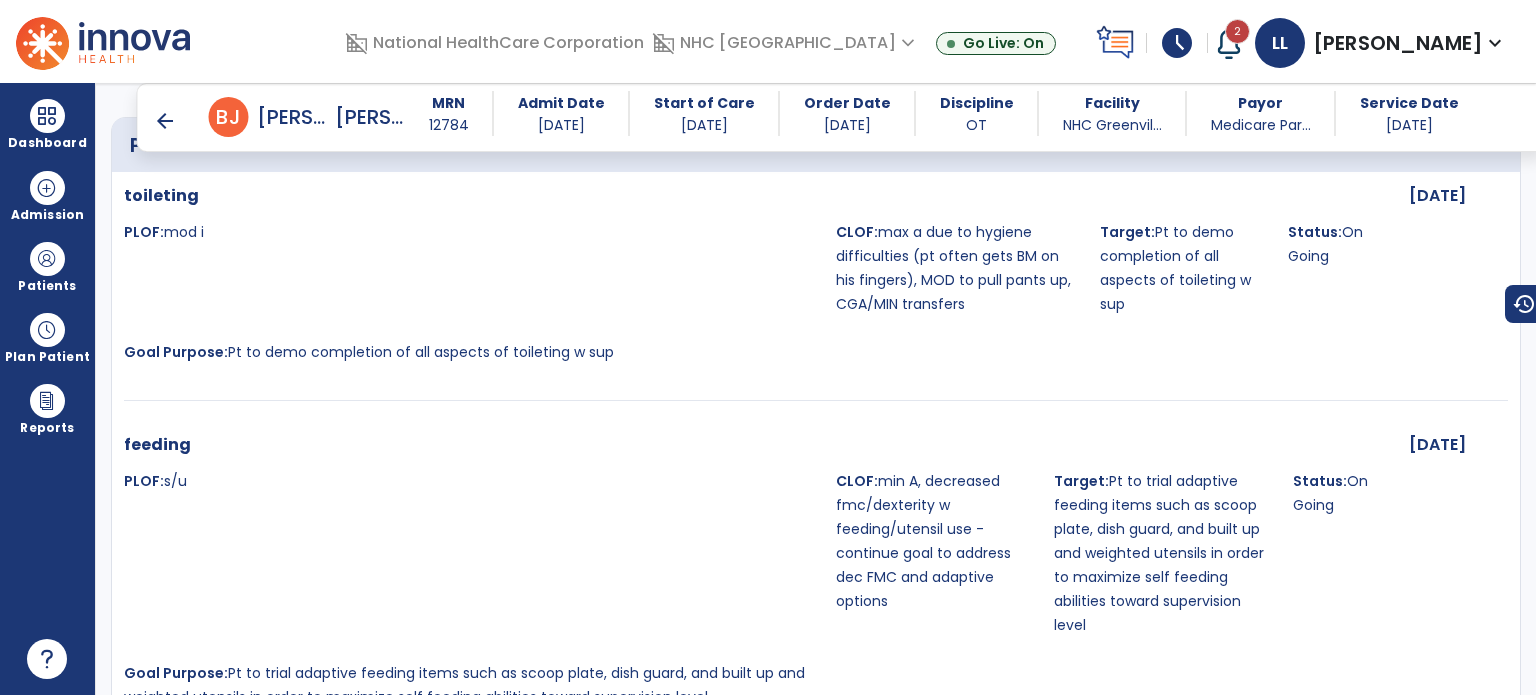 click on "Dashboard" at bounding box center (47, 124) 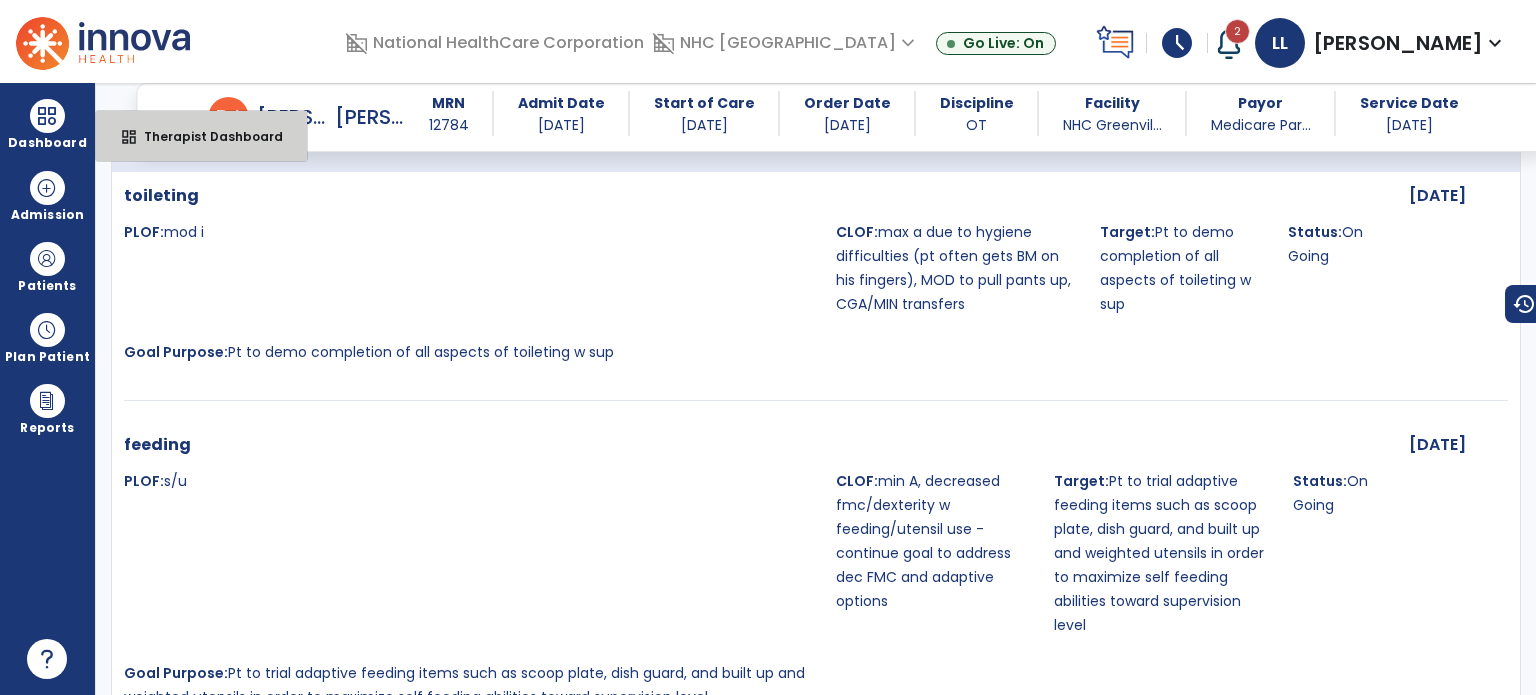 click on "Therapist Dashboard" at bounding box center [205, 136] 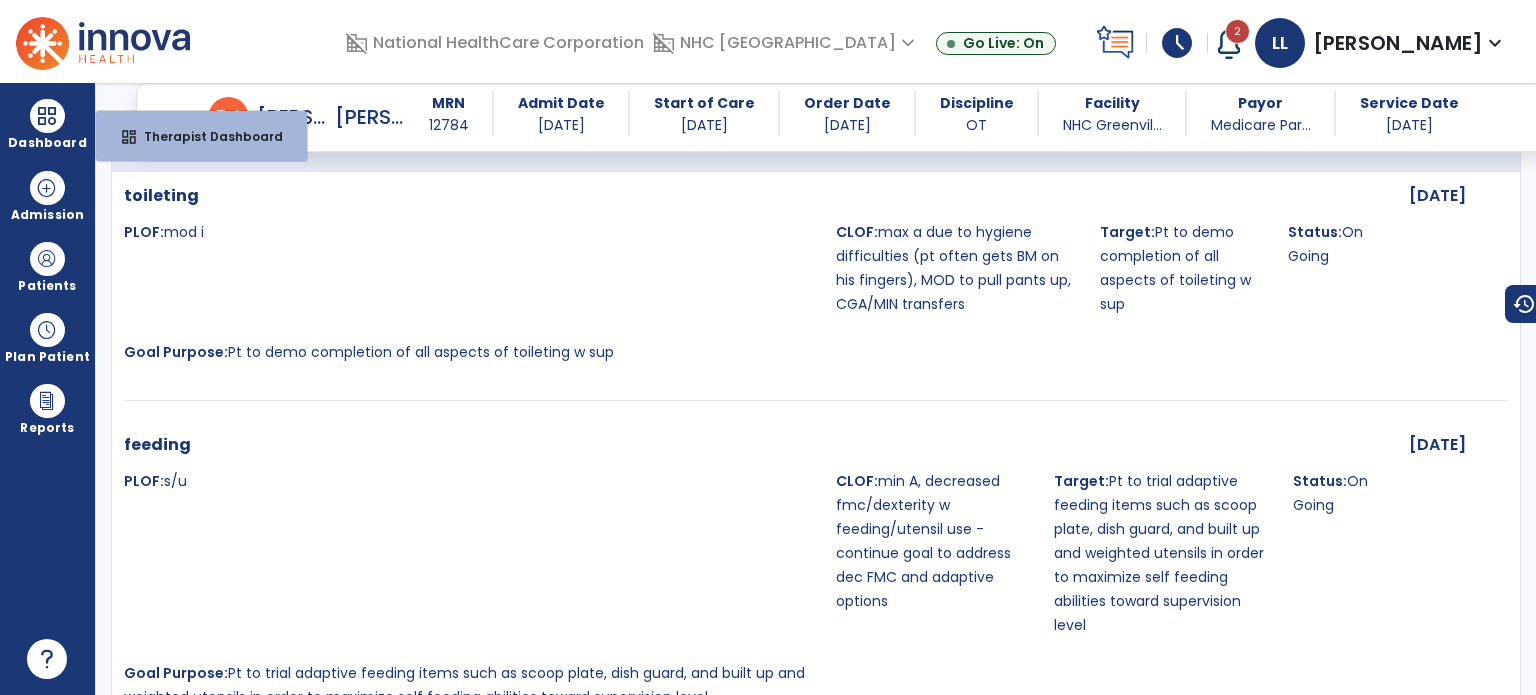 select on "****" 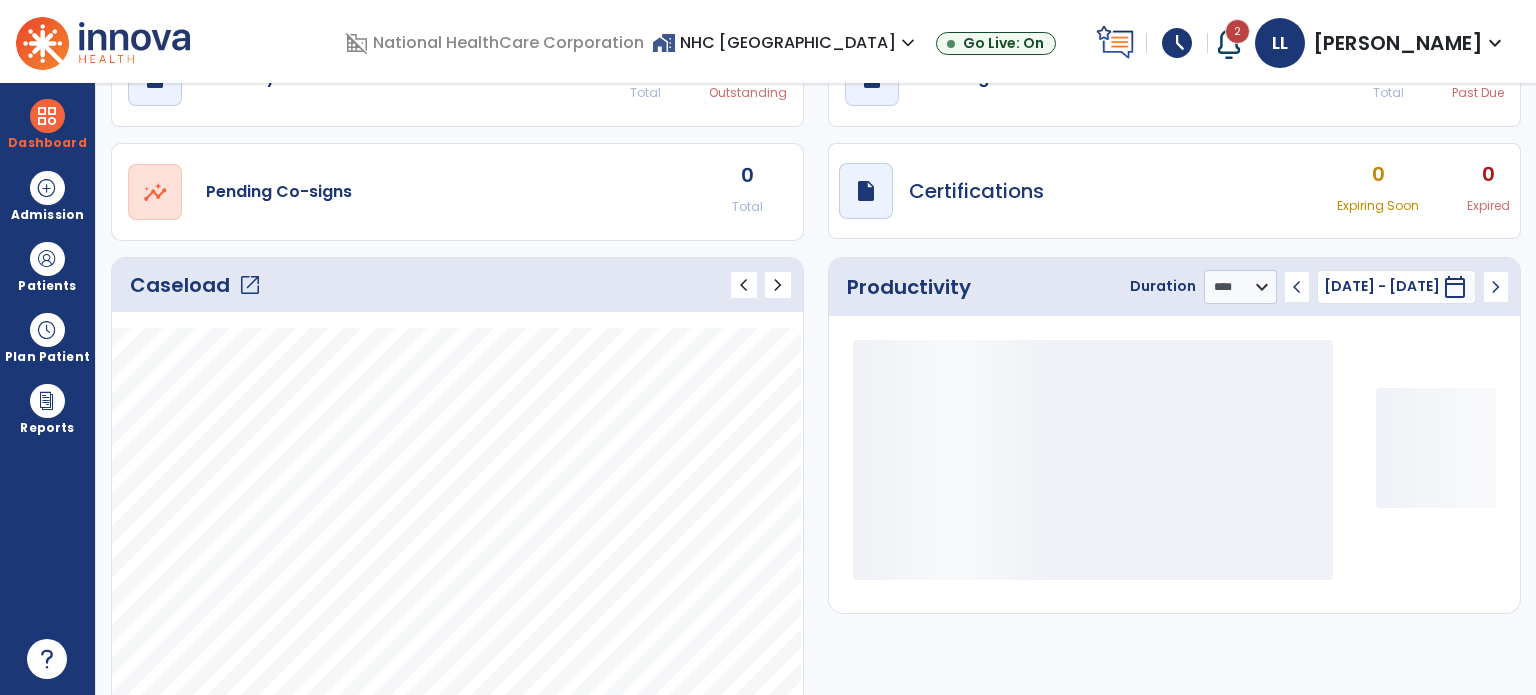 scroll, scrollTop: 52, scrollLeft: 0, axis: vertical 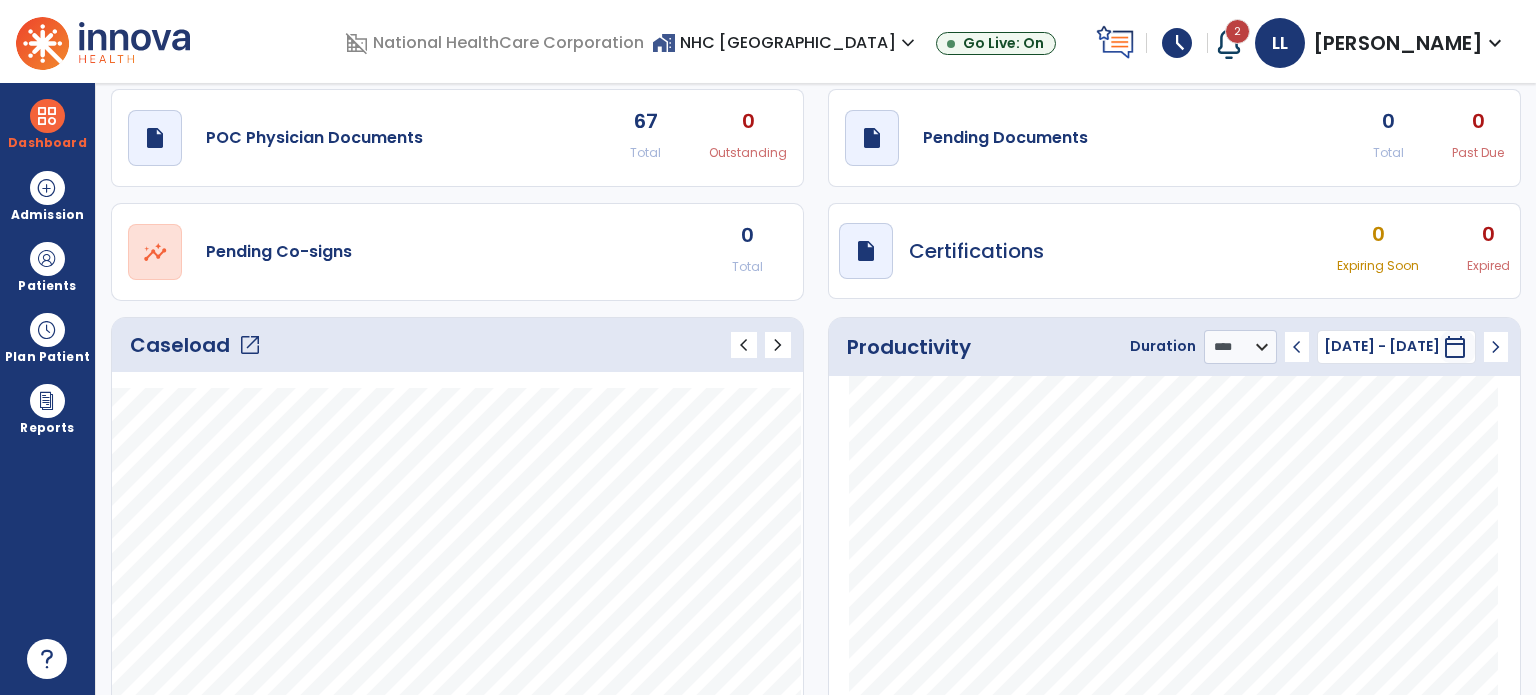 click on "open_in_new" 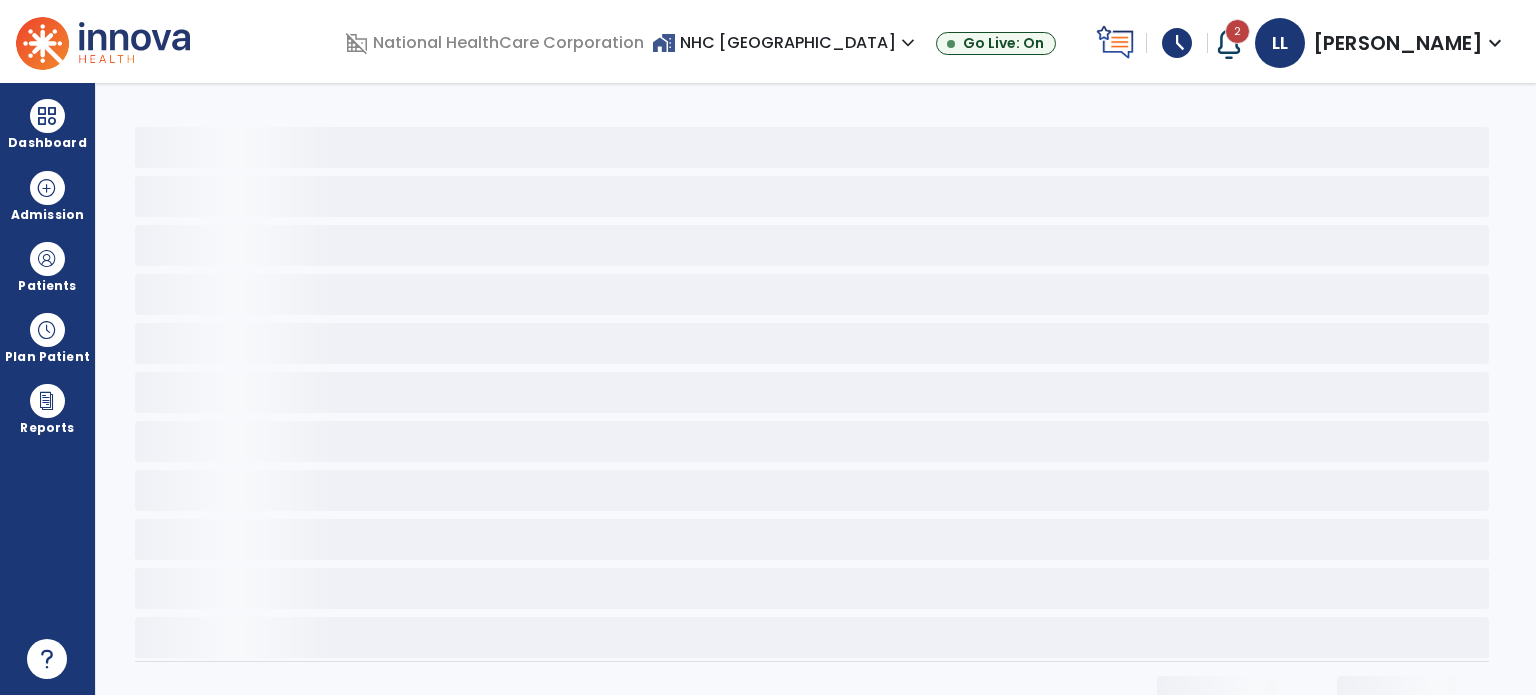 scroll, scrollTop: 0, scrollLeft: 0, axis: both 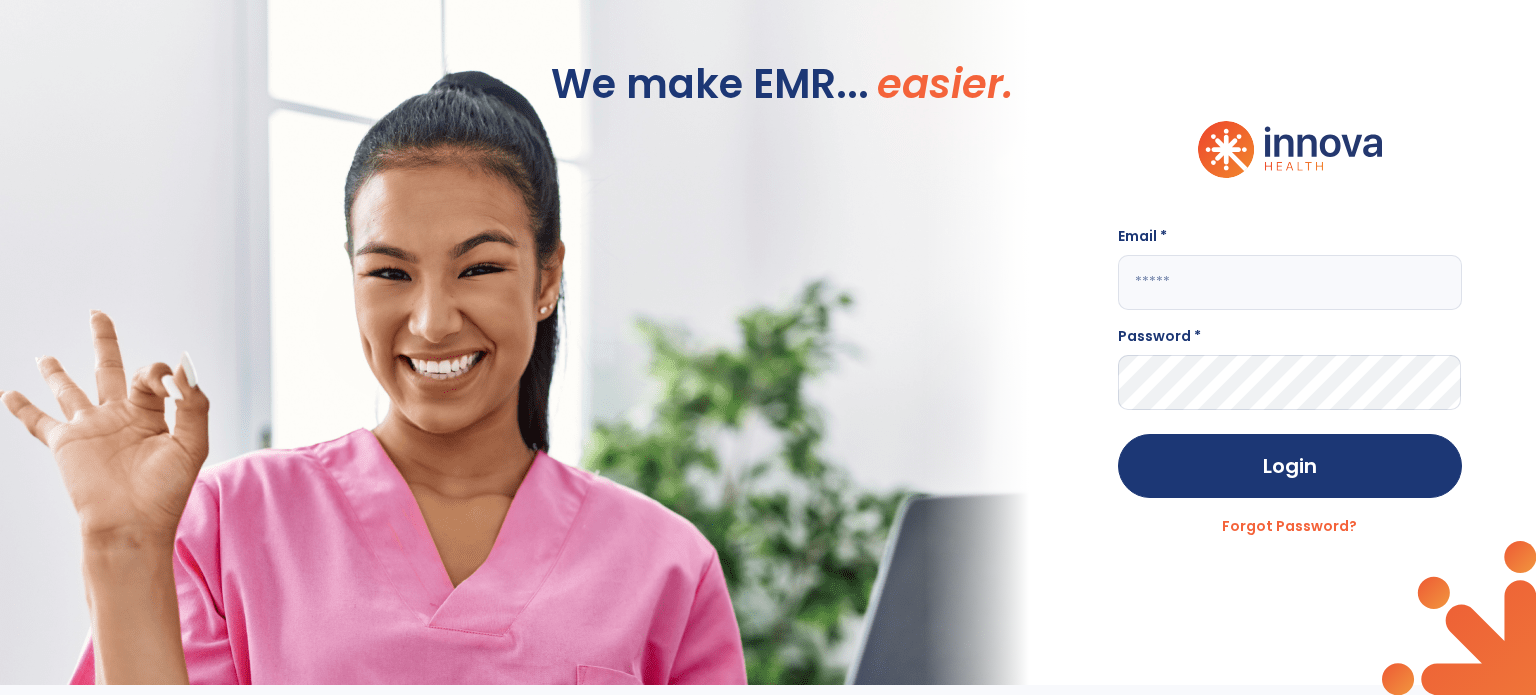 type on "**********" 